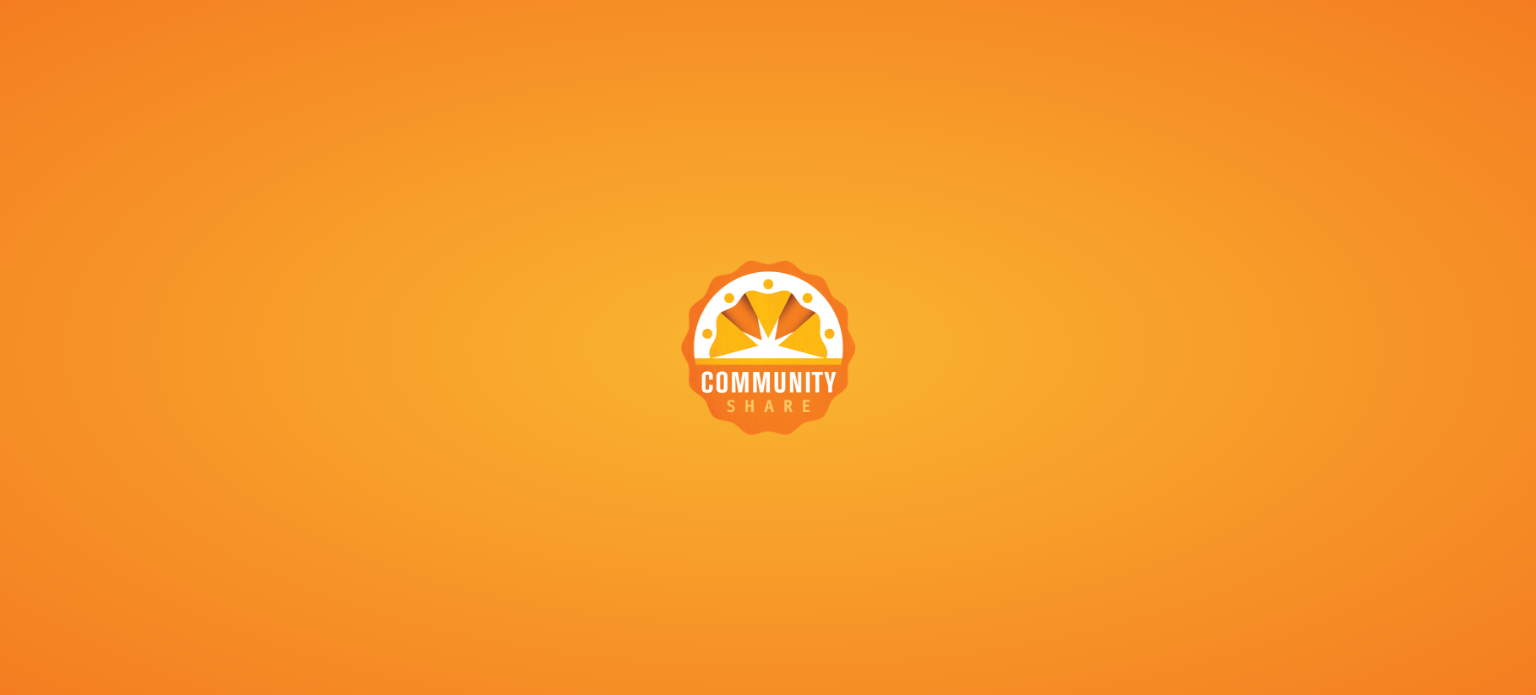 scroll, scrollTop: 0, scrollLeft: 0, axis: both 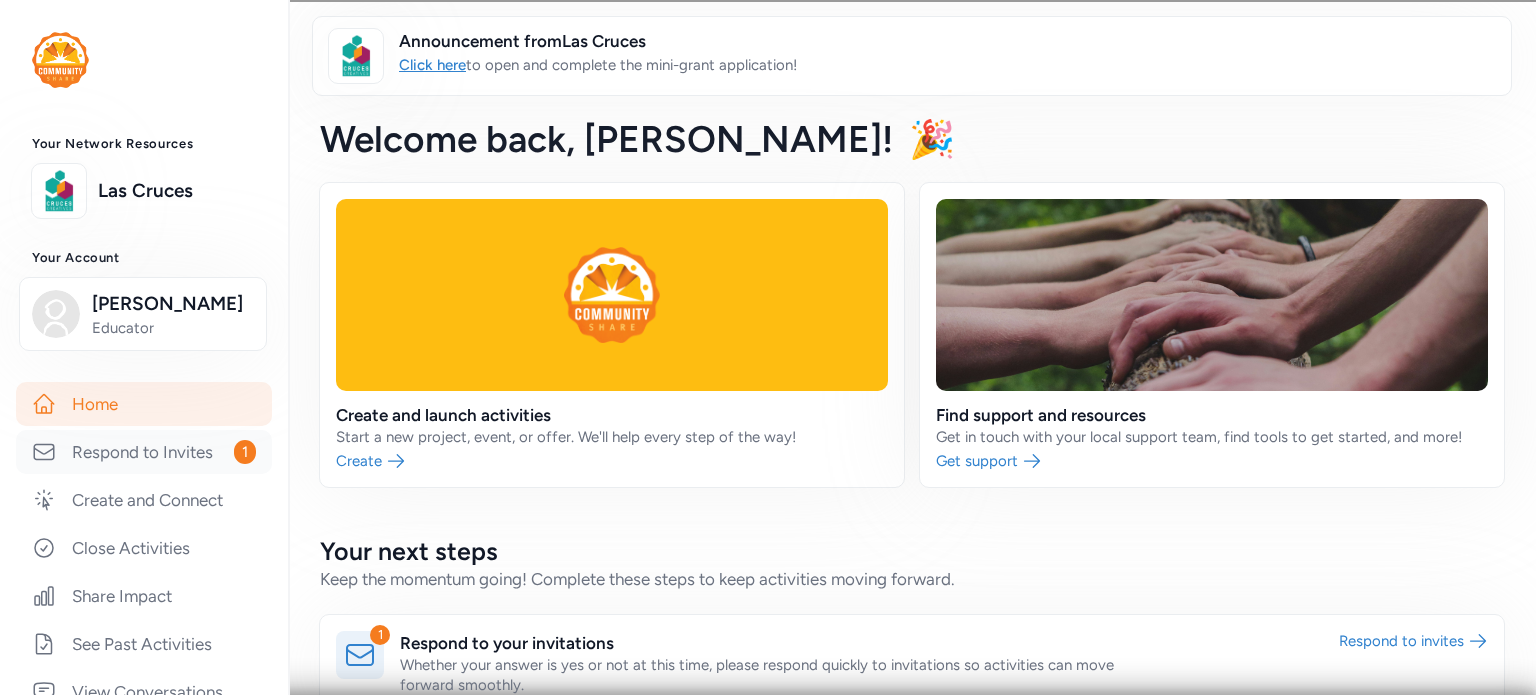 click on "Respond to Invites 1" at bounding box center (144, 452) 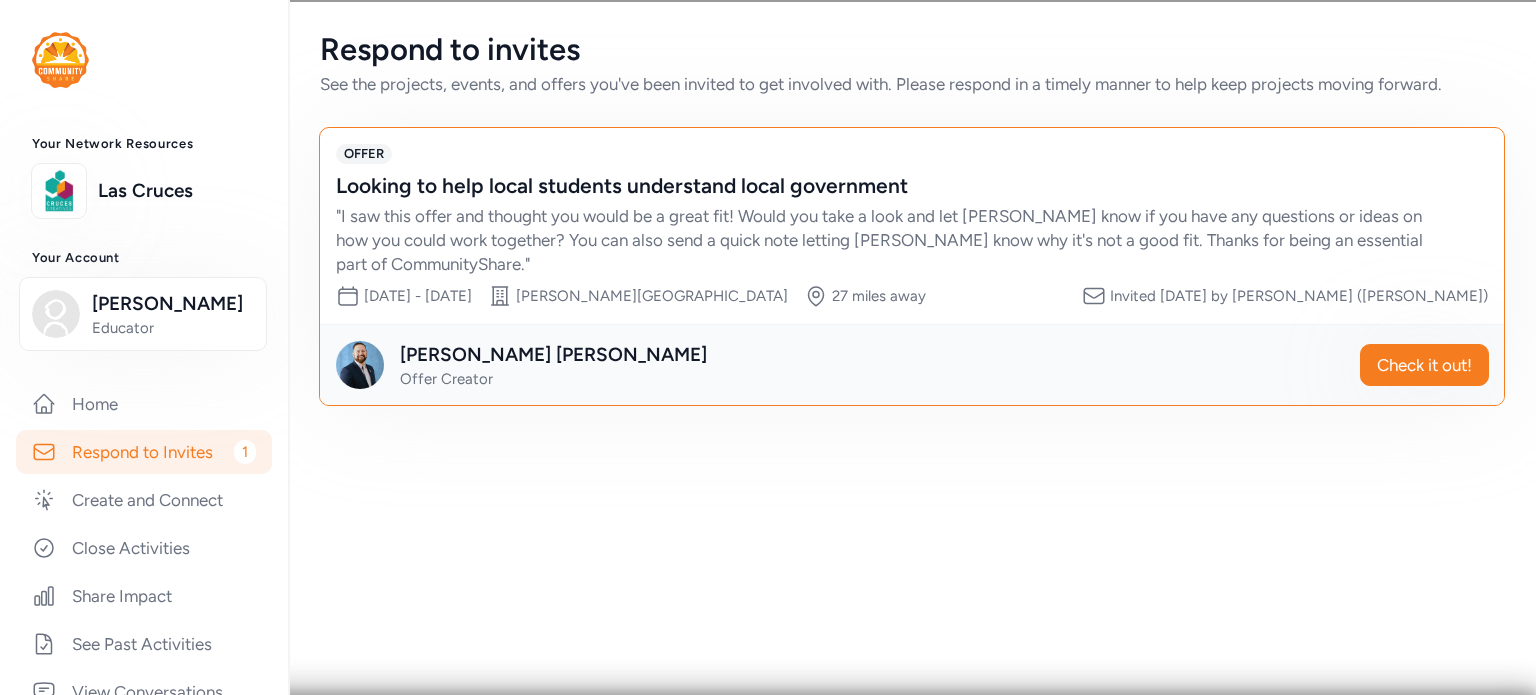 drag, startPoint x: 272, startPoint y: 287, endPoint x: 281, endPoint y: 389, distance: 102.396286 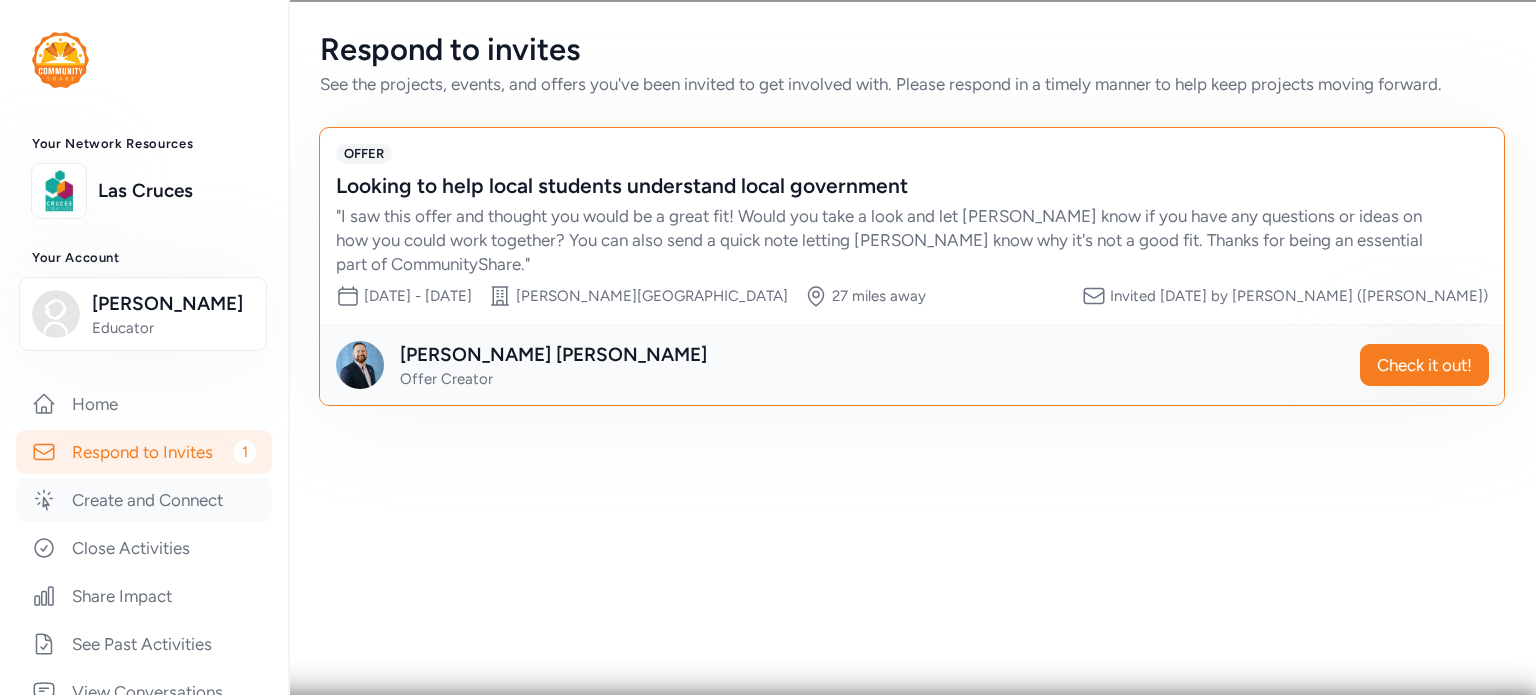 drag, startPoint x: 281, startPoint y: 389, endPoint x: 135, endPoint y: 521, distance: 196.8248 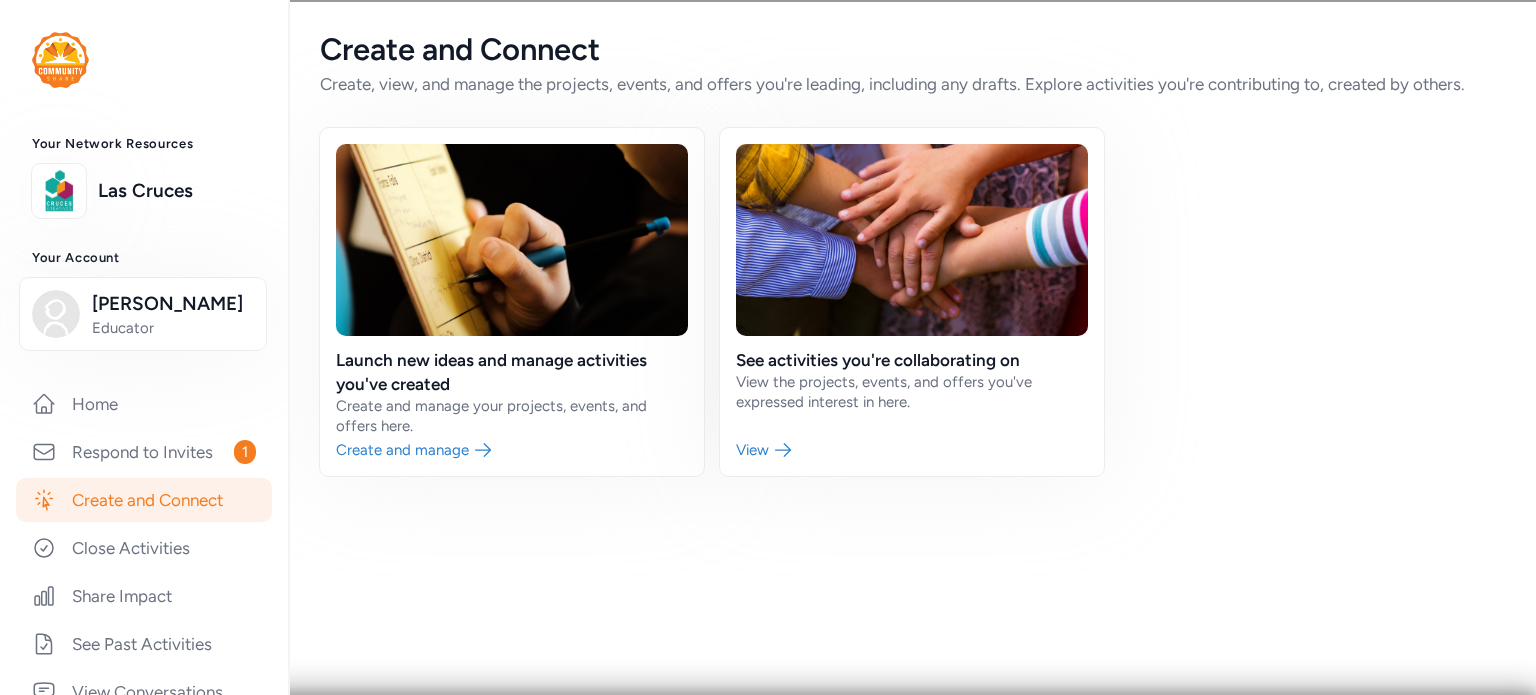 click on "Create and Connect" at bounding box center (144, 500) 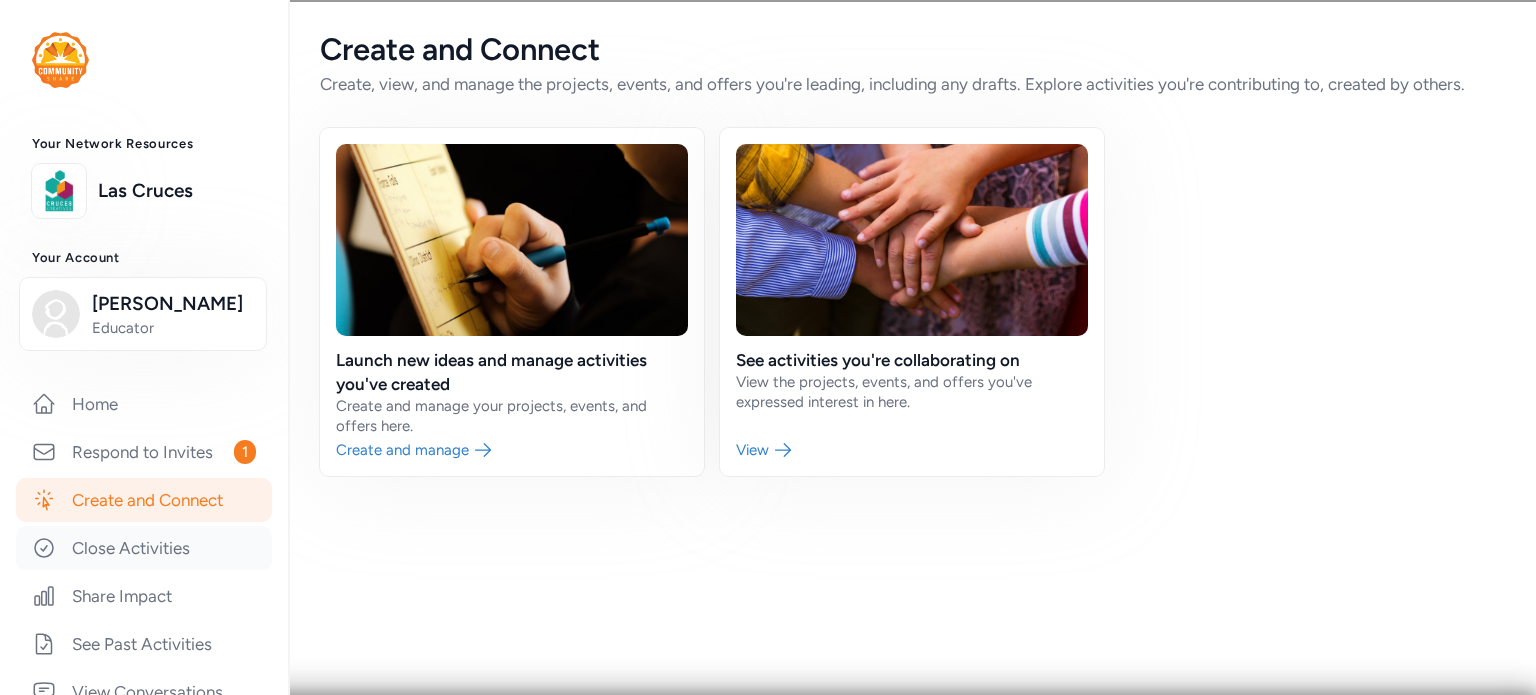 click on "Close Activities" at bounding box center (144, 548) 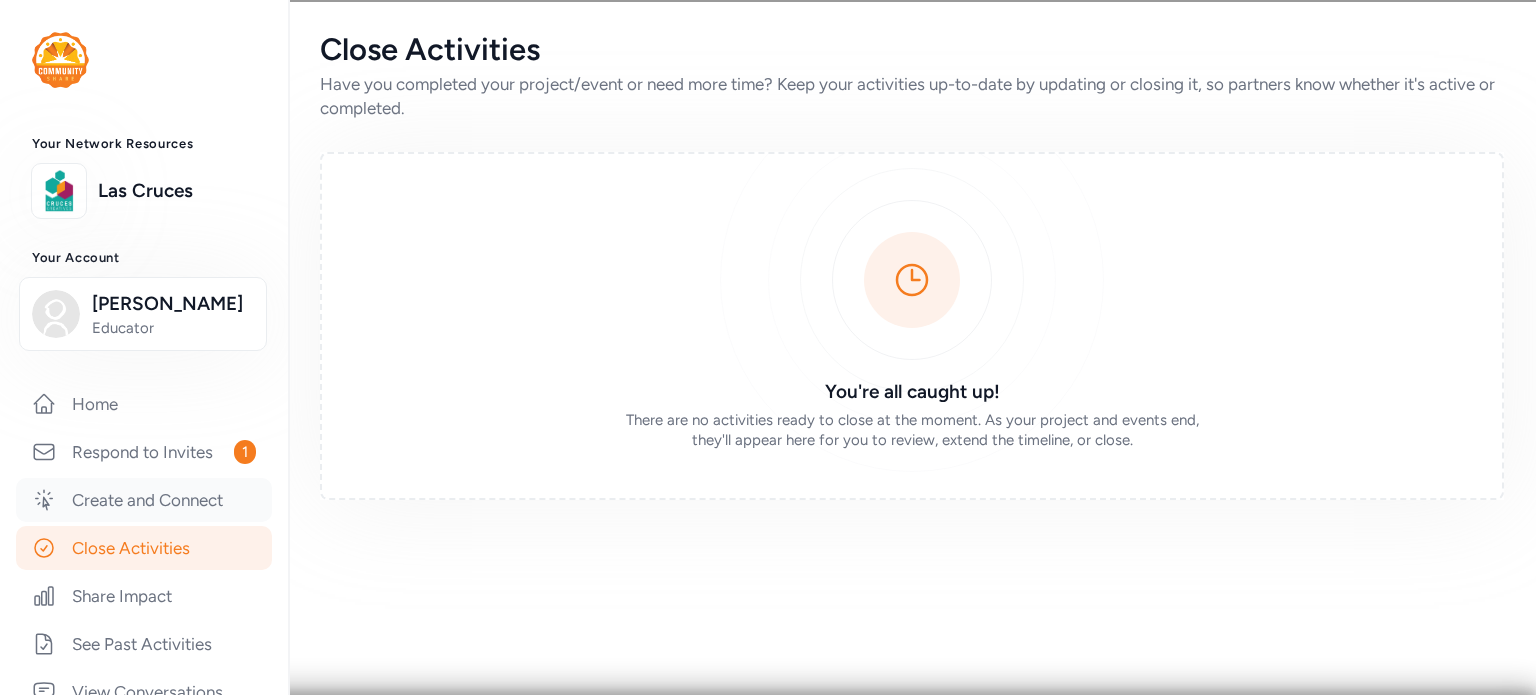 click on "Create and Connect" at bounding box center [144, 500] 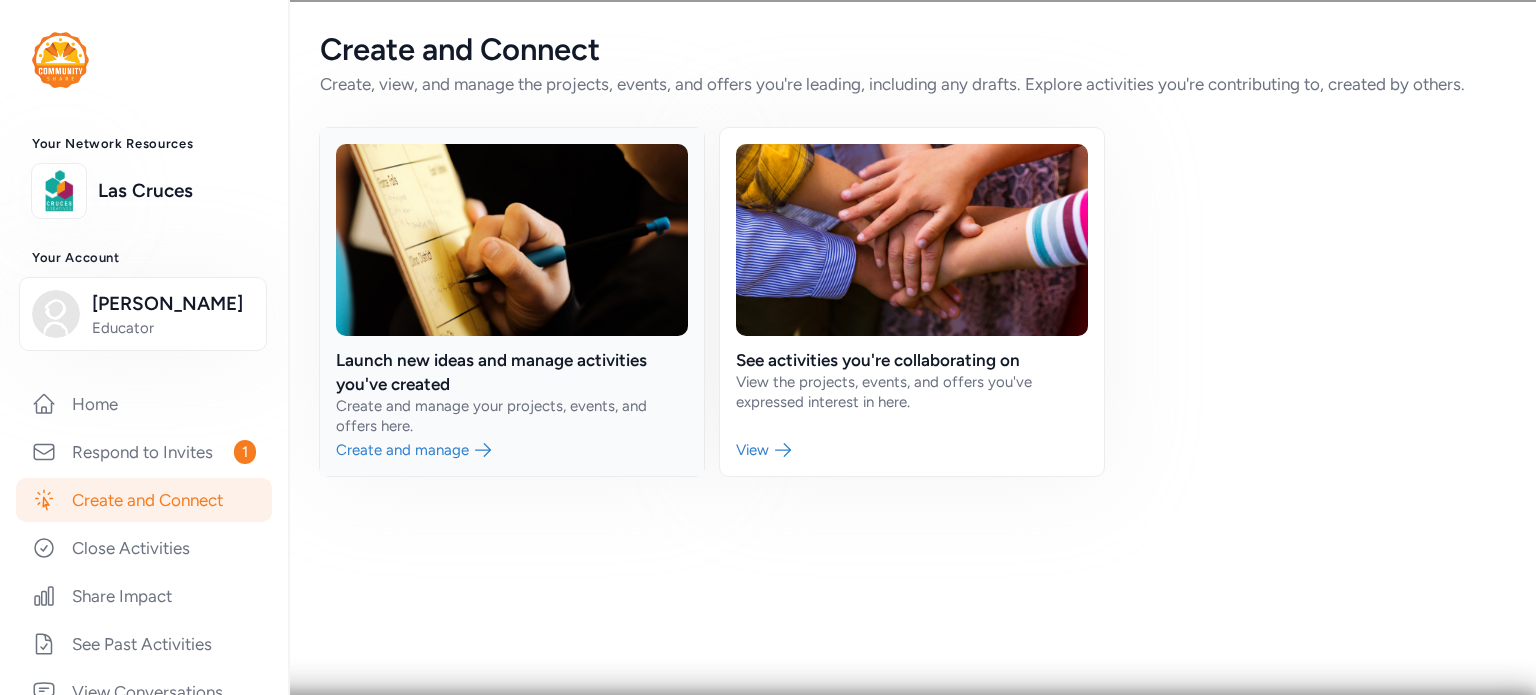 click at bounding box center [512, 302] 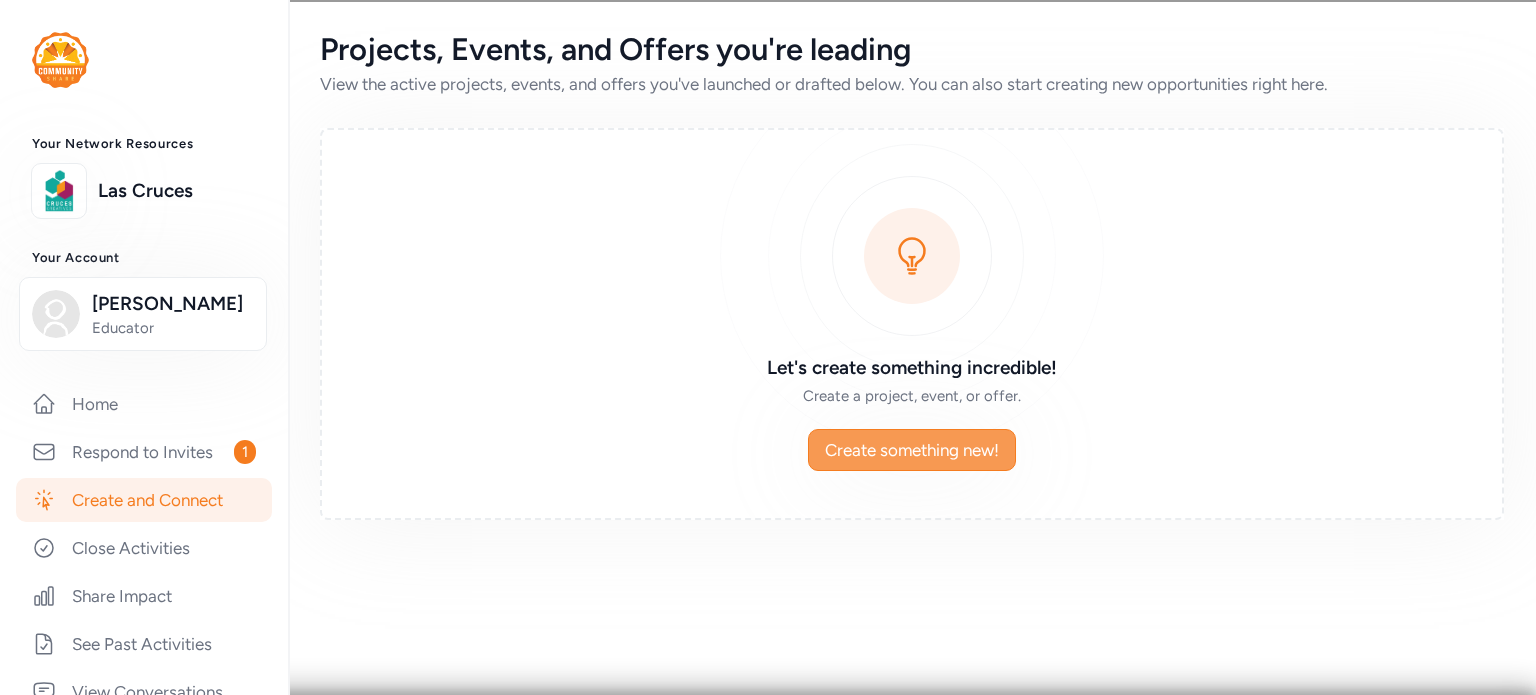 click on "Create something new!" at bounding box center [912, 450] 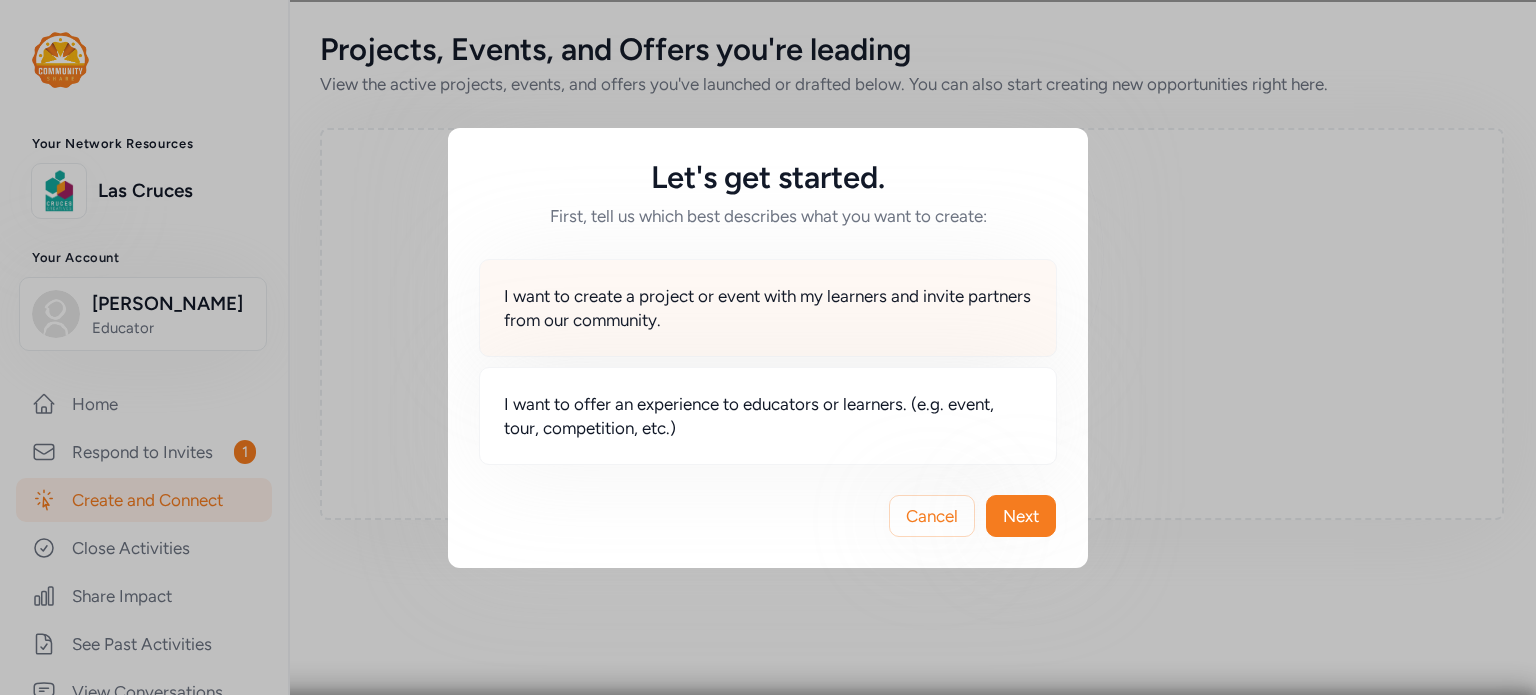 click on "I want to create a project or event with my learners and invite partners from our community." at bounding box center (768, 308) 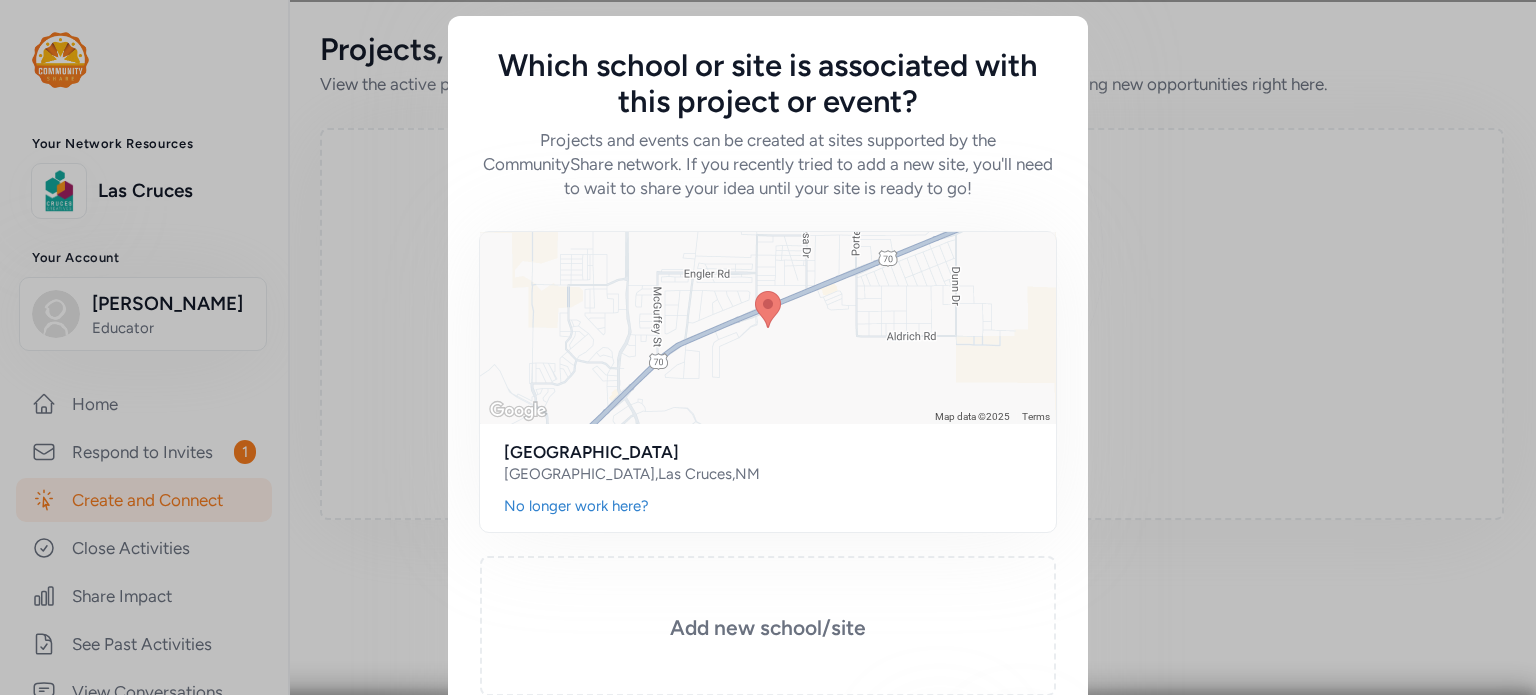 scroll, scrollTop: 119, scrollLeft: 0, axis: vertical 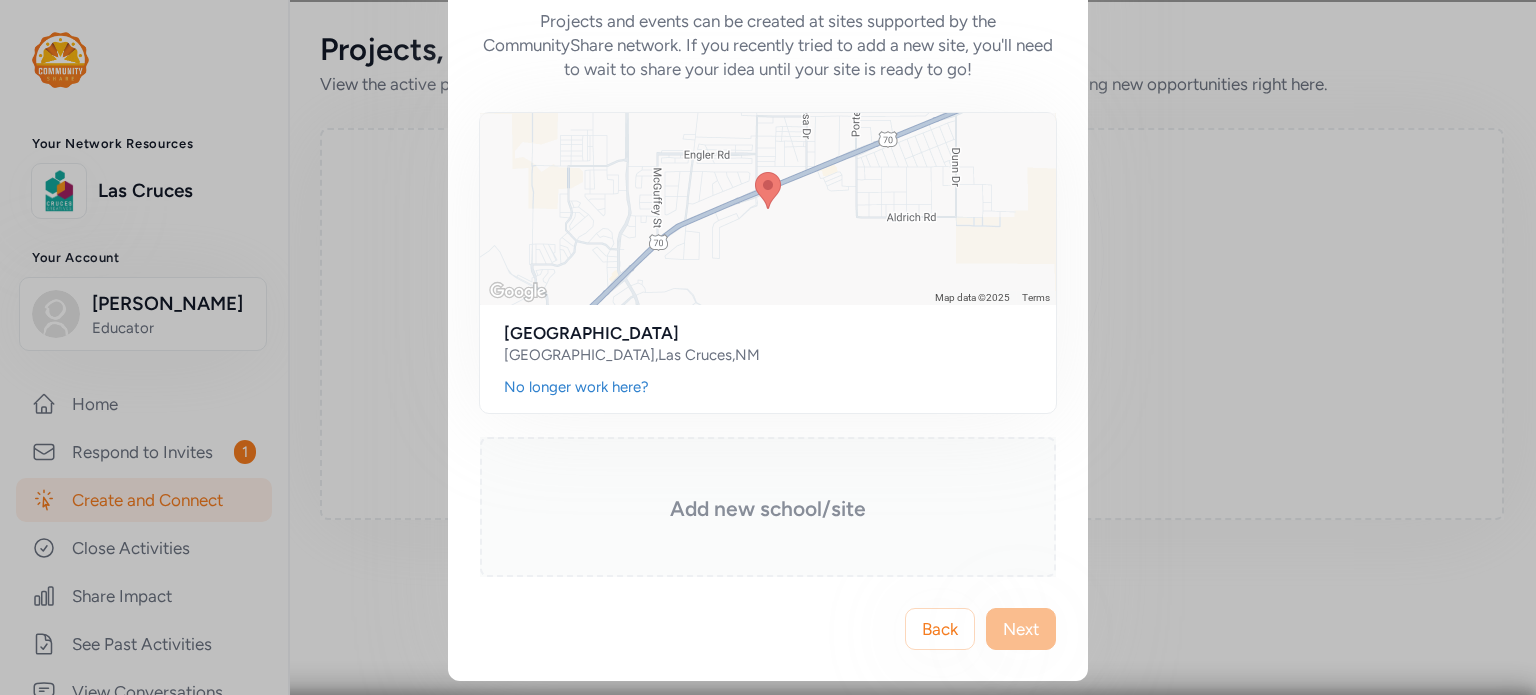 click on "Add new school/site" at bounding box center (768, 509) 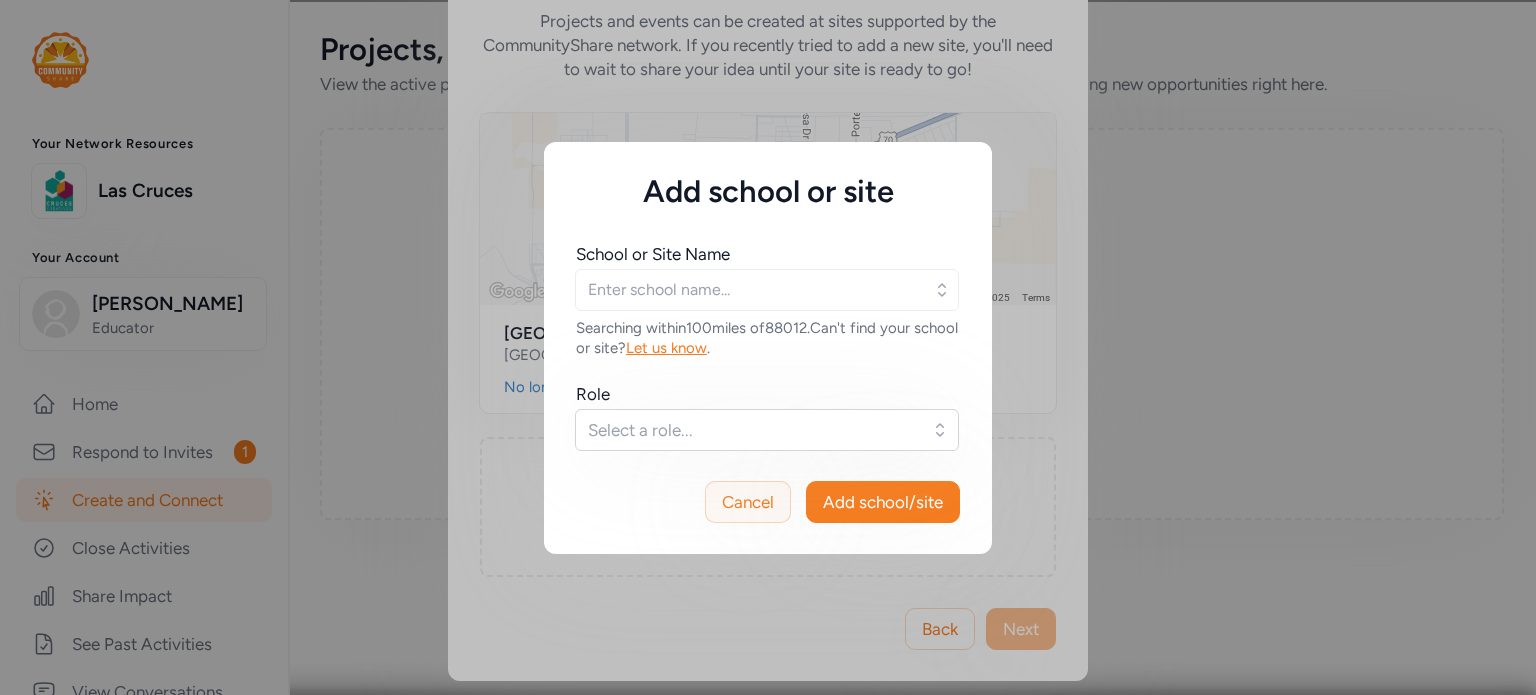 click on "Cancel" at bounding box center [748, 502] 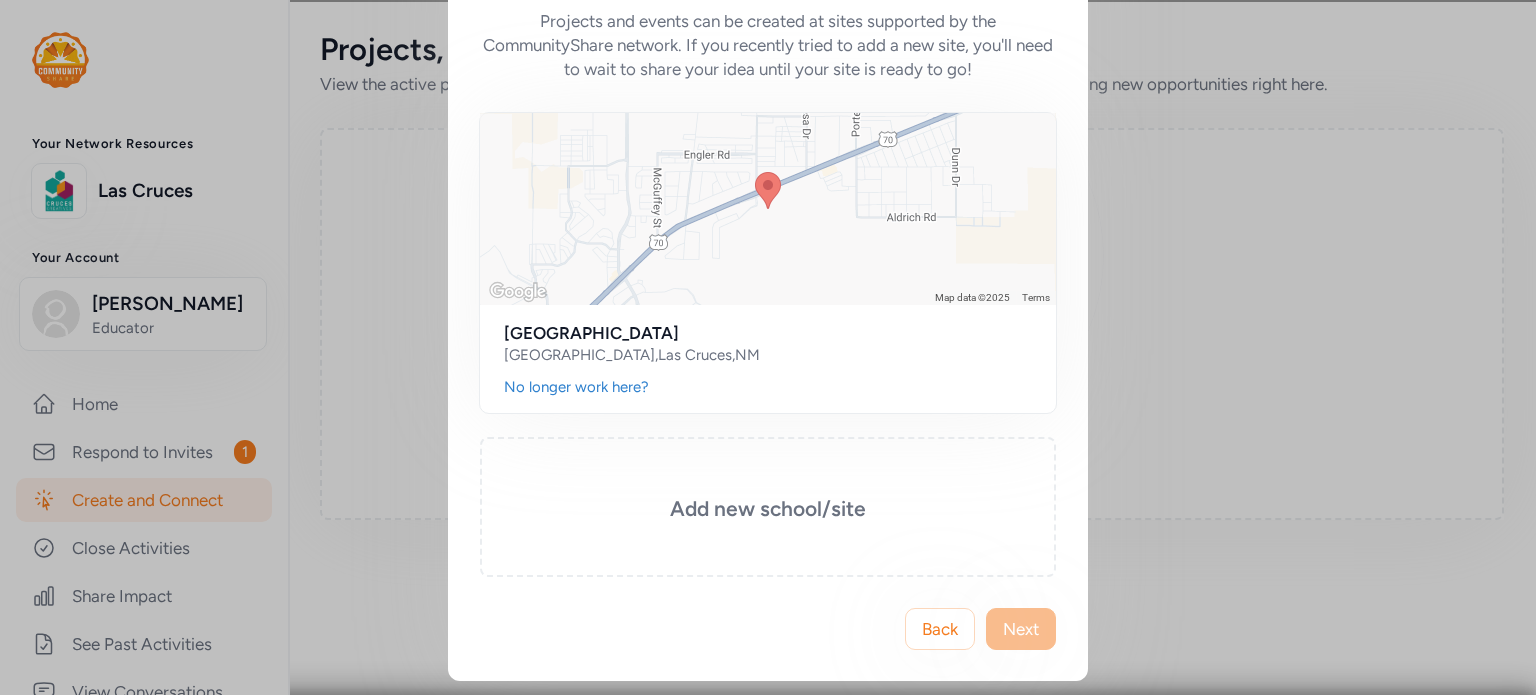 click on "Next" at bounding box center (1021, 629) 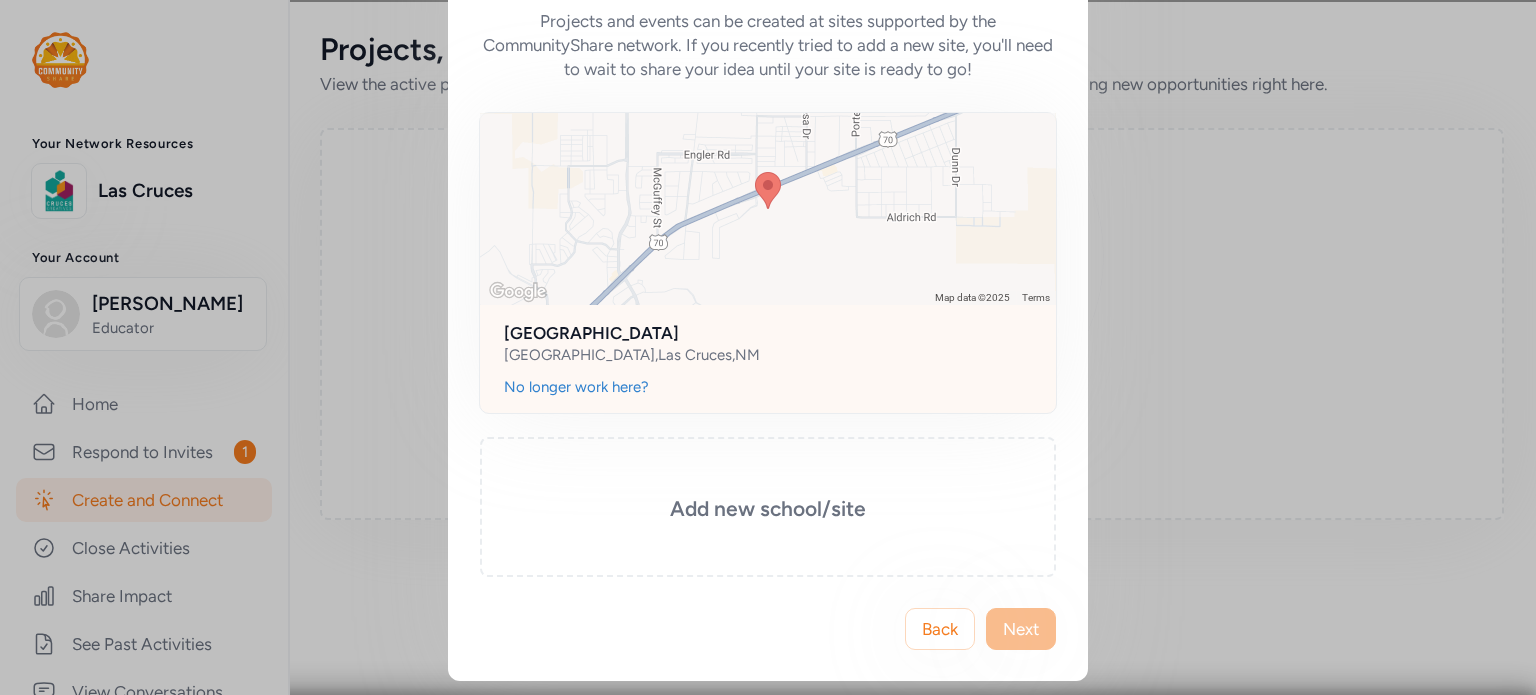 click on "[GEOGRAPHIC_DATA]" at bounding box center [768, 333] 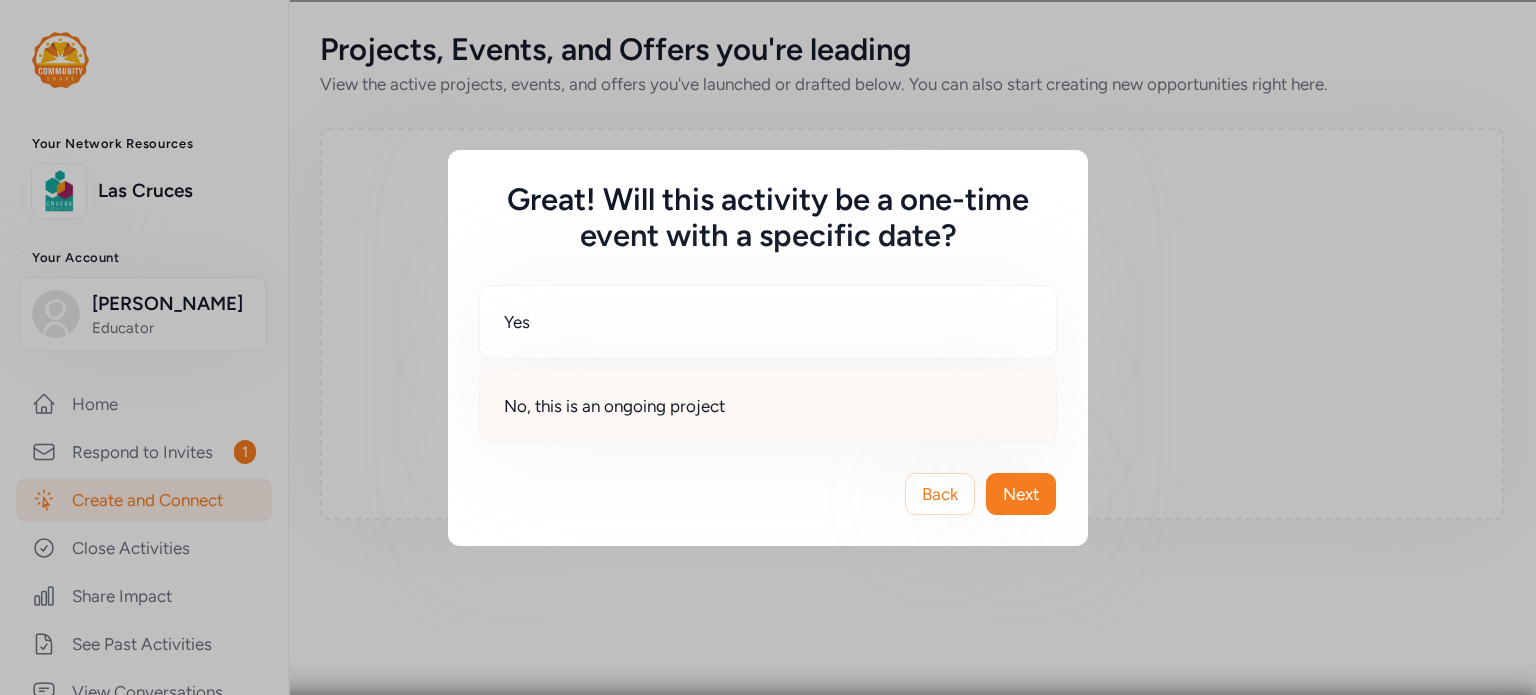 click on "No, this is an ongoing project" at bounding box center (768, 406) 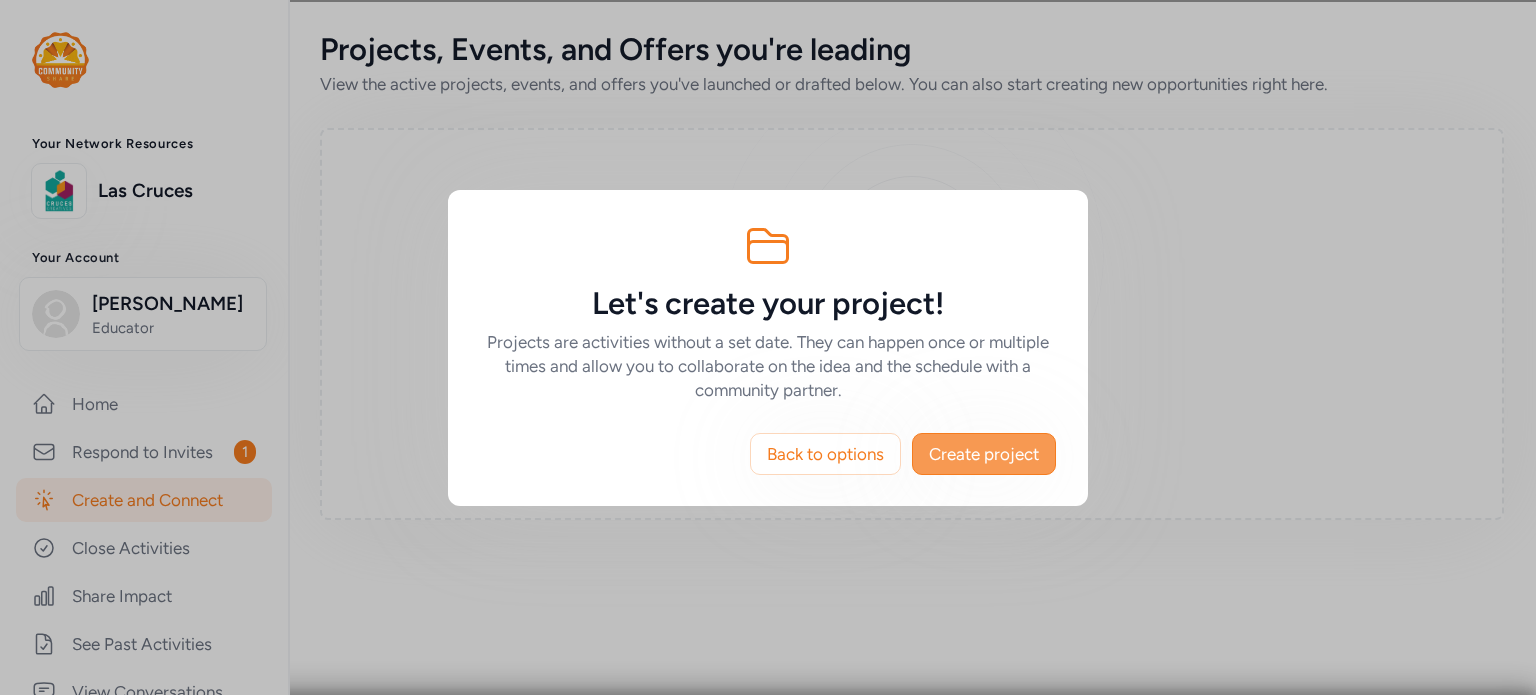 click on "Create project" at bounding box center [984, 454] 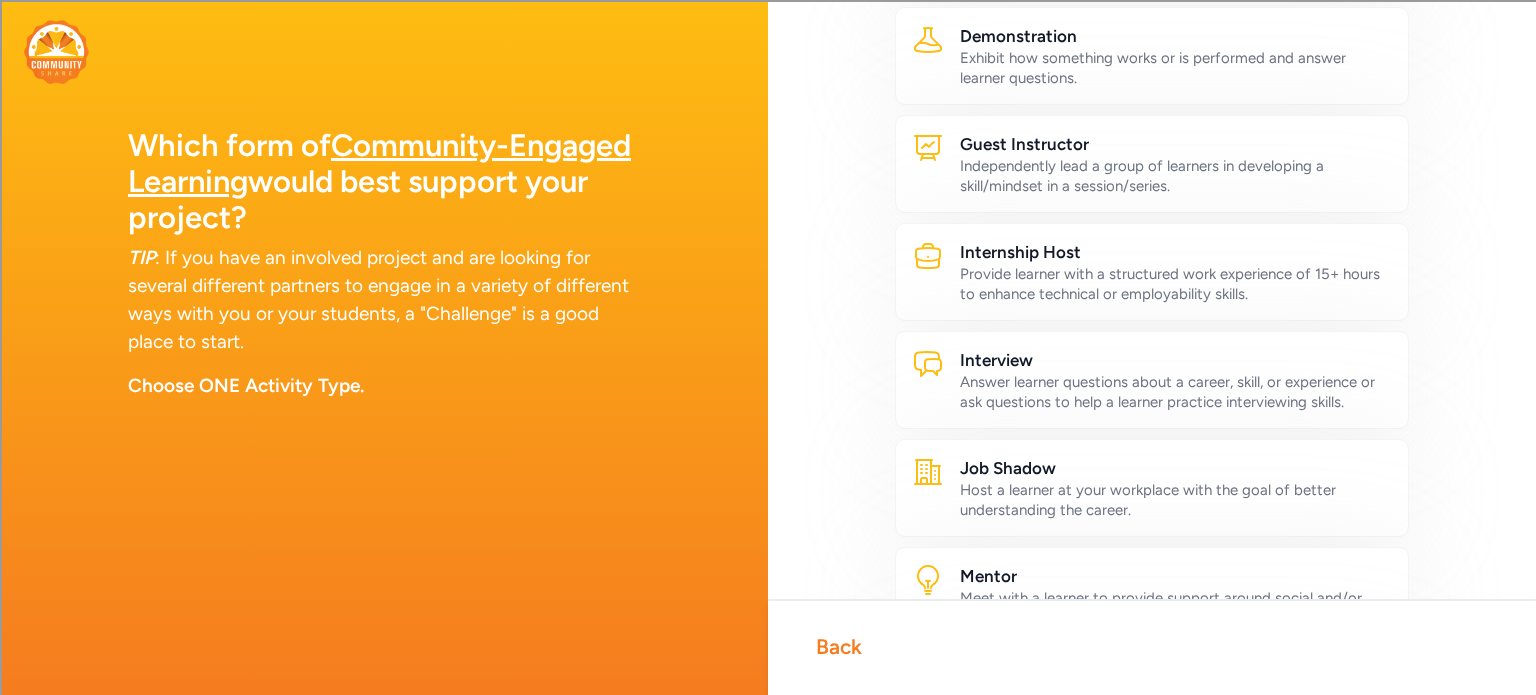 scroll, scrollTop: 475, scrollLeft: 0, axis: vertical 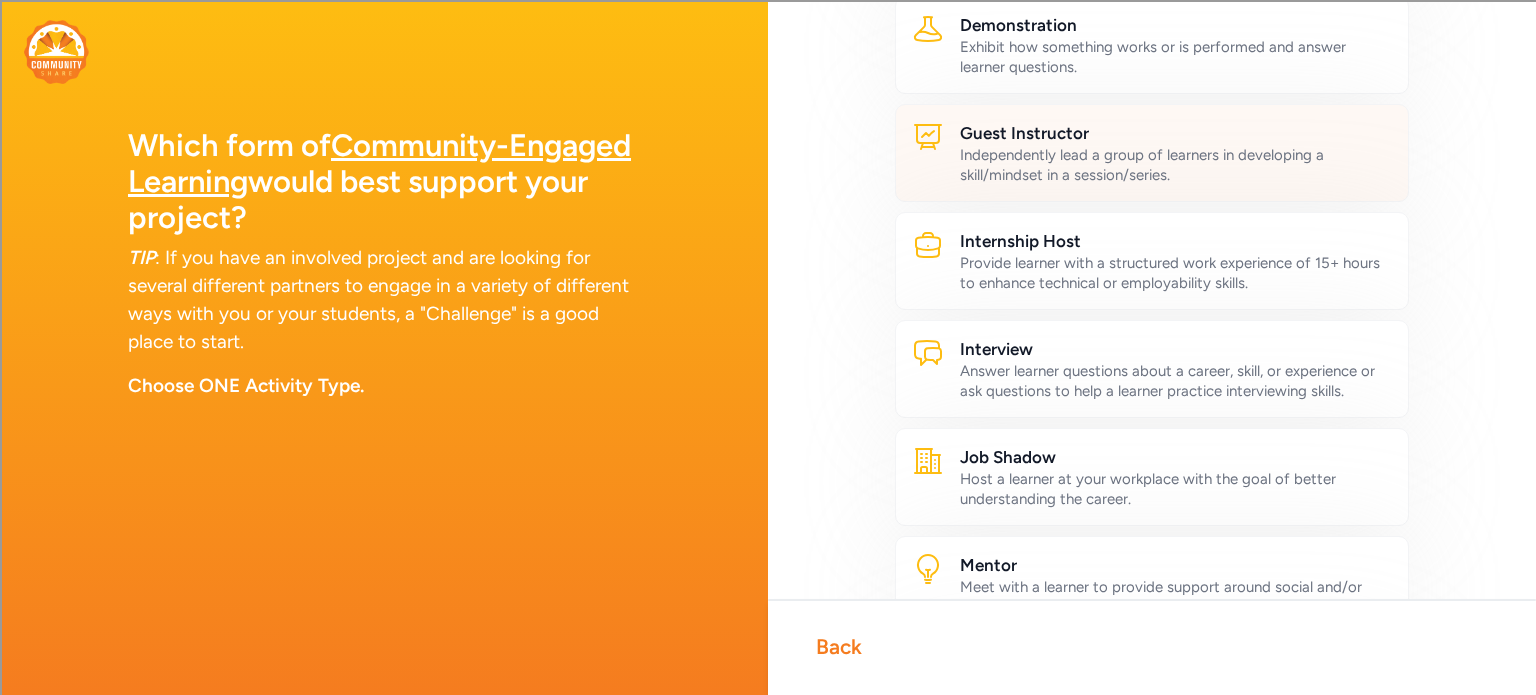 click on "Independently lead a group of learners in developing a skill/mindset in a session/series." at bounding box center (1176, 165) 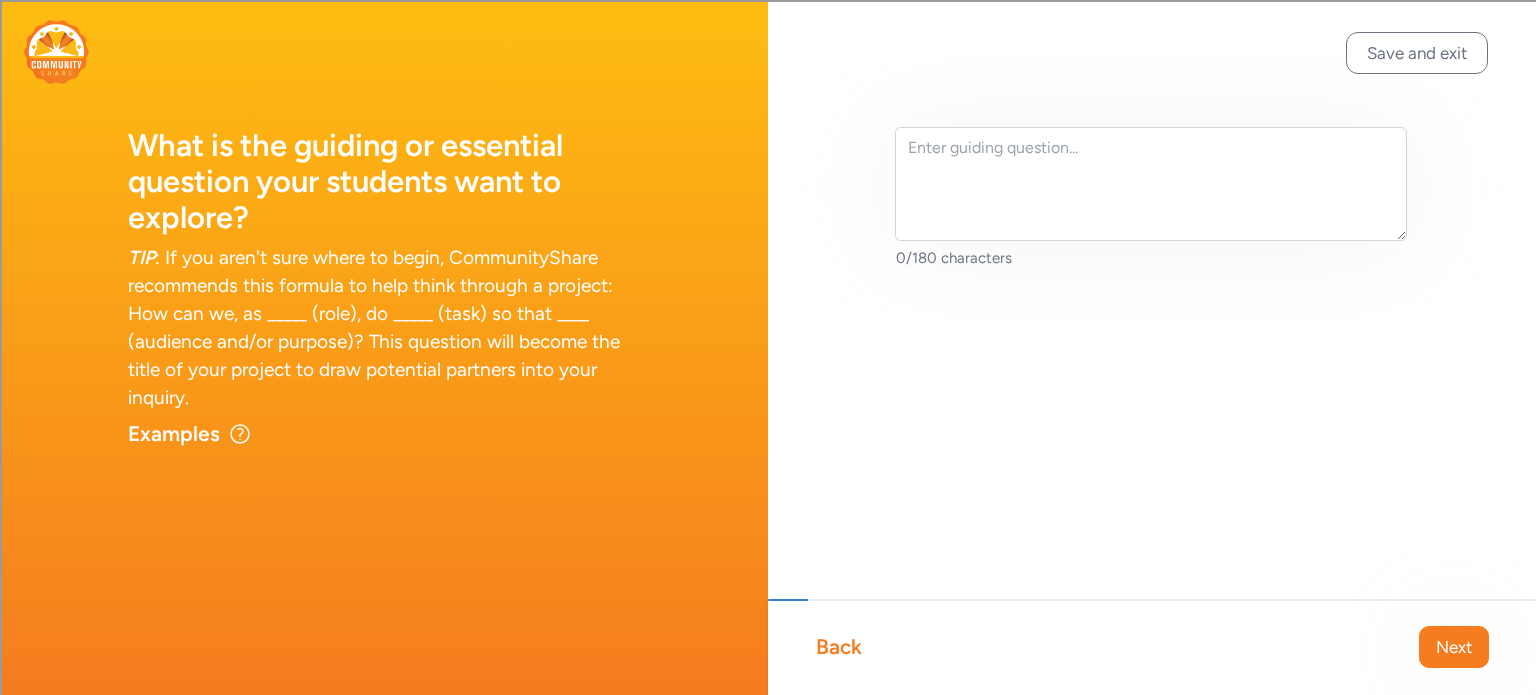click on "Back" at bounding box center (839, 647) 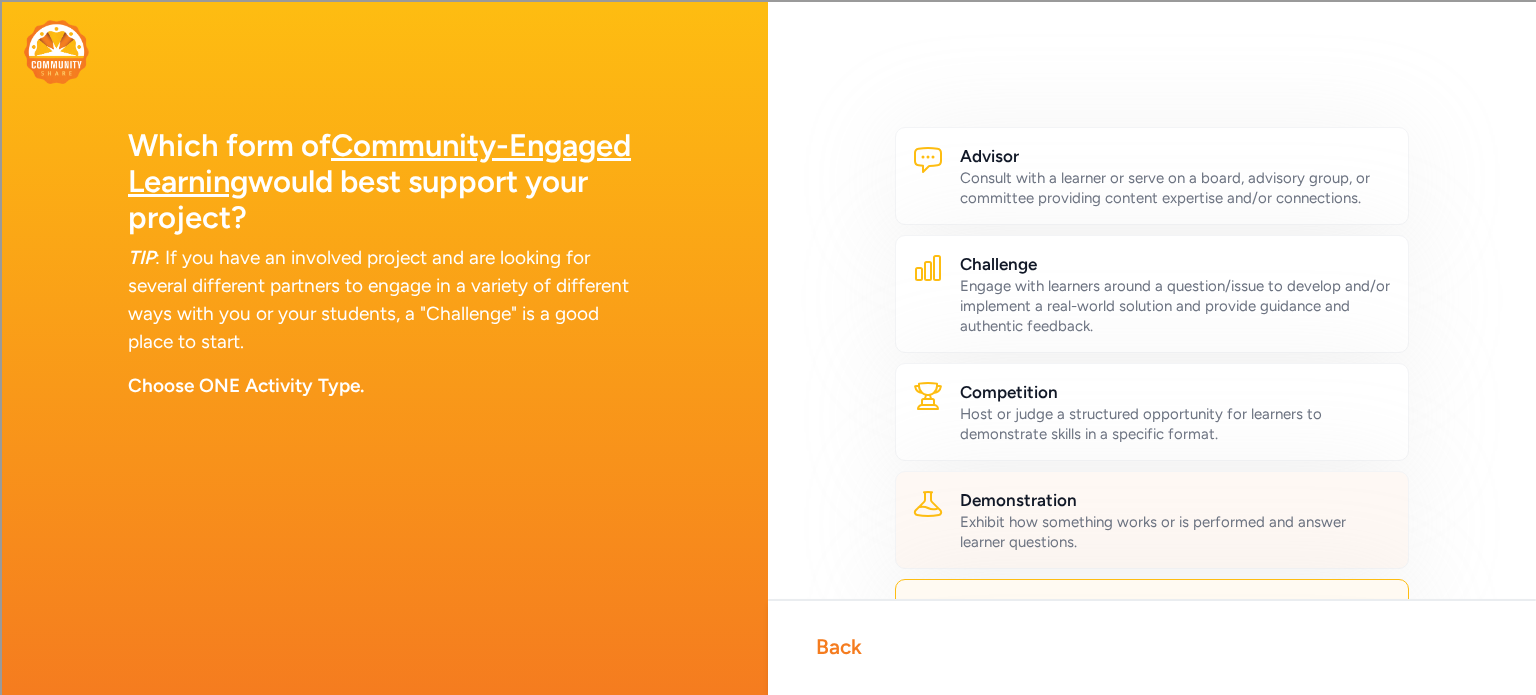 click on "Exhibit how something works or is performed and answer learner questions." at bounding box center (1176, 532) 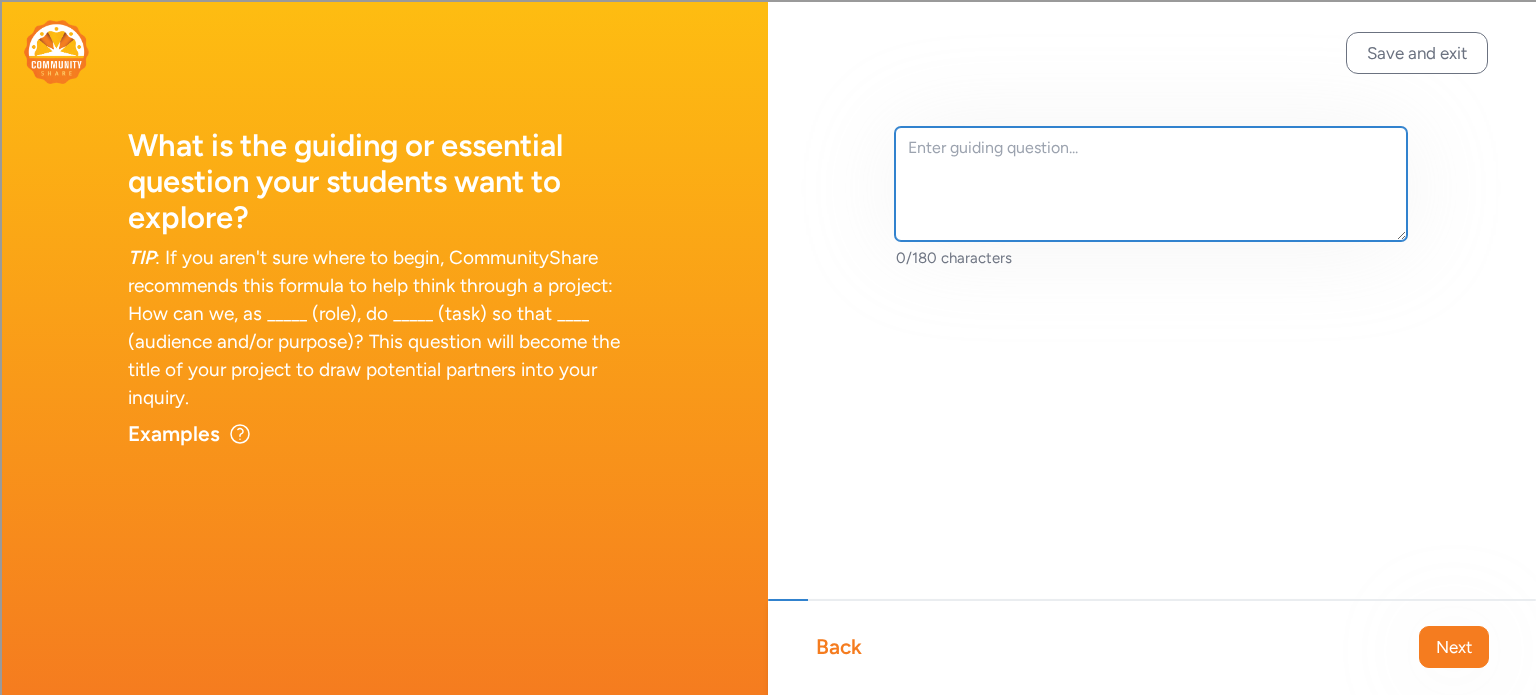 click at bounding box center [1151, 184] 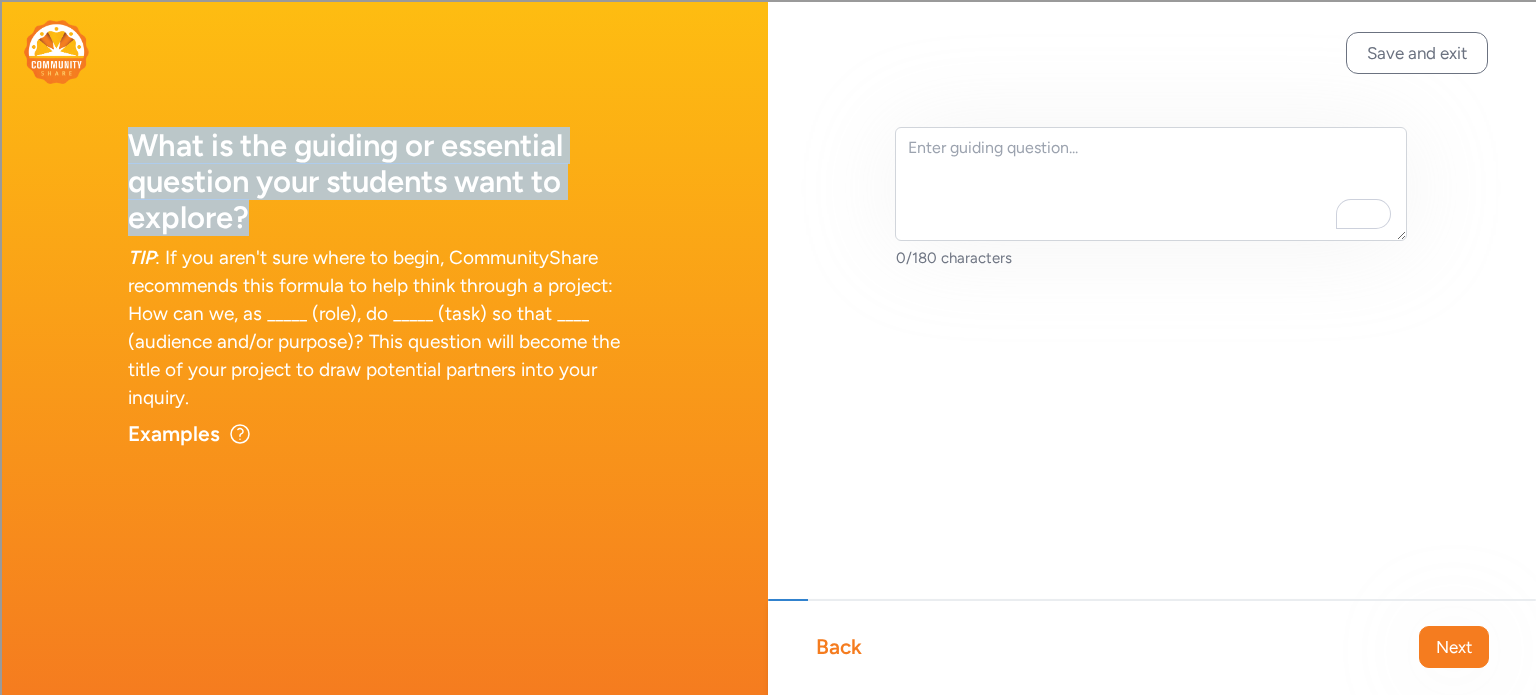 drag, startPoint x: 123, startPoint y: 139, endPoint x: 276, endPoint y: 223, distance: 174.54225 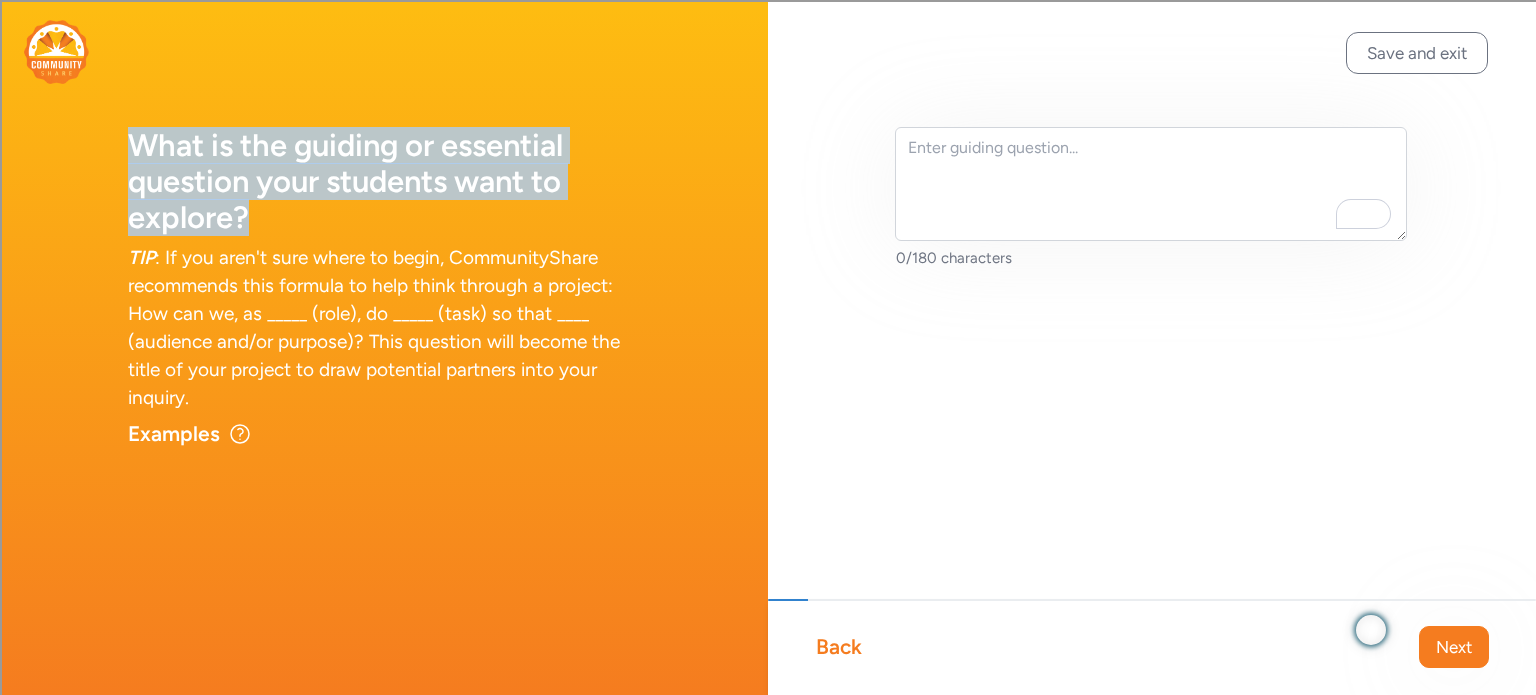 copy on "What is the guiding or essential question your students want to explore?" 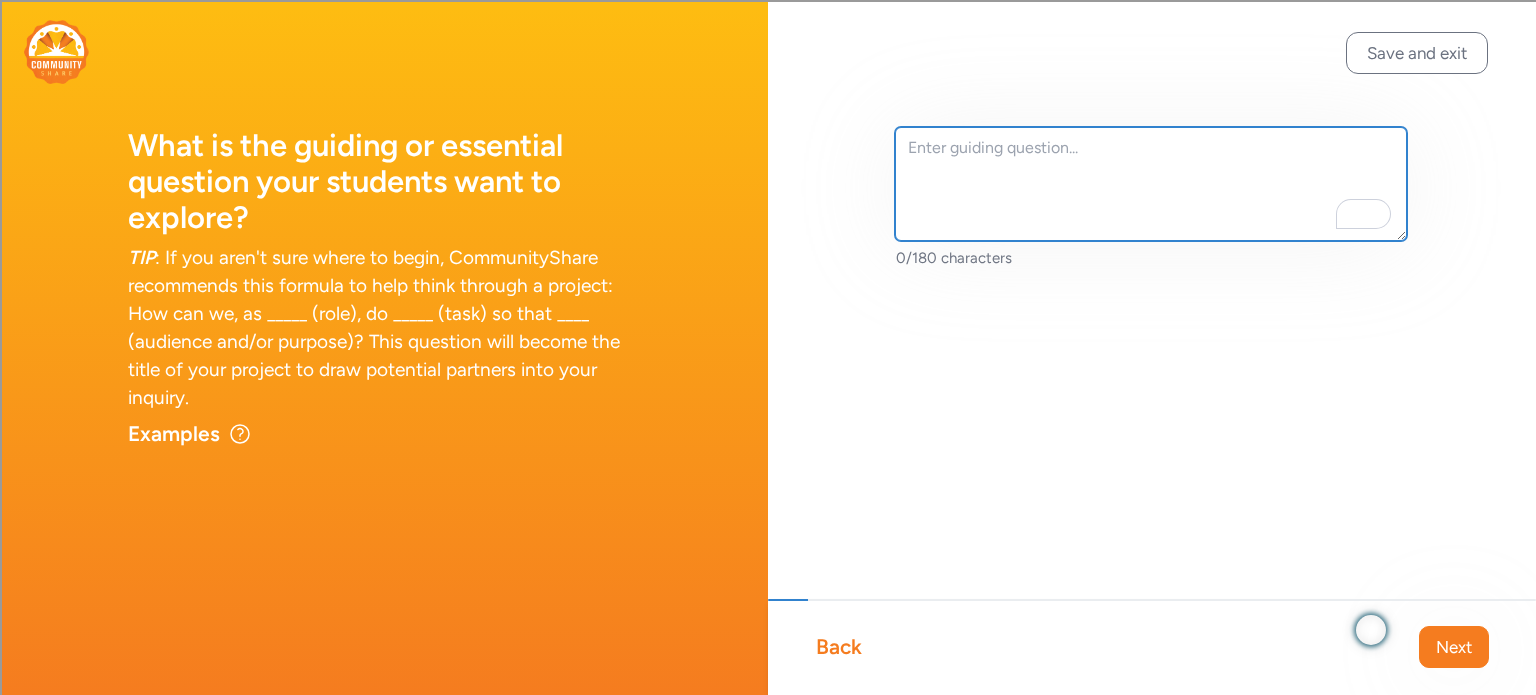 click at bounding box center [1151, 184] 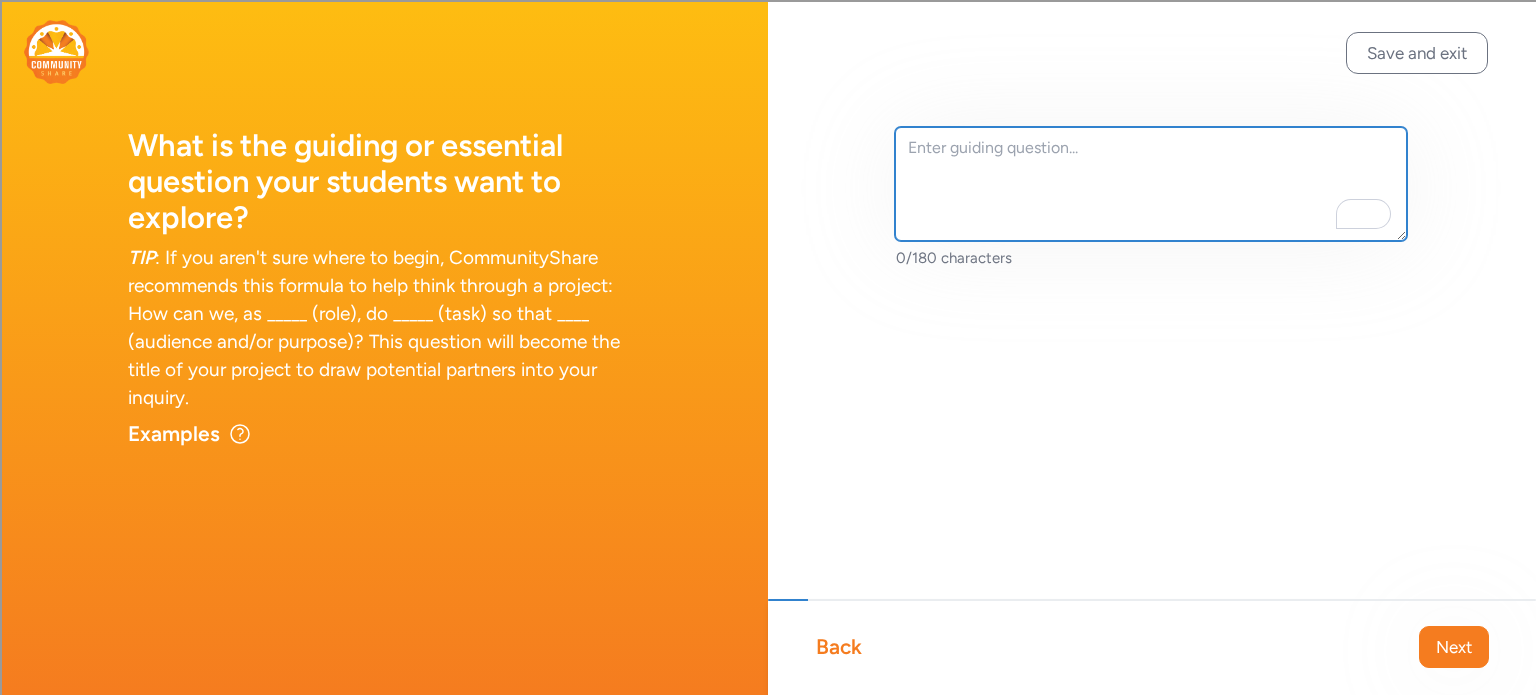 paste on ""How can learning about community resources and local businesses help me plan for my future and become more independent?"" 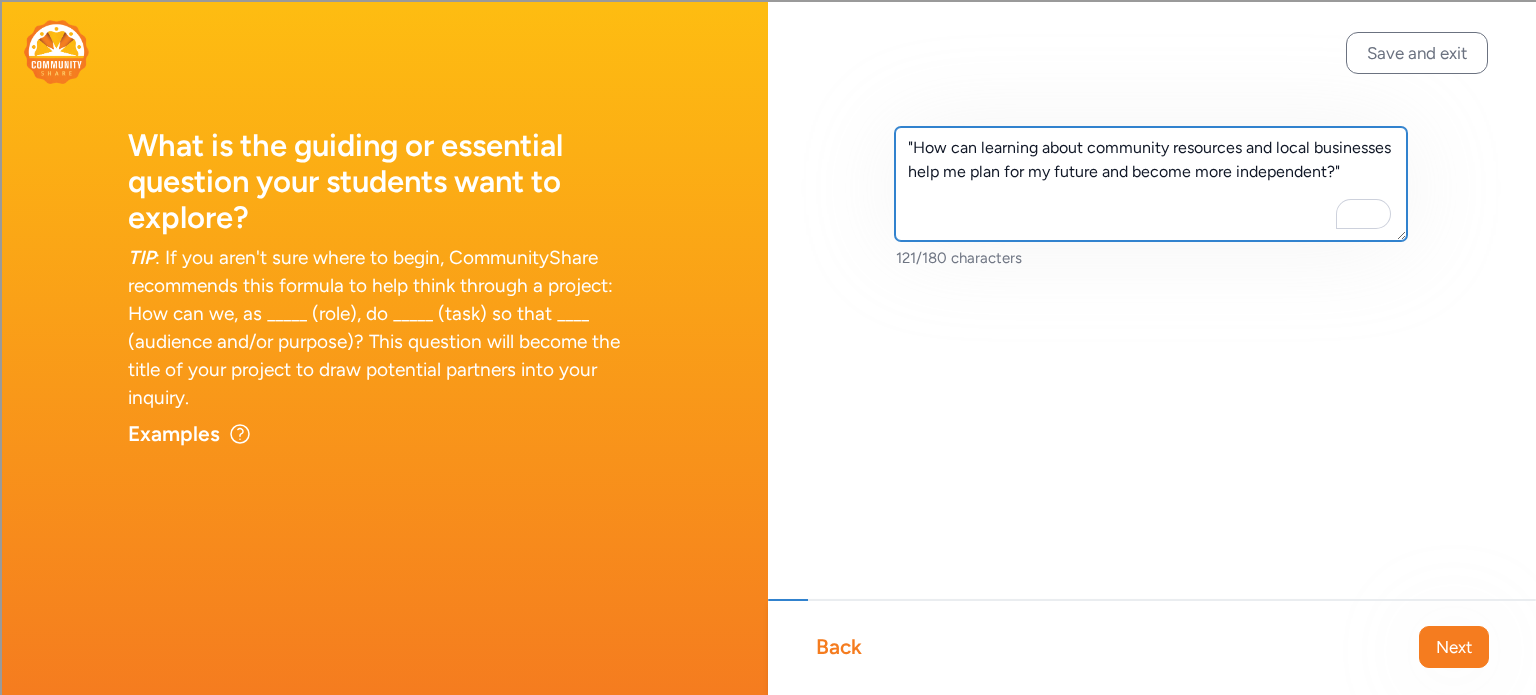 click on ""How can learning about community resources and local businesses help me plan for my future and become more independent?"" at bounding box center [1151, 184] 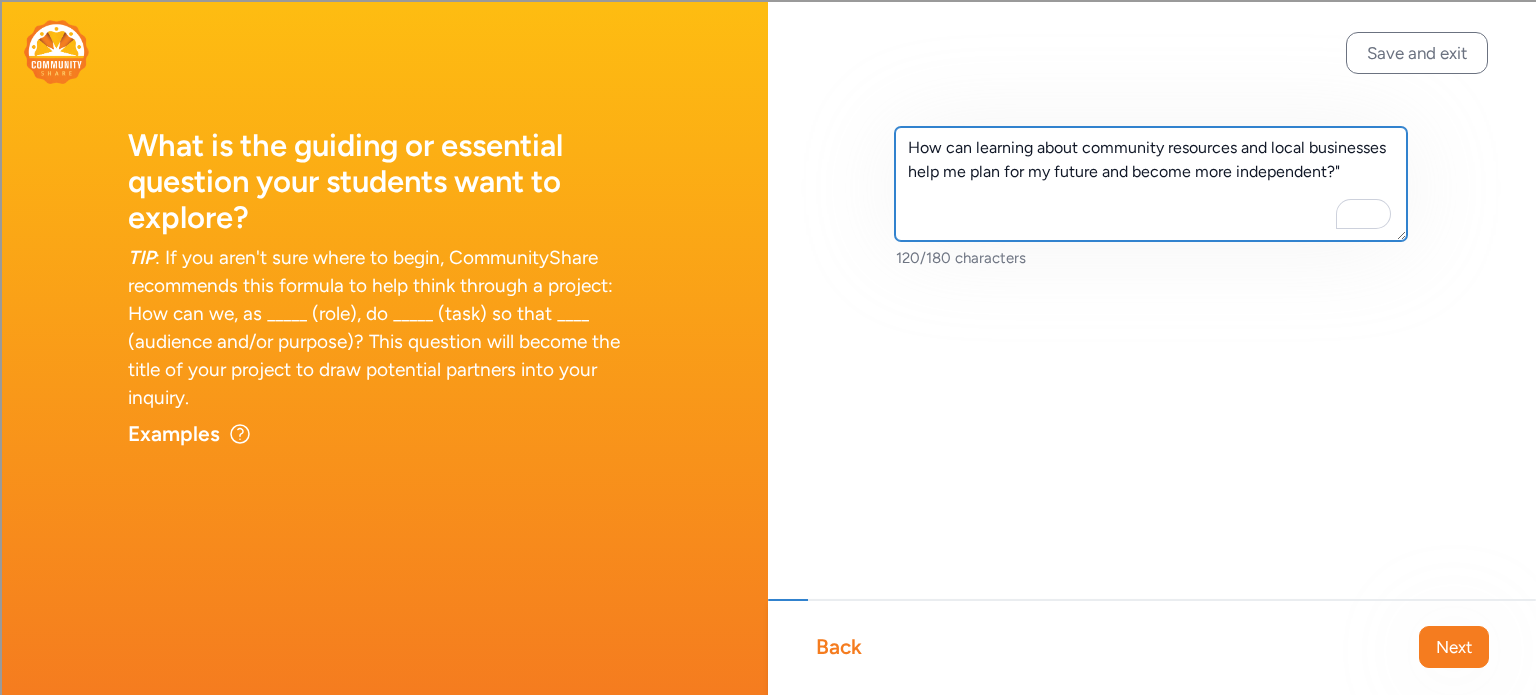 click on "How can learning about community resources and local businesses help me plan for my future and become more independent?"" at bounding box center (1151, 184) 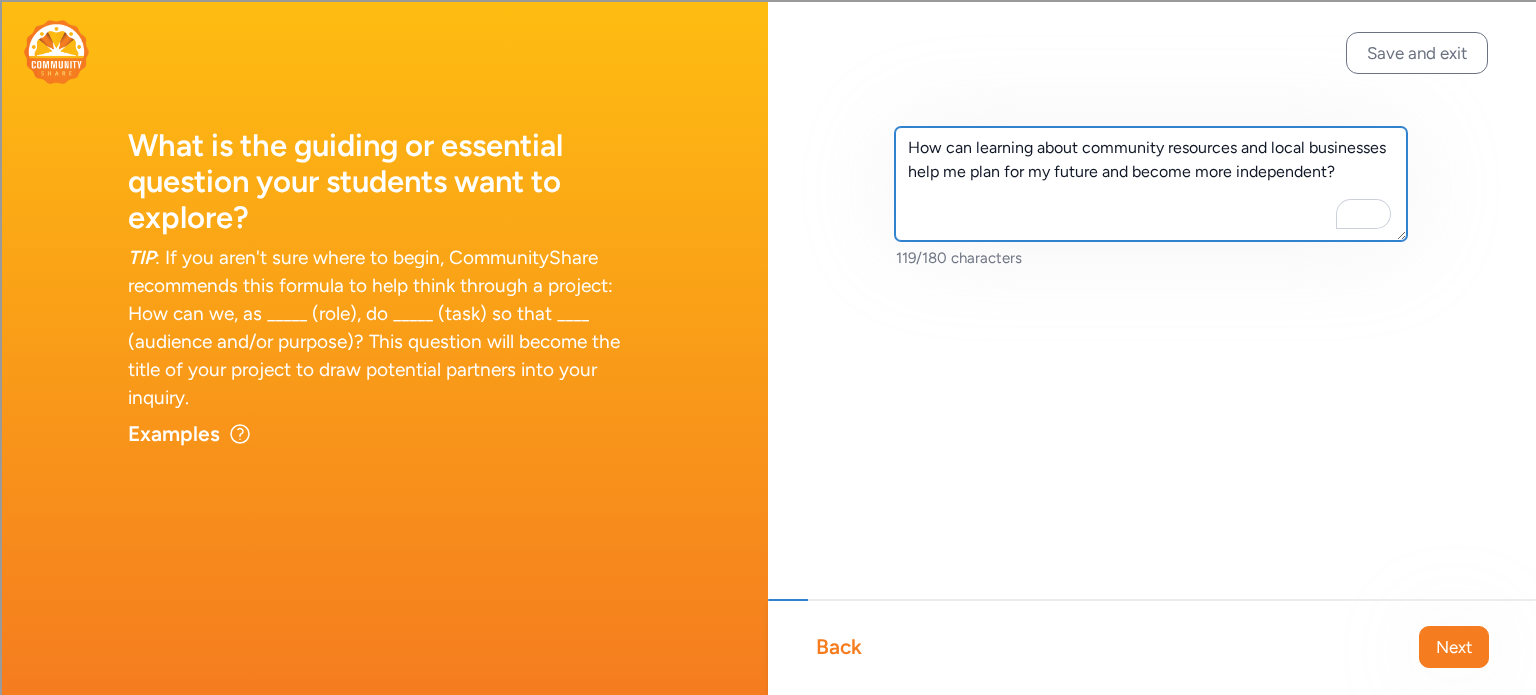 type on "How can learning about community resources and local businesses help me plan for my future and become more independent?" 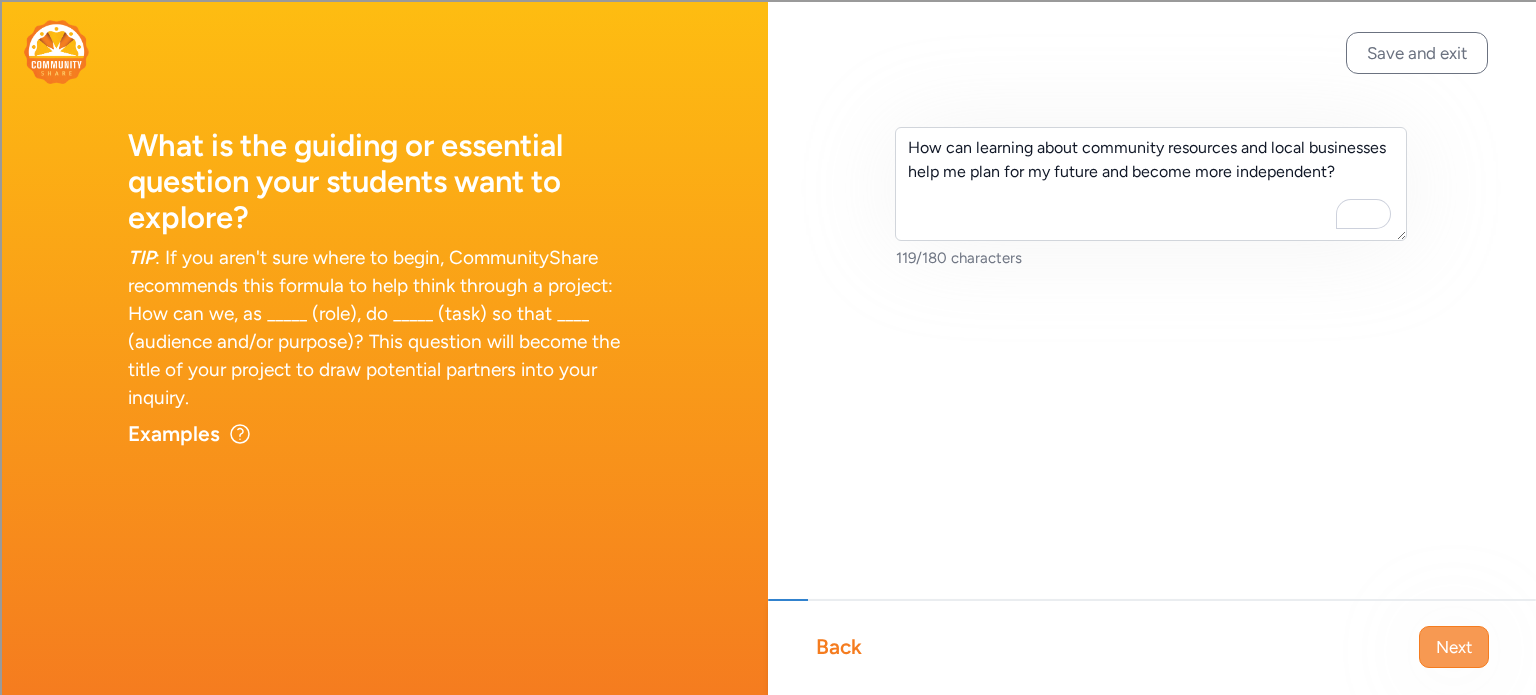 click on "Next" at bounding box center (1454, 647) 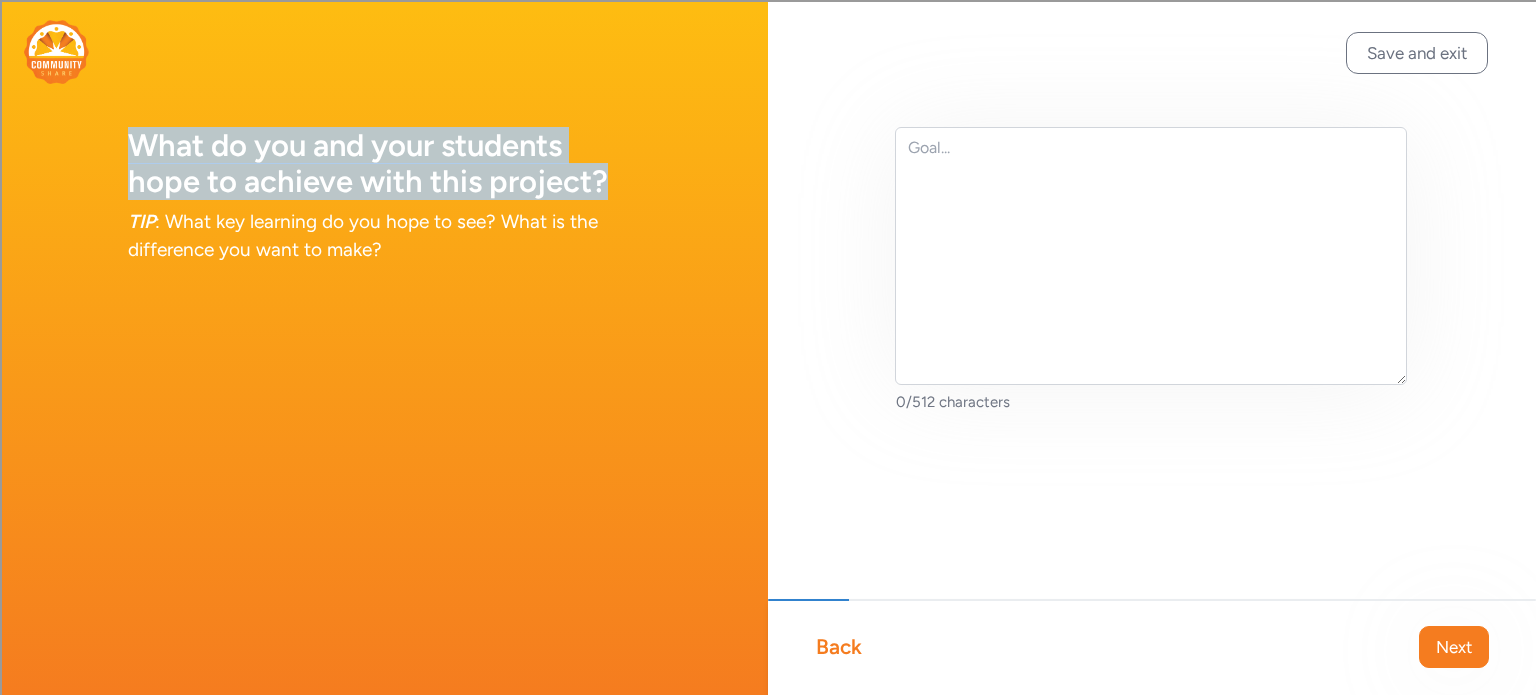 drag, startPoint x: 107, startPoint y: 146, endPoint x: 614, endPoint y: 185, distance: 508.4978 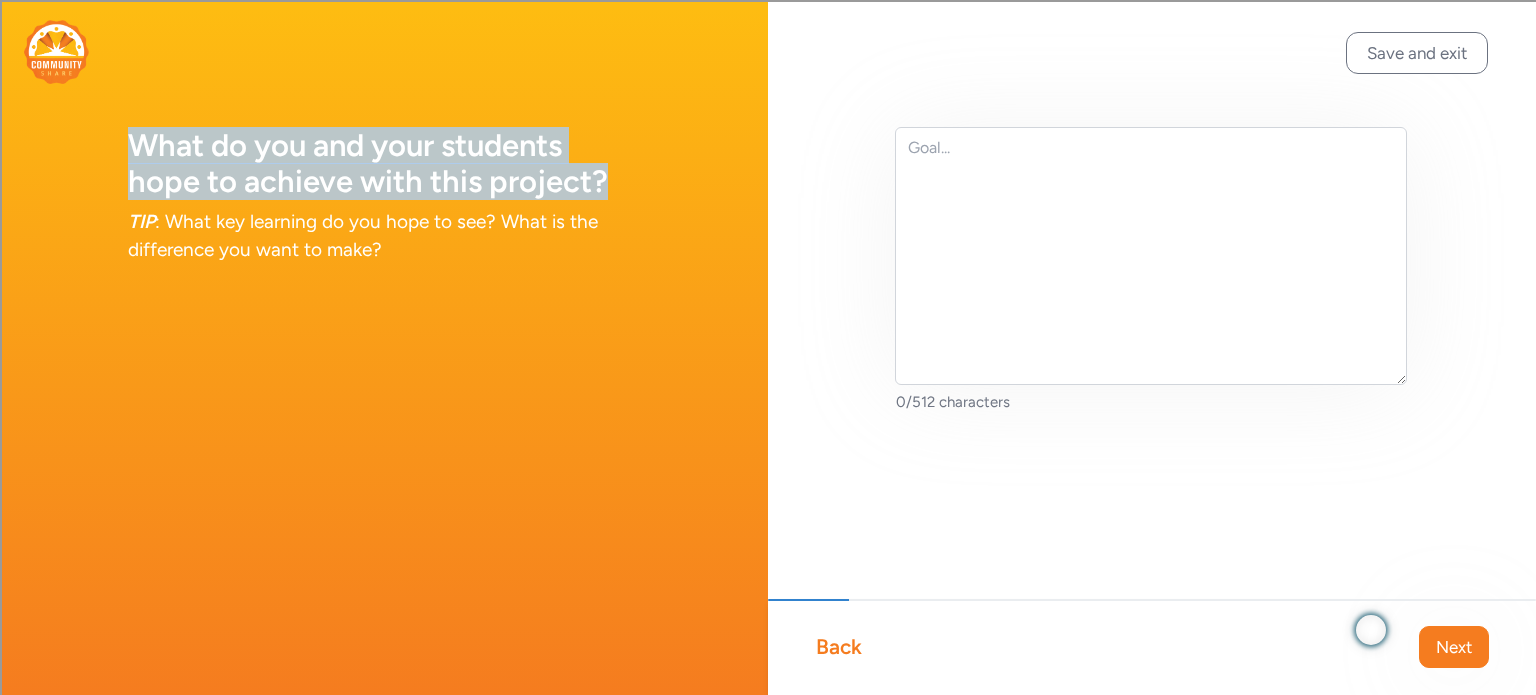copy on "What do you and your students hope to achieve with this project?" 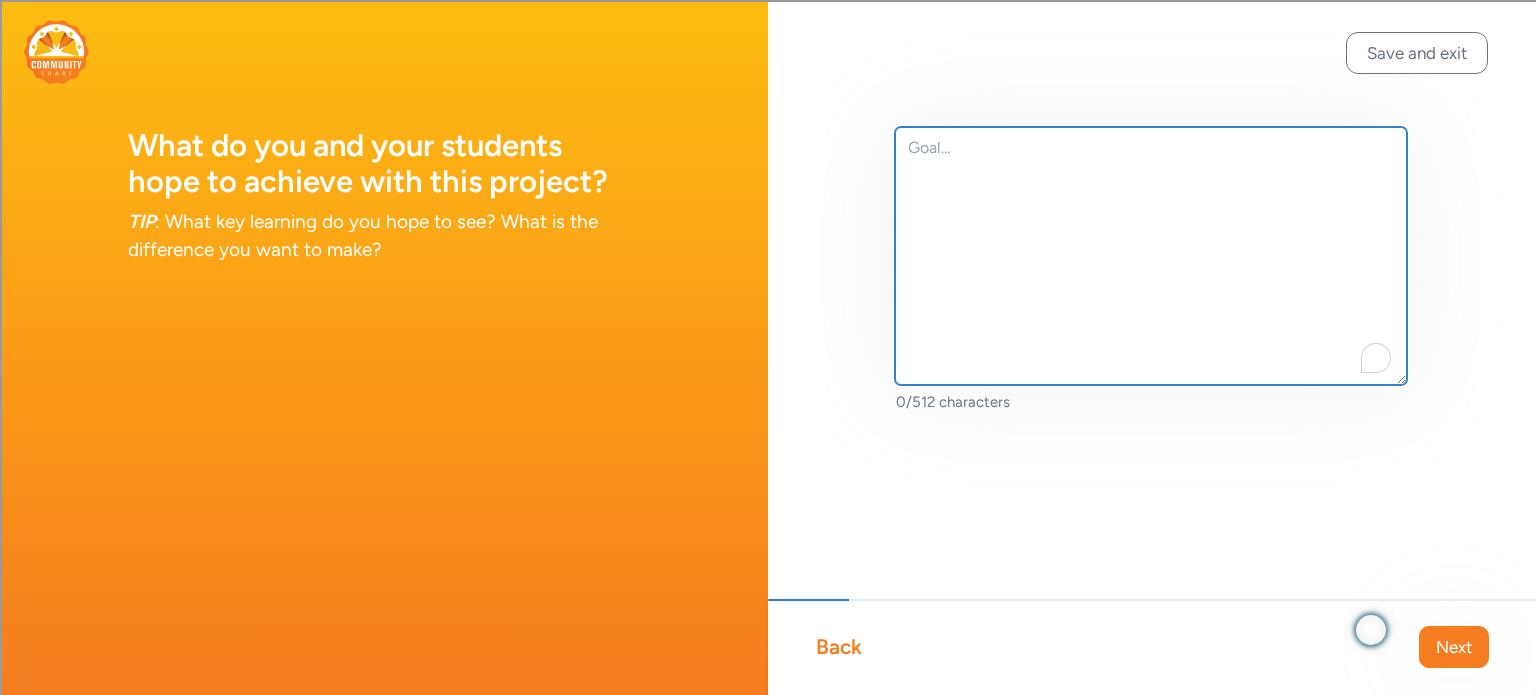 click at bounding box center [1151, 256] 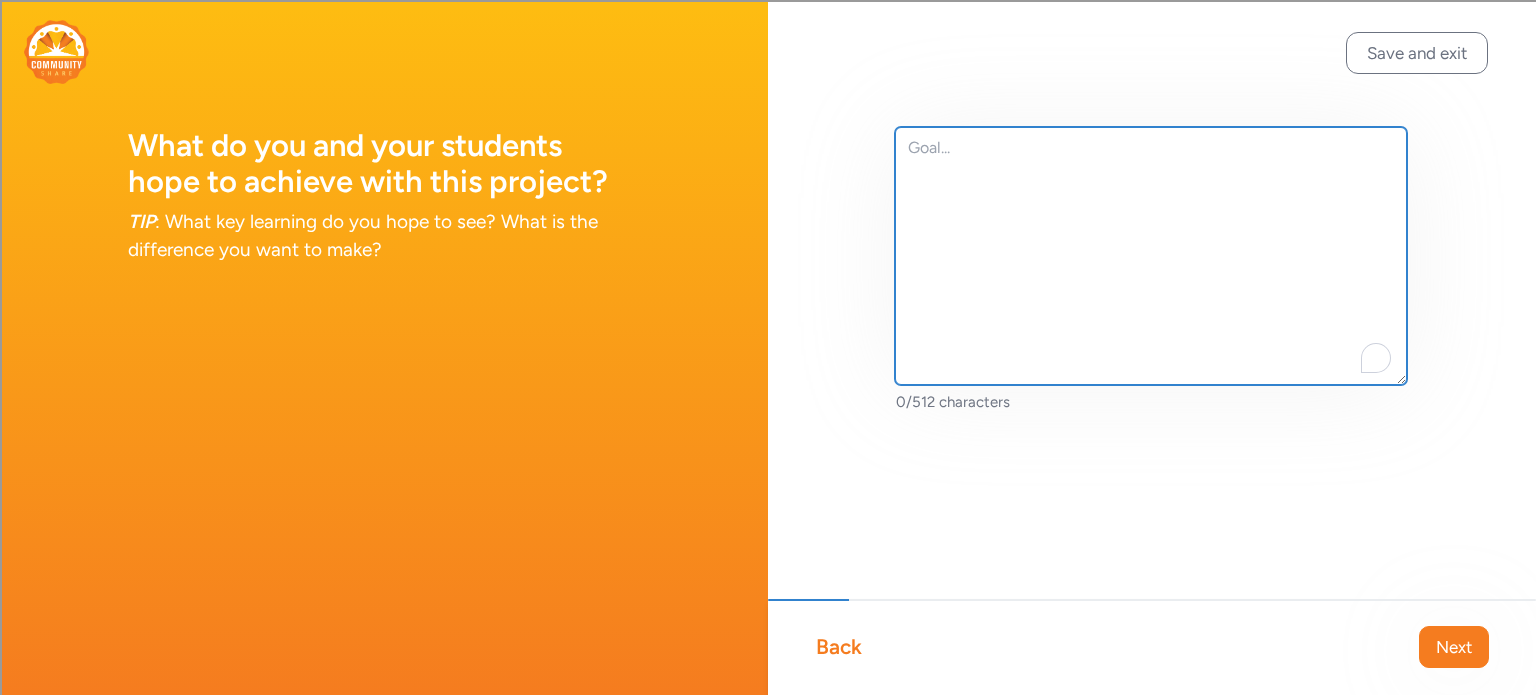 paste on "We hope to increase students’ awareness of community resources and local businesses so they can build real-world connections, develop greater independence, and make informed choices about their futures. By exploring what’s available in their community, students will gain practical knowledge, discover new interests, and feel more confident navigating life beyond high school." 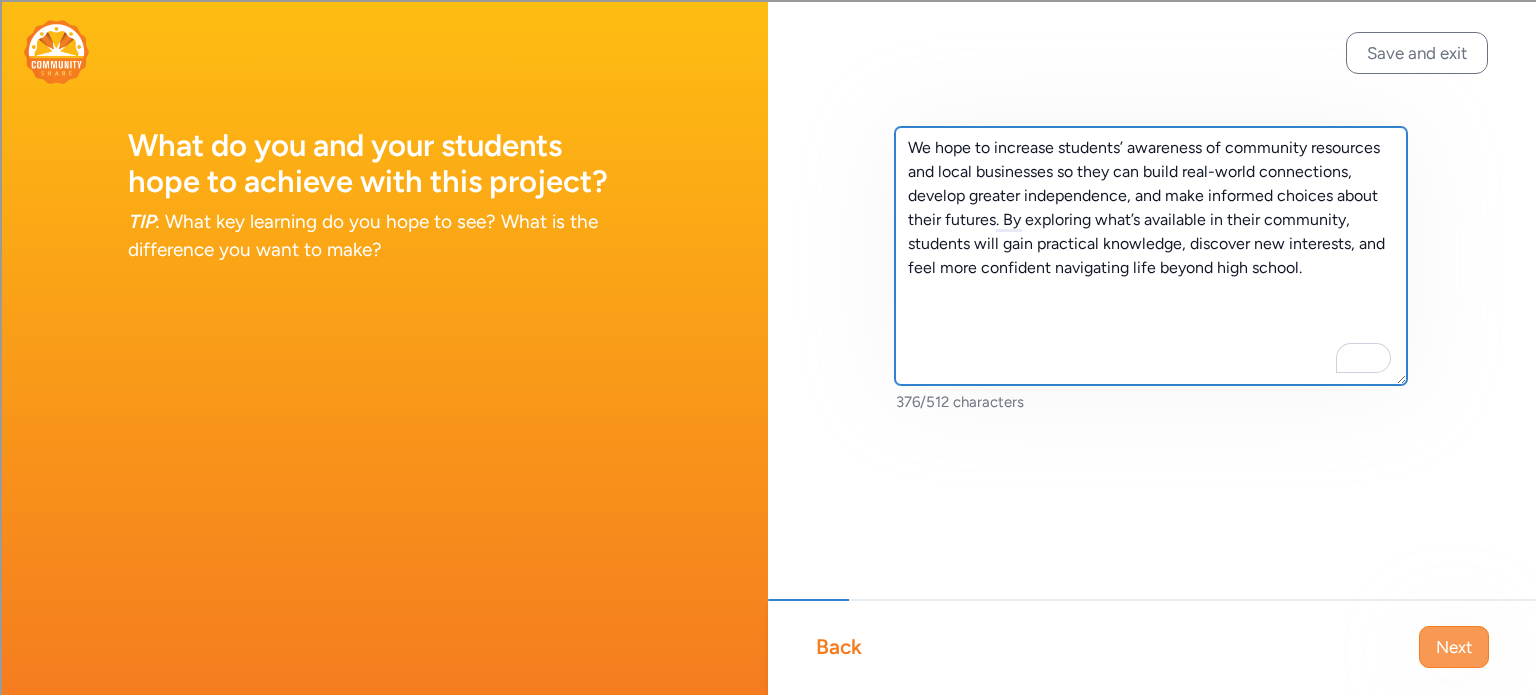 type on "We hope to increase students’ awareness of community resources and local businesses so they can build real-world connections, develop greater independence, and make informed choices about their futures. By exploring what’s available in their community, students will gain practical knowledge, discover new interests, and feel more confident navigating life beyond high school." 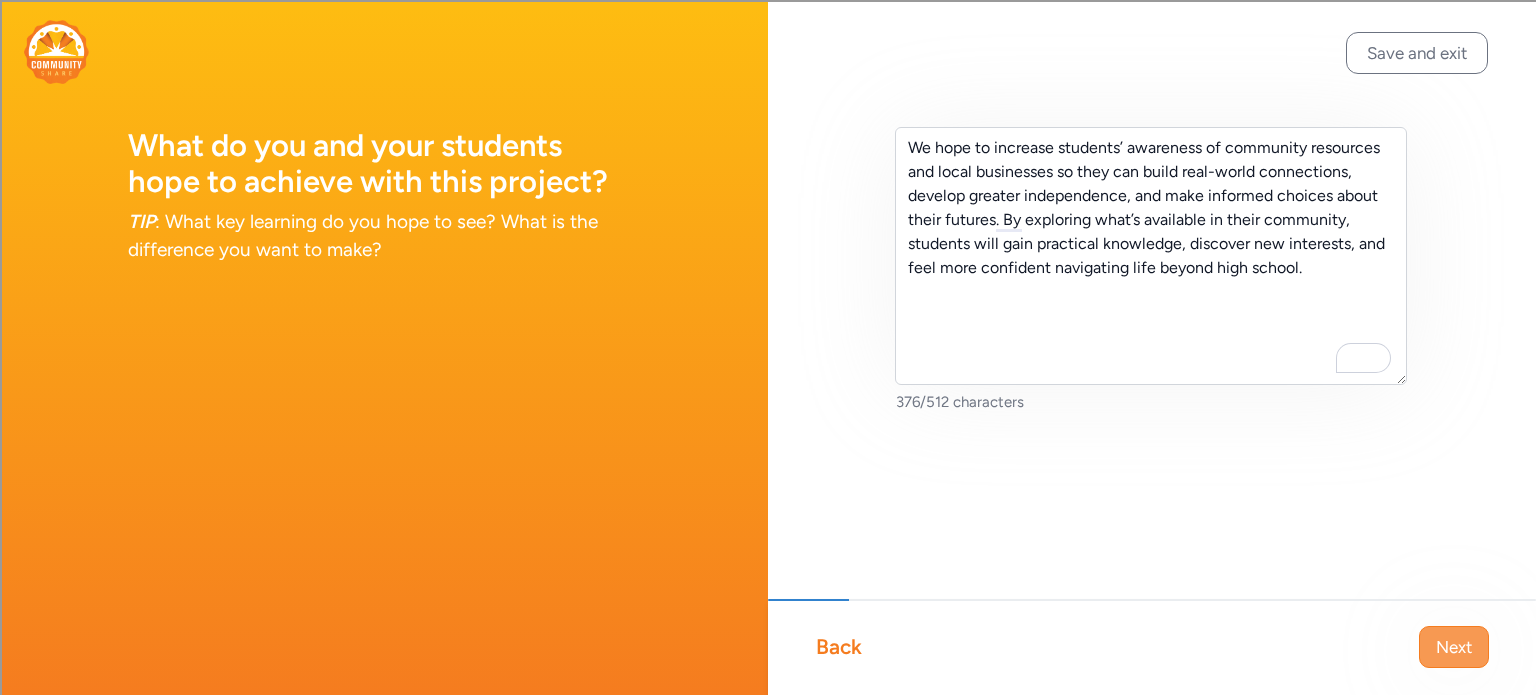 click on "Next" at bounding box center [1454, 647] 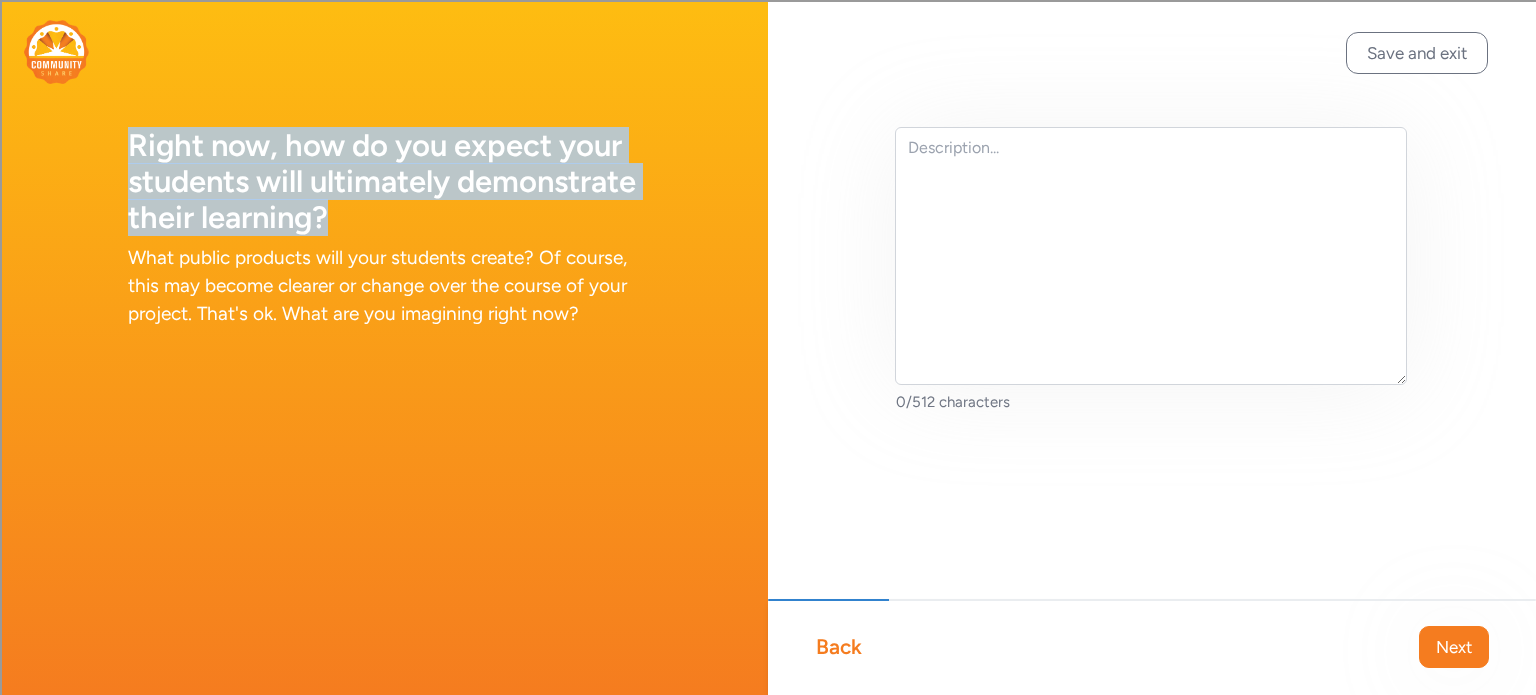 drag, startPoint x: 123, startPoint y: 135, endPoint x: 585, endPoint y: 233, distance: 472.27957 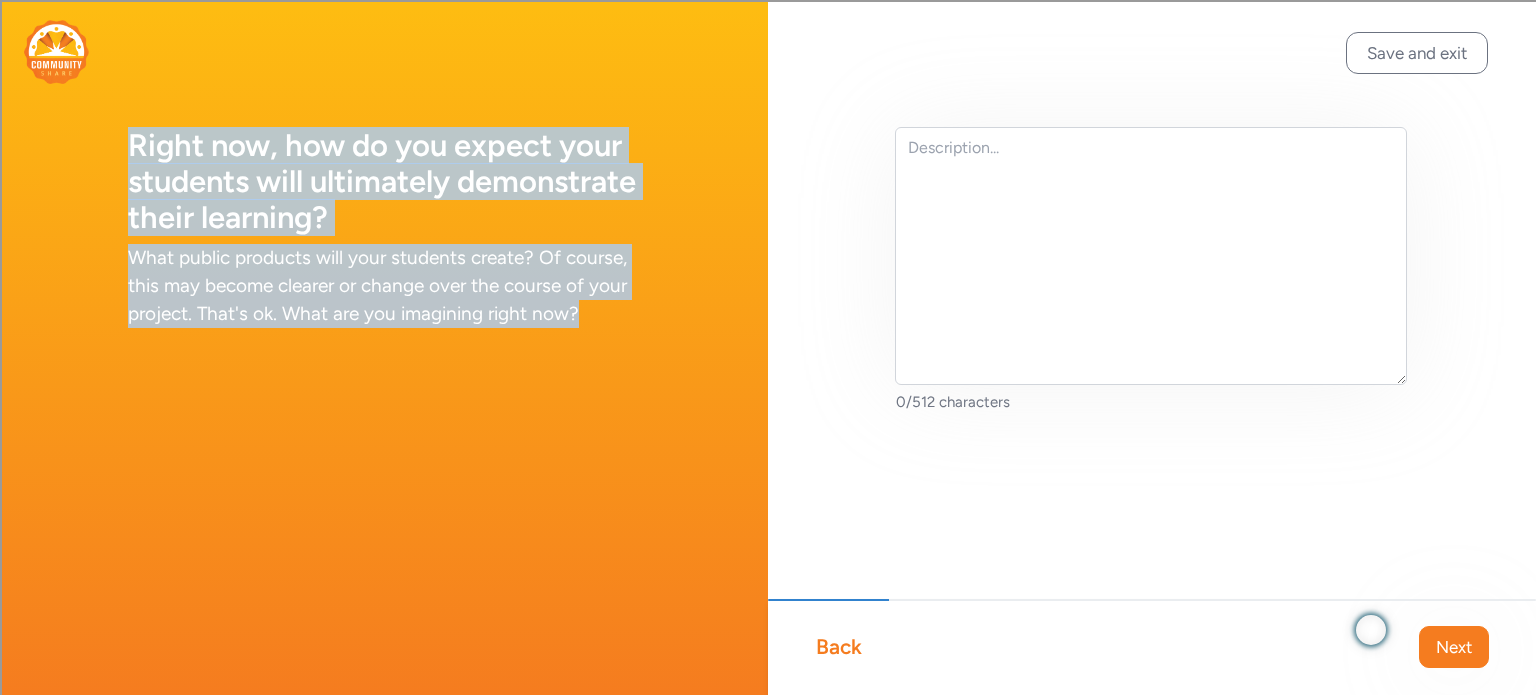 copy on "Right now, how do you expect your students will ultimately demonstrate their learning? What public products will your students create? Of course, this may become clearer or change over the course of your project. That's ok. What are you imagining right now?" 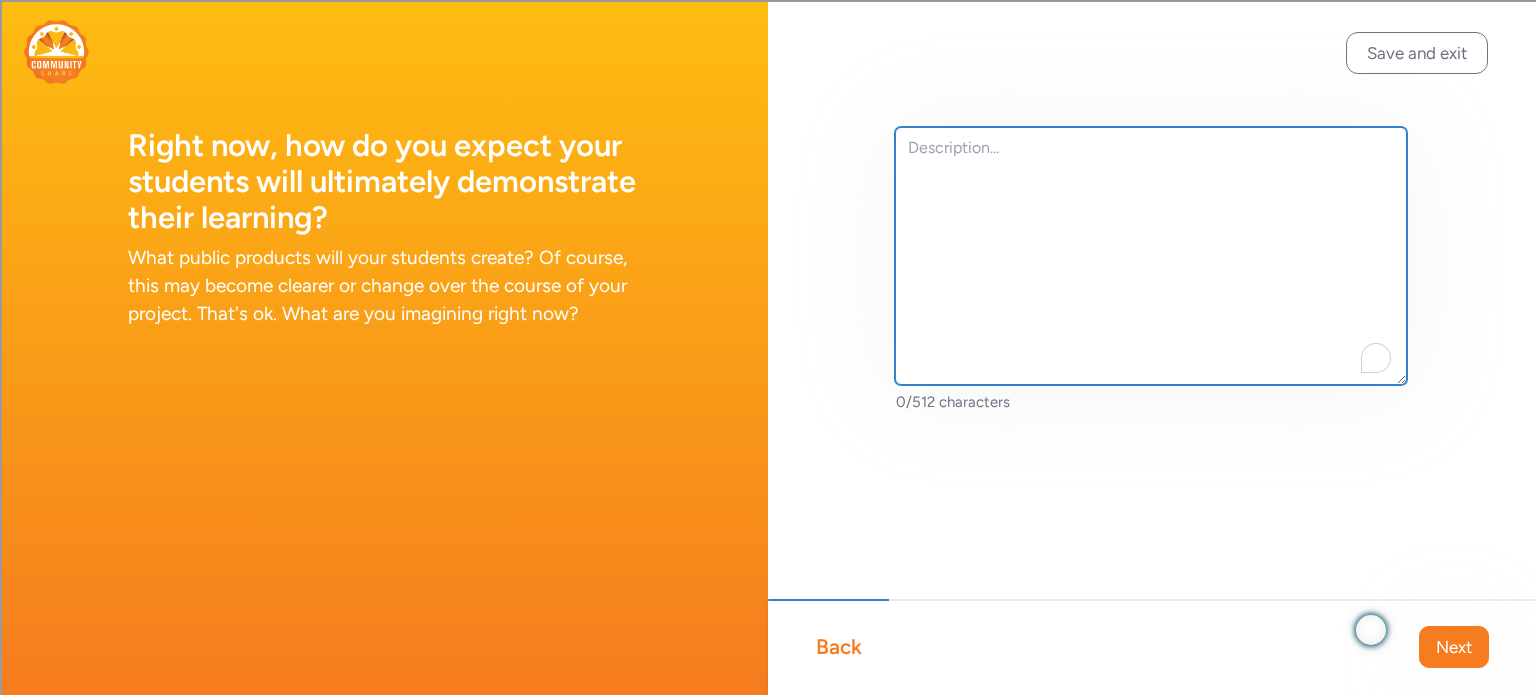 click at bounding box center (1151, 256) 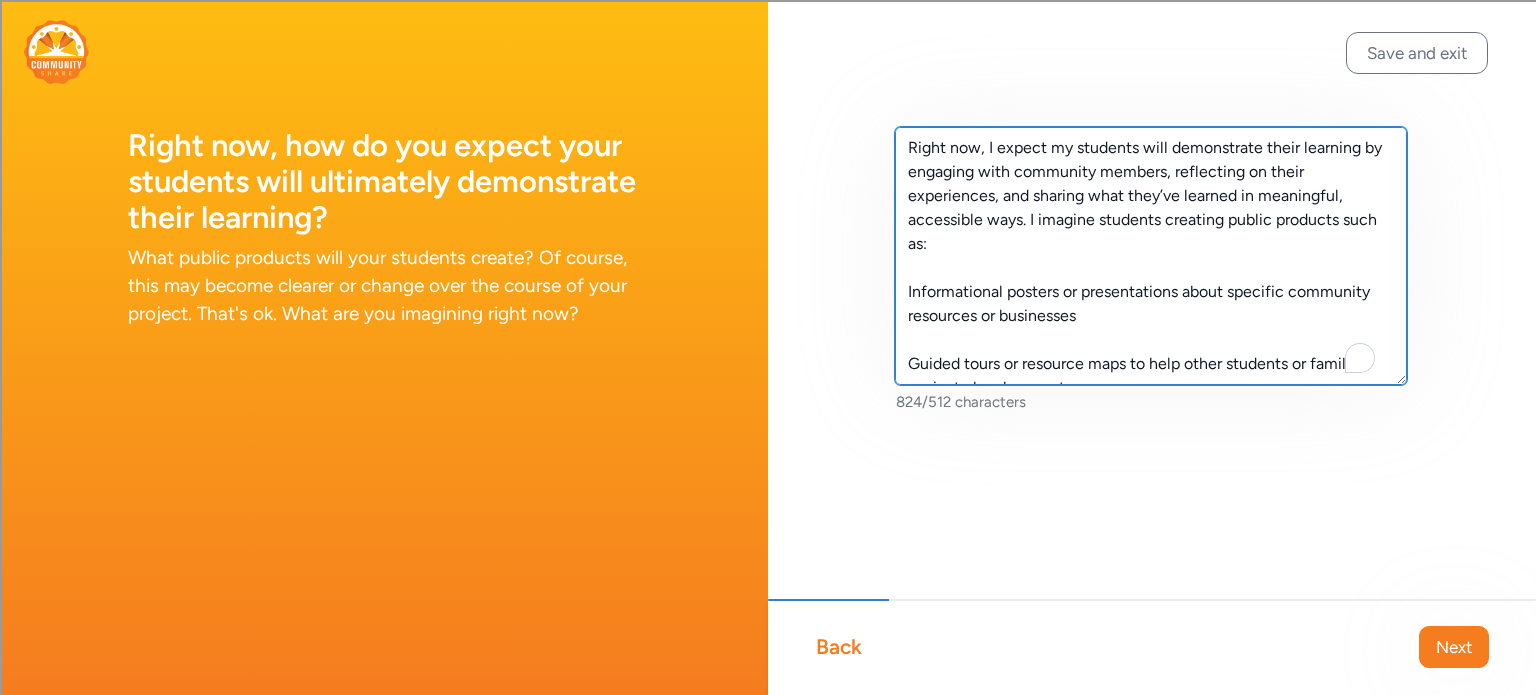 scroll, scrollTop: 253, scrollLeft: 0, axis: vertical 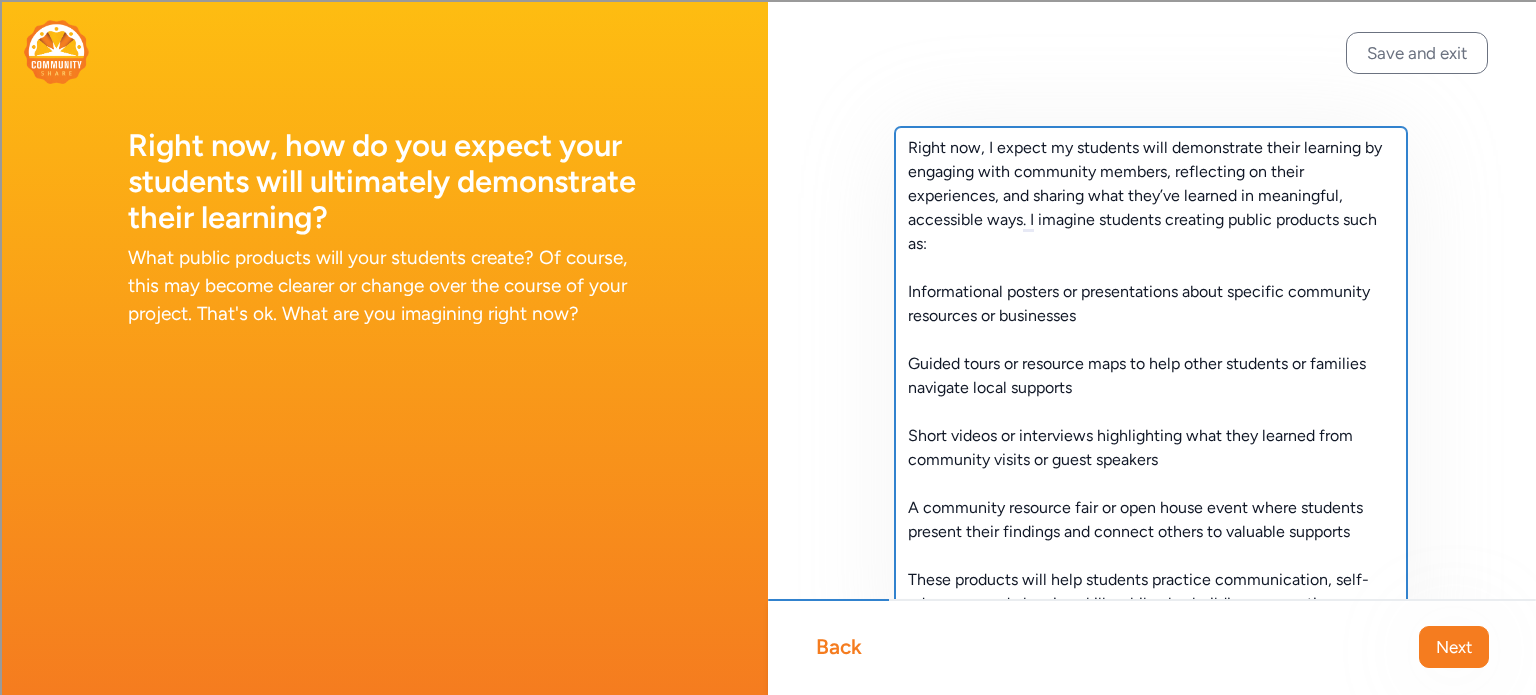drag, startPoint x: 1405, startPoint y: 375, endPoint x: 1490, endPoint y: 661, distance: 298.36386 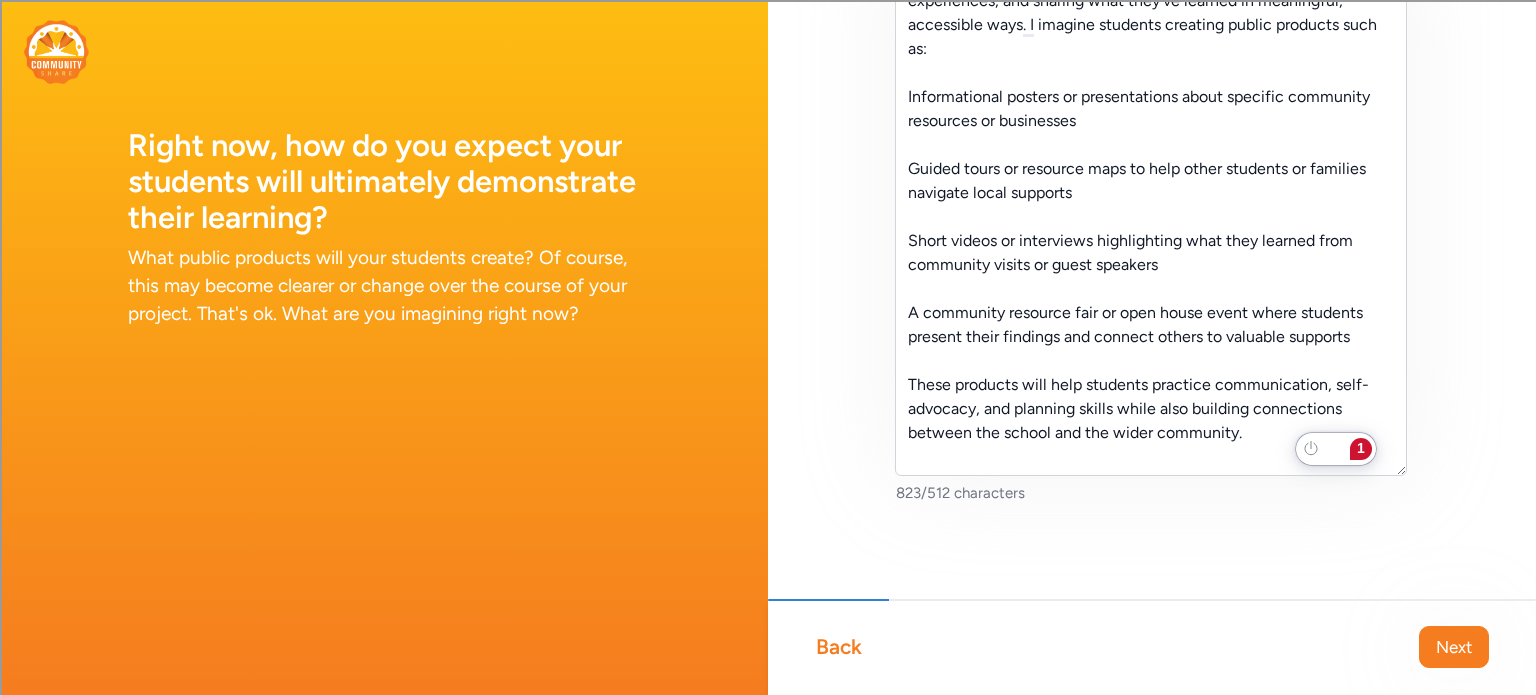 click on "1" 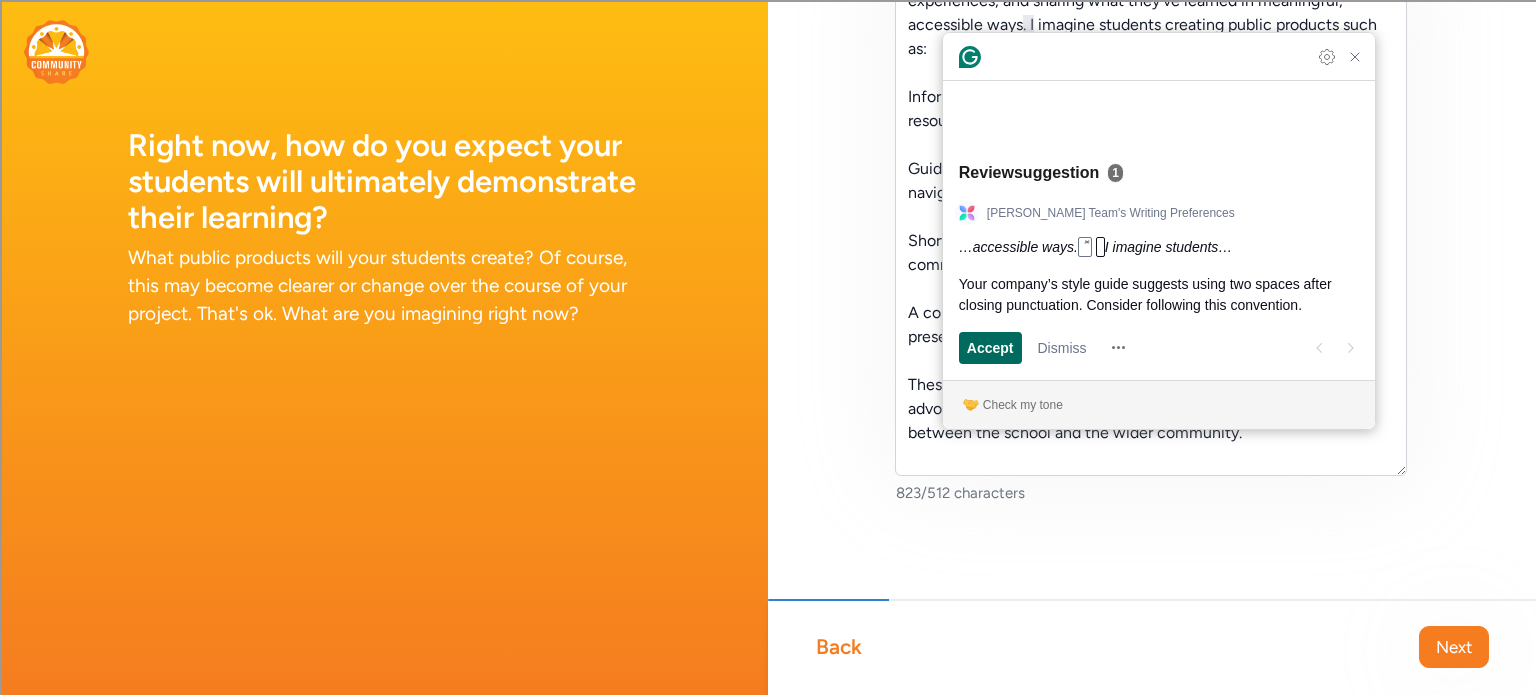 click on "Accept" at bounding box center (990, 347) 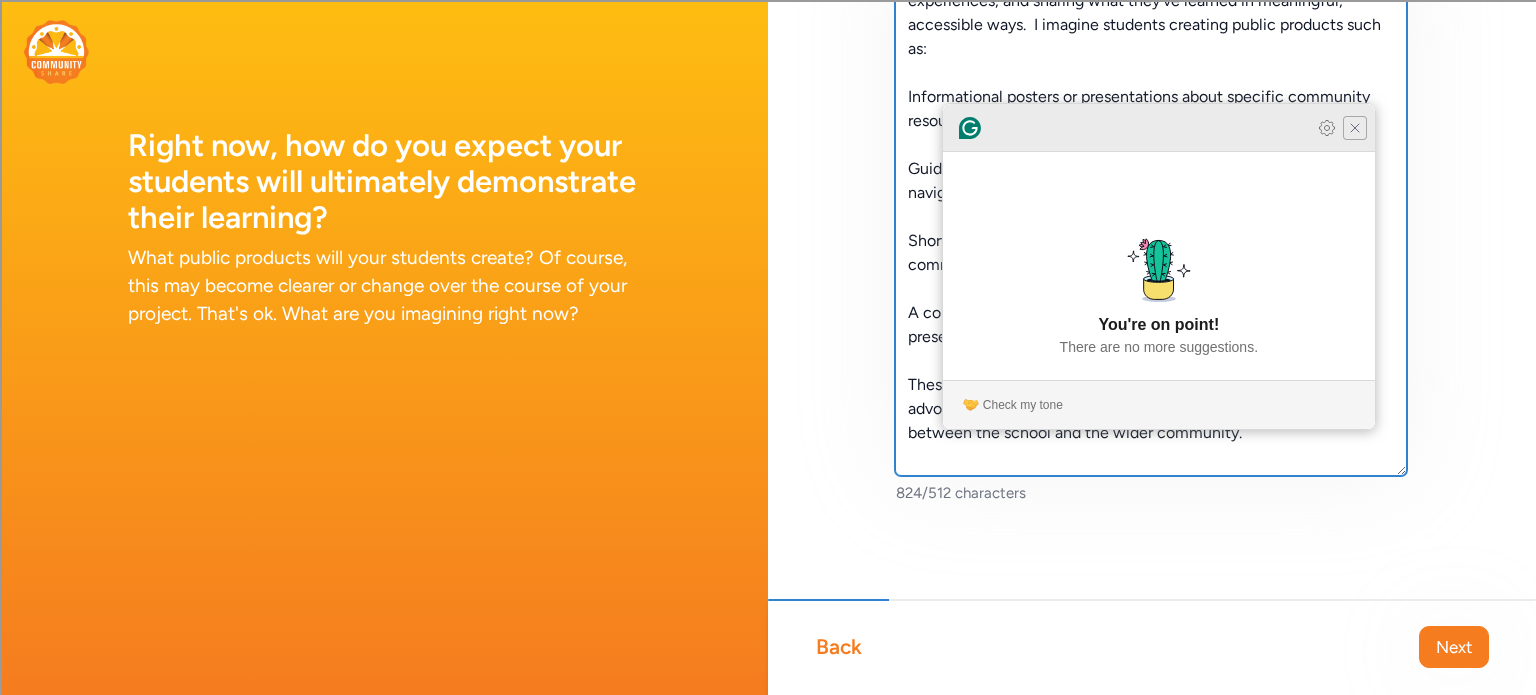 type on "Right now, I expect my students will demonstrate their learning by engaging with community members, reflecting on their experiences, and sharing what they’ve learned in meaningful, accessible ways.  I imagine students creating public products such as:
Informational posters or presentations about specific community resources or businesses
Guided tours or resource maps to help other students or families navigate local supports
Short videos or interviews highlighting what they learned from community visits or guest speakers
A community resource fair or open house event where students present their findings and connect others to valuable supports
These products will help students practice communication, self-advocacy, and planning skills while also building connections between the school and the wider community." 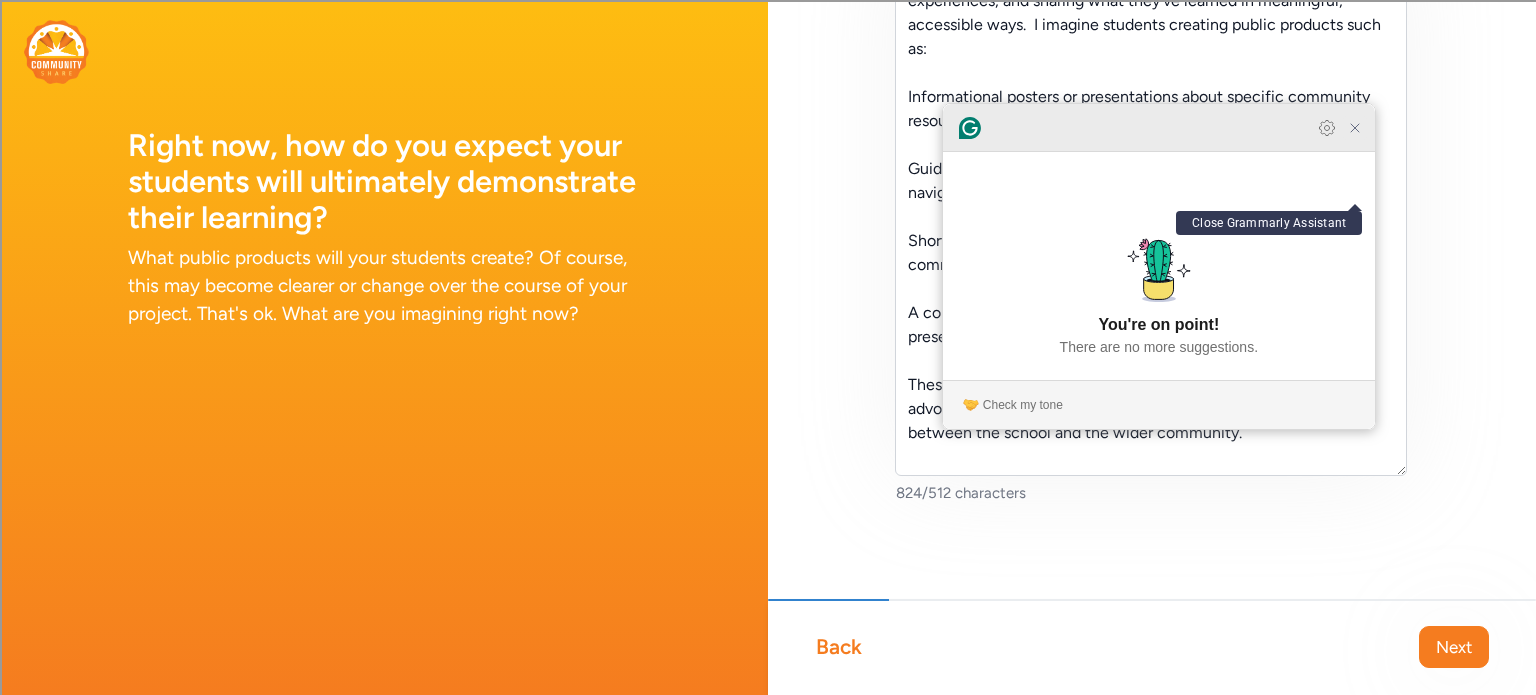 click 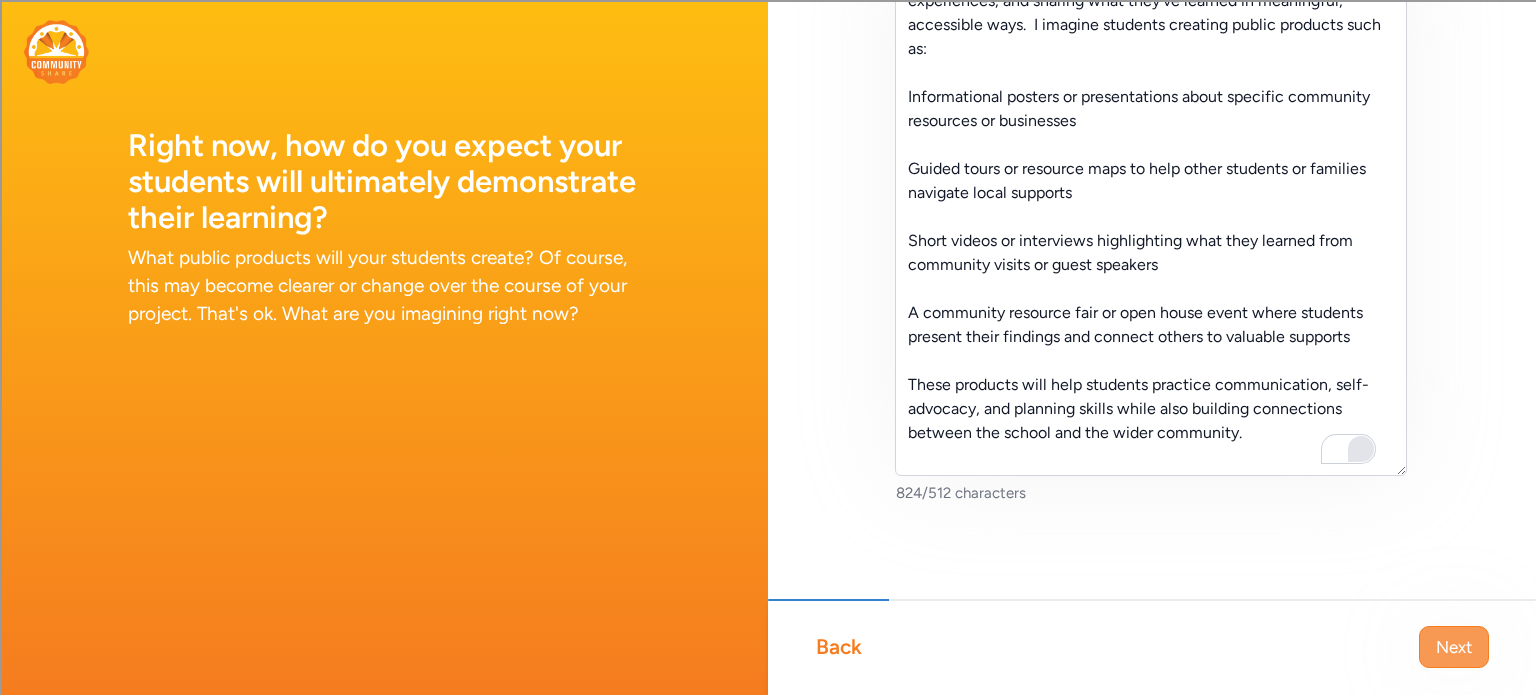 click on "Next" at bounding box center (1454, 647) 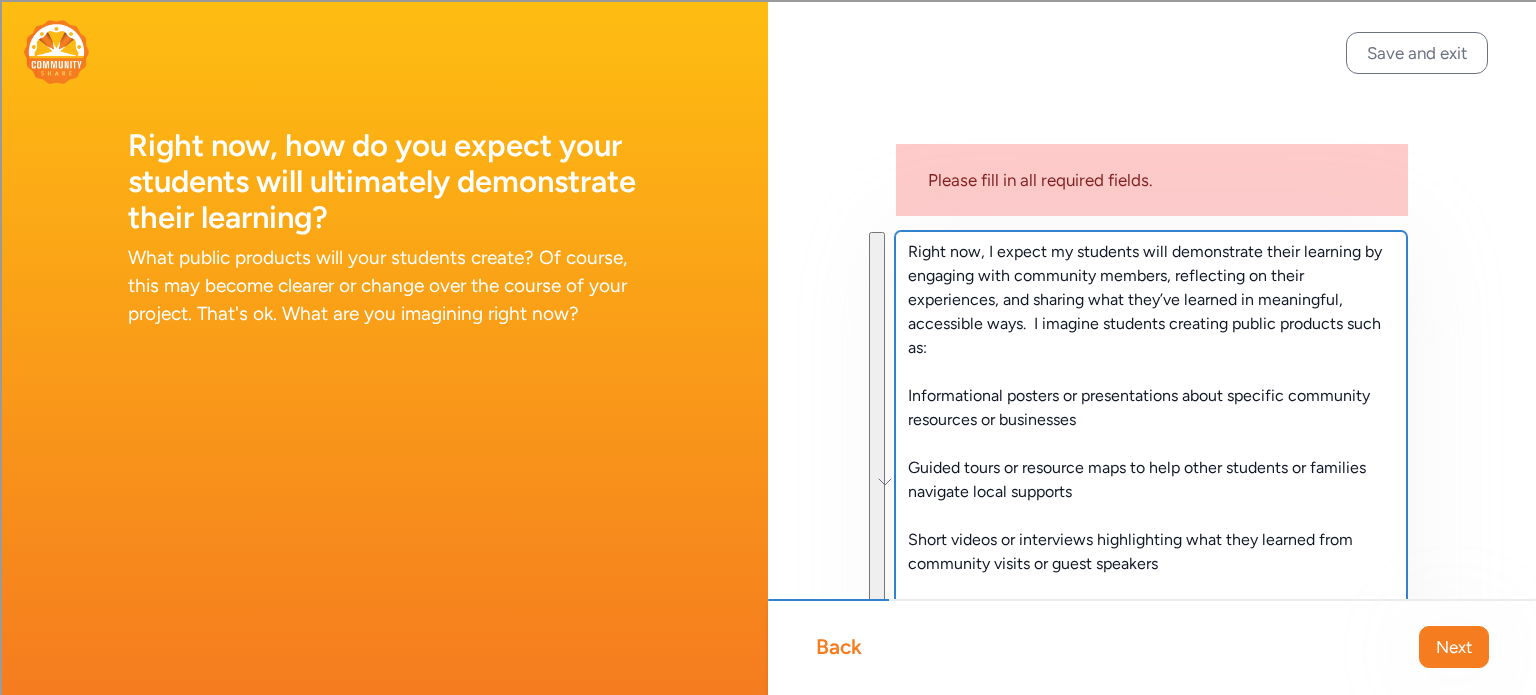 drag, startPoint x: 1271, startPoint y: 443, endPoint x: 848, endPoint y: -121, distance: 705 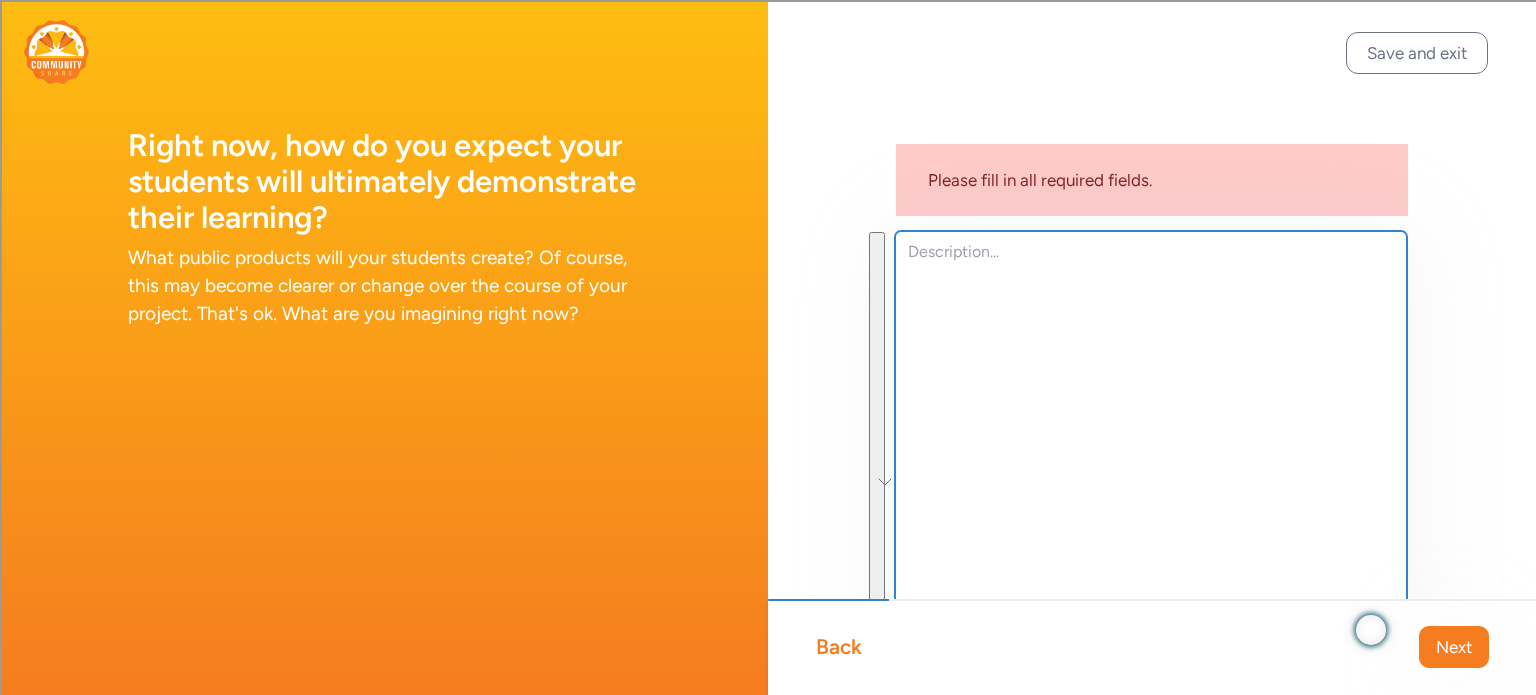 paste on "ChatGPT said:
Right now, I expect students will demonstrate their learning by creating public products like informational posters, videos, or presentations about local businesses and resources. They may also develop resource guides, maps, or help host a community event or fair. These activities will give them the chance to apply real-world skills, share their knowledge with others, and build confidence in navigating life after high school." 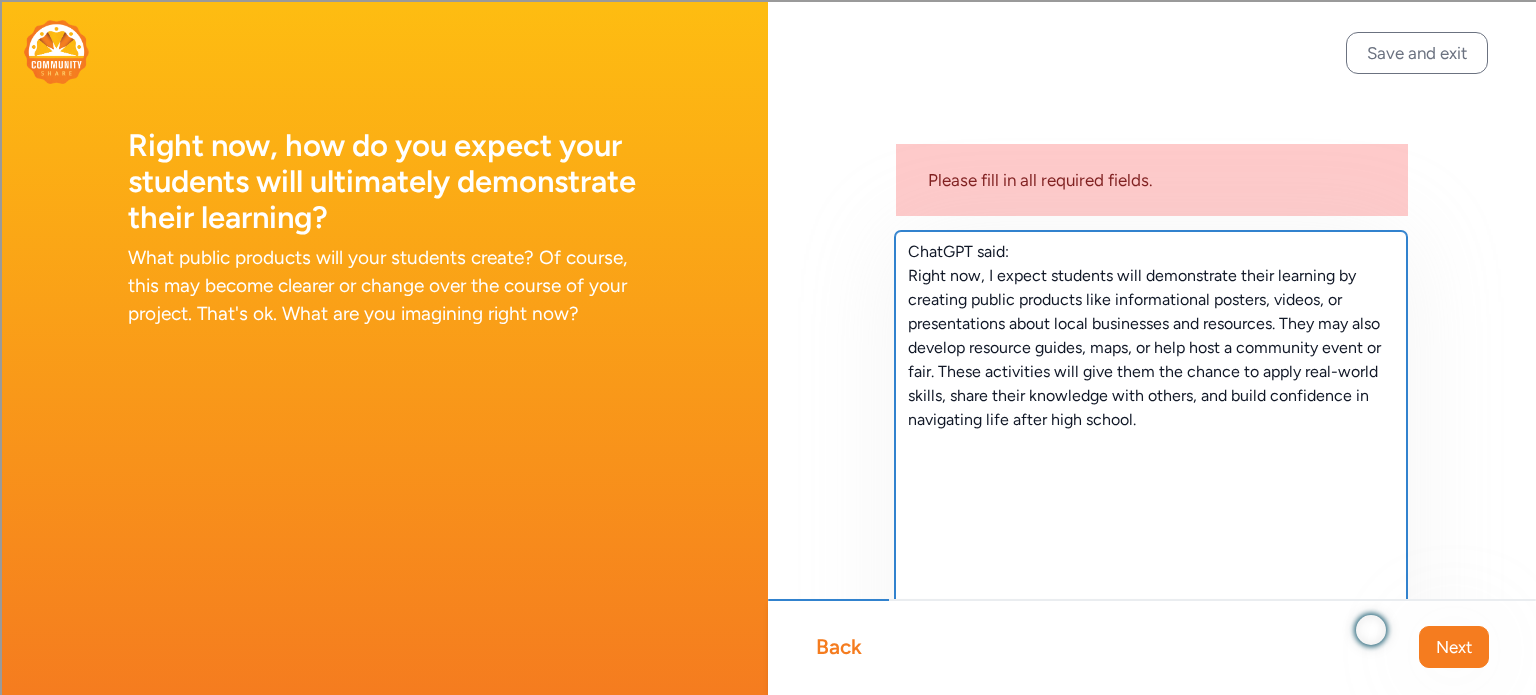 drag, startPoint x: 1036, startPoint y: 255, endPoint x: 801, endPoint y: 215, distance: 238.37994 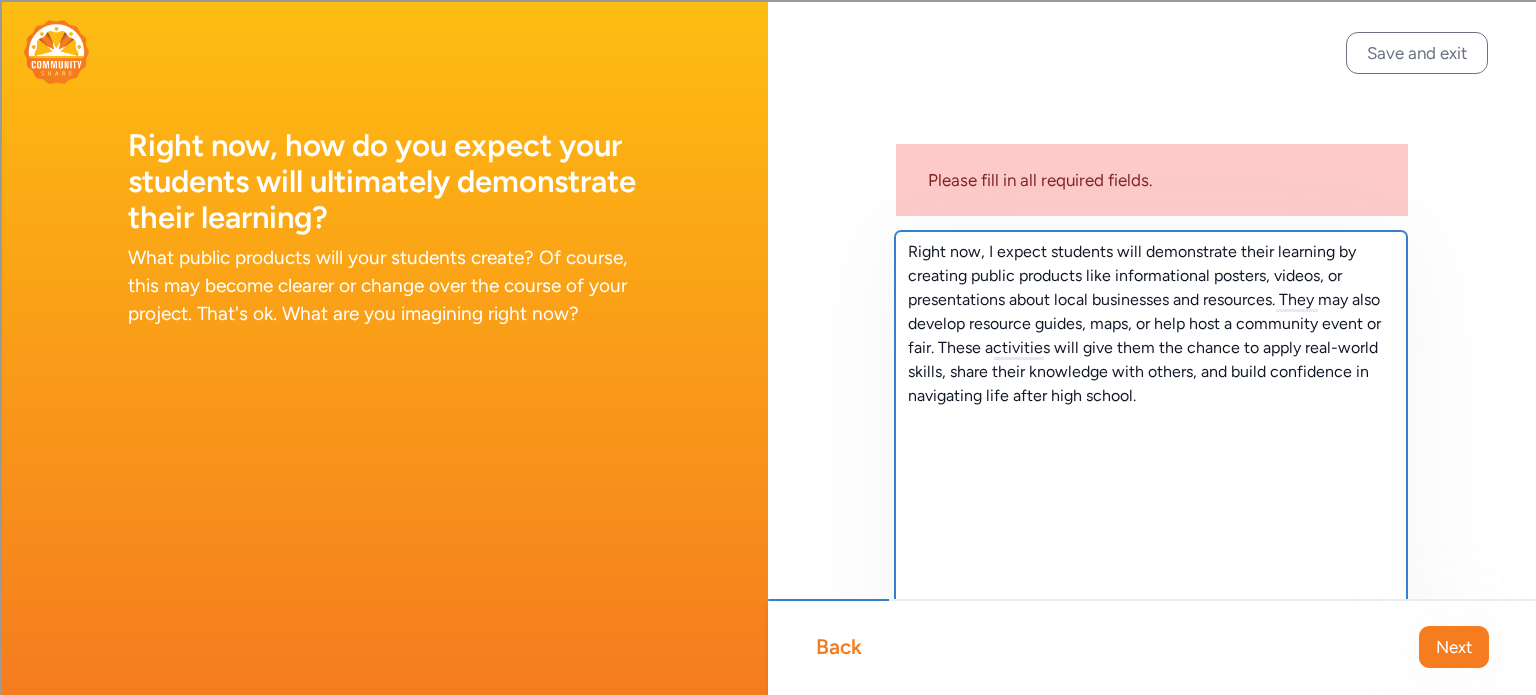 drag, startPoint x: 1263, startPoint y: 407, endPoint x: 878, endPoint y: 242, distance: 418.86752 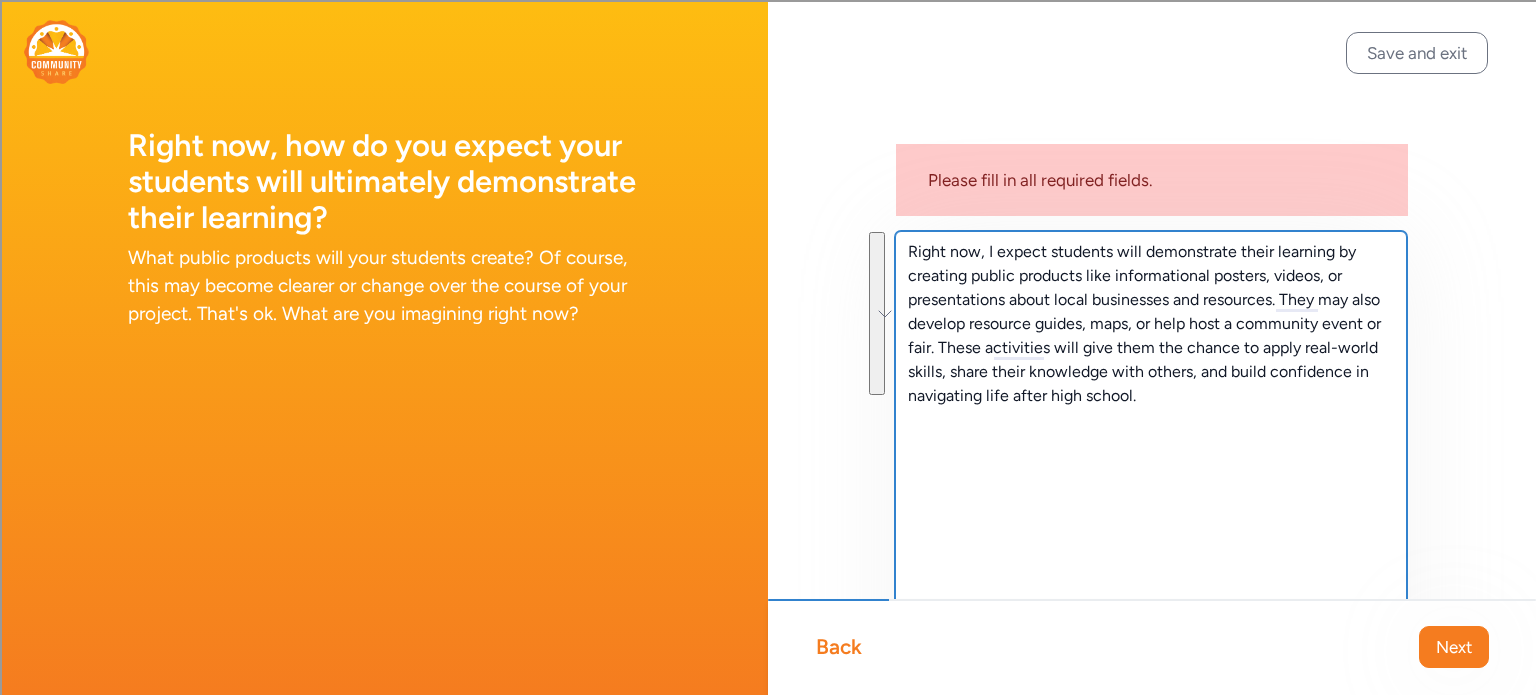 drag, startPoint x: 1314, startPoint y: 399, endPoint x: 923, endPoint y: 227, distance: 427.1592 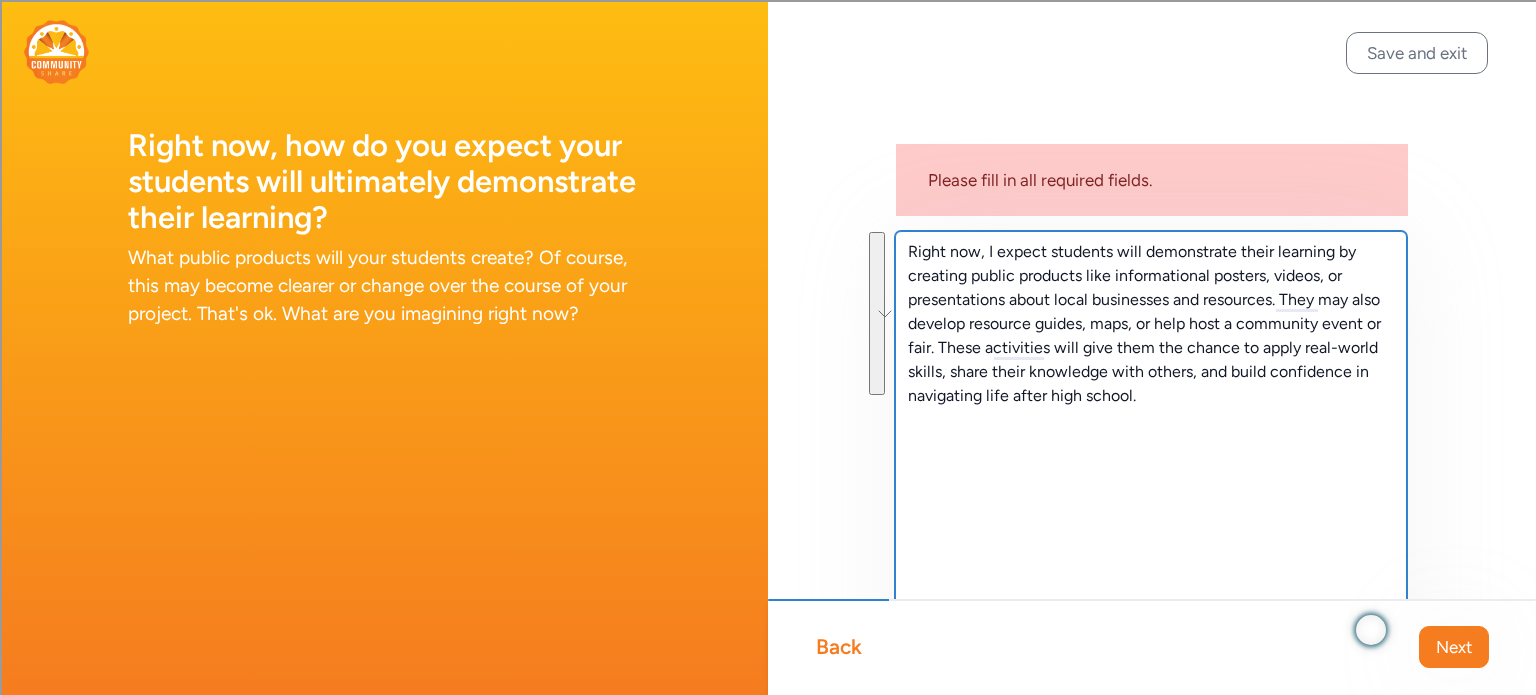 paste on "short interviews, videos, or presentations about local businesses and resources. They may also develop resource guides or maps. These activities will help them" 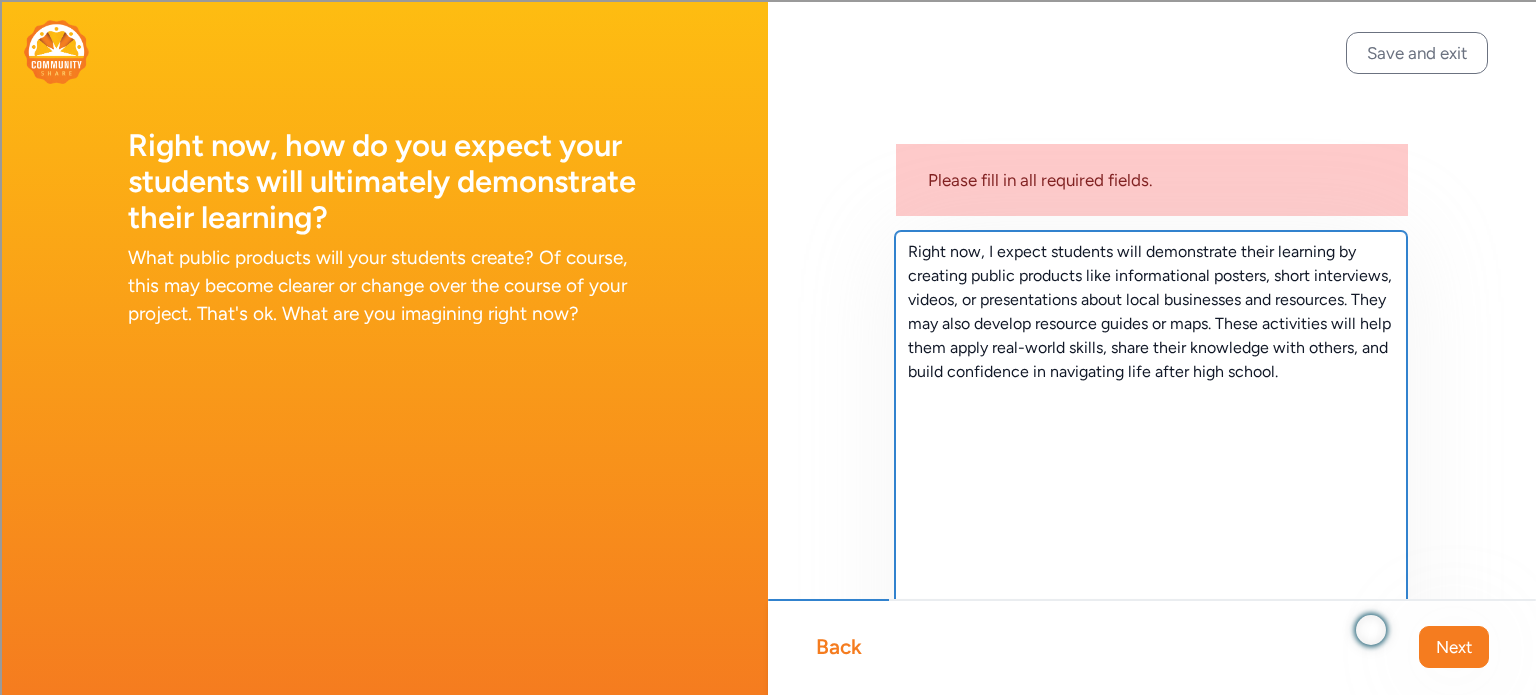 click on "Right now, I expect students will demonstrate their learning by creating public products like informational posters, short interviews, videos, or presentations about local businesses and resources. They may also develop resource guides or maps. These activities will help them apply real-world skills, share their knowledge with others, and build confidence in navigating life after high school." at bounding box center [1151, 503] 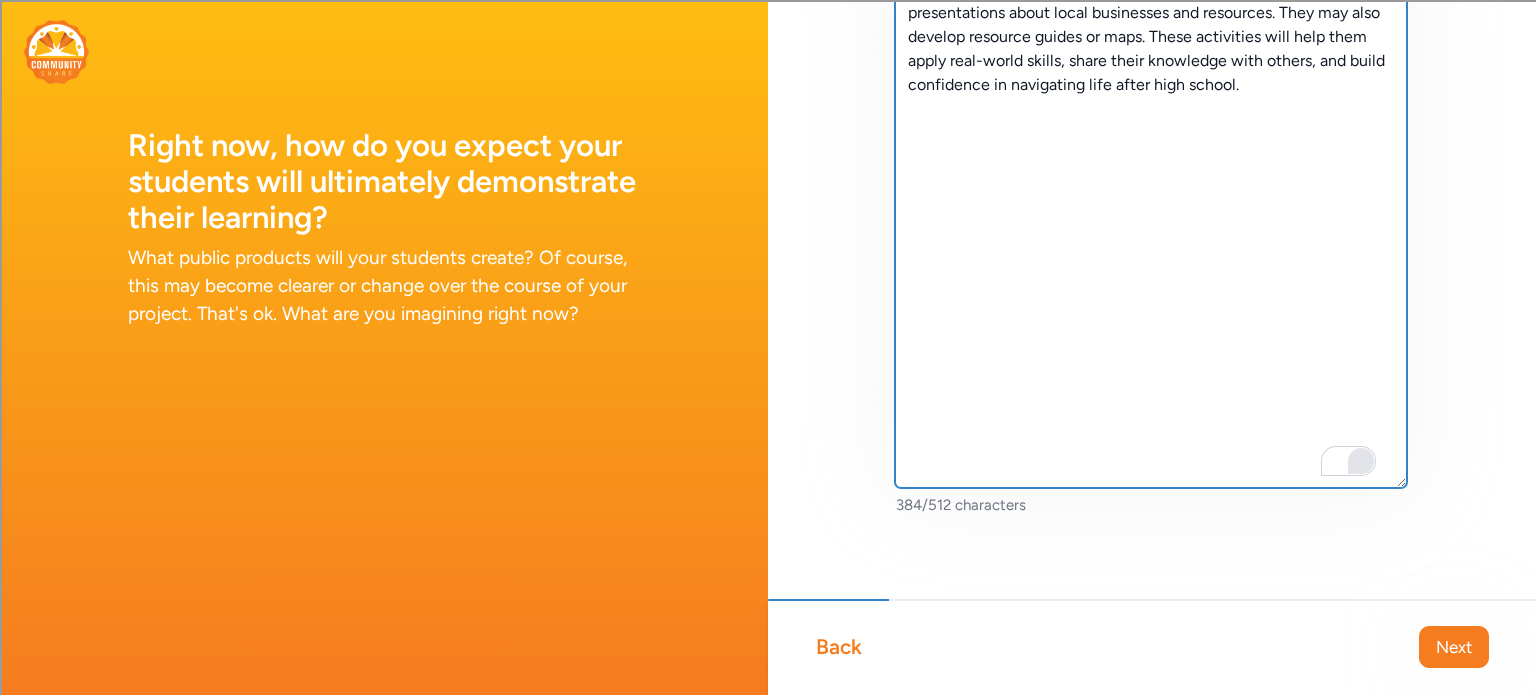 scroll, scrollTop: 299, scrollLeft: 0, axis: vertical 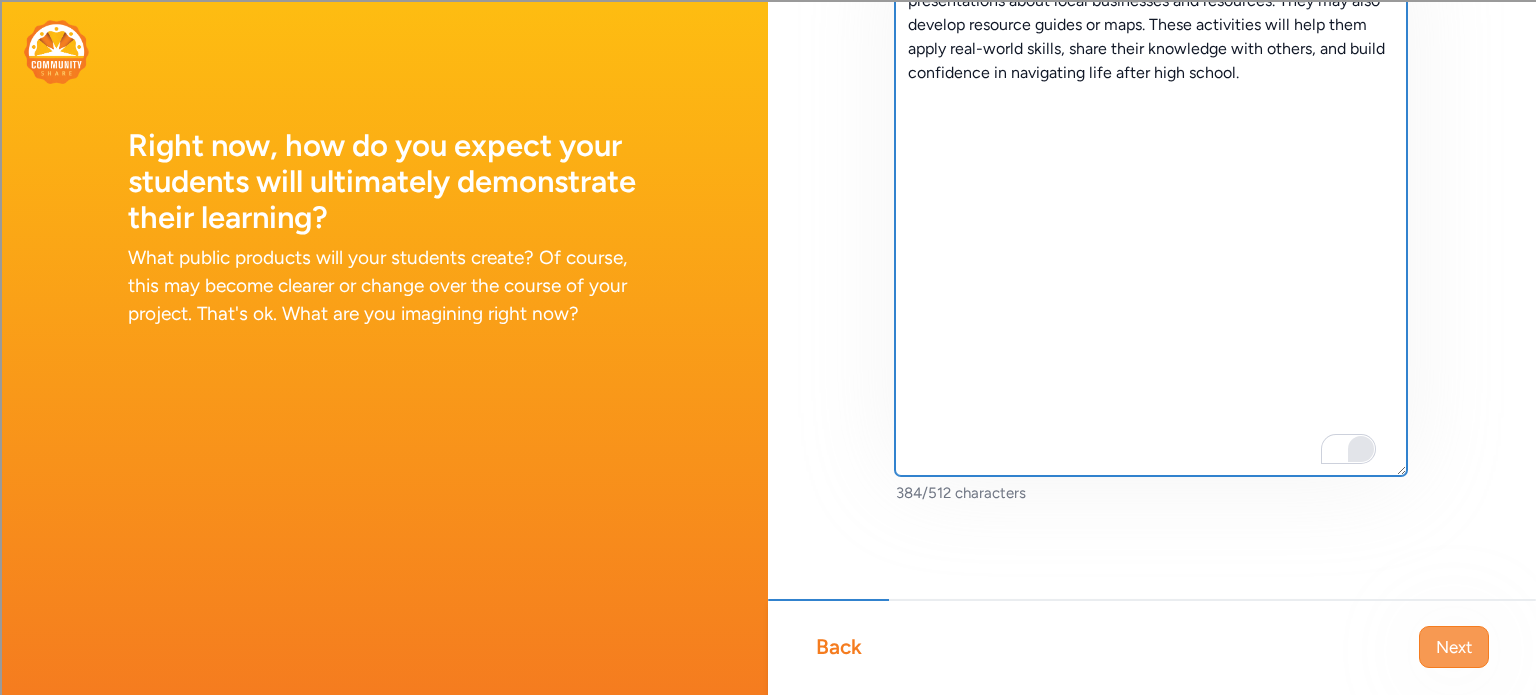 type on "I expect students will demonstrate their learning by creating public products like informational posters, short interviews, videos, or presentations about local businesses and resources. They may also develop resource guides or maps. These activities will help them apply real-world skills, share their knowledge with others, and build confidence in navigating life after high school." 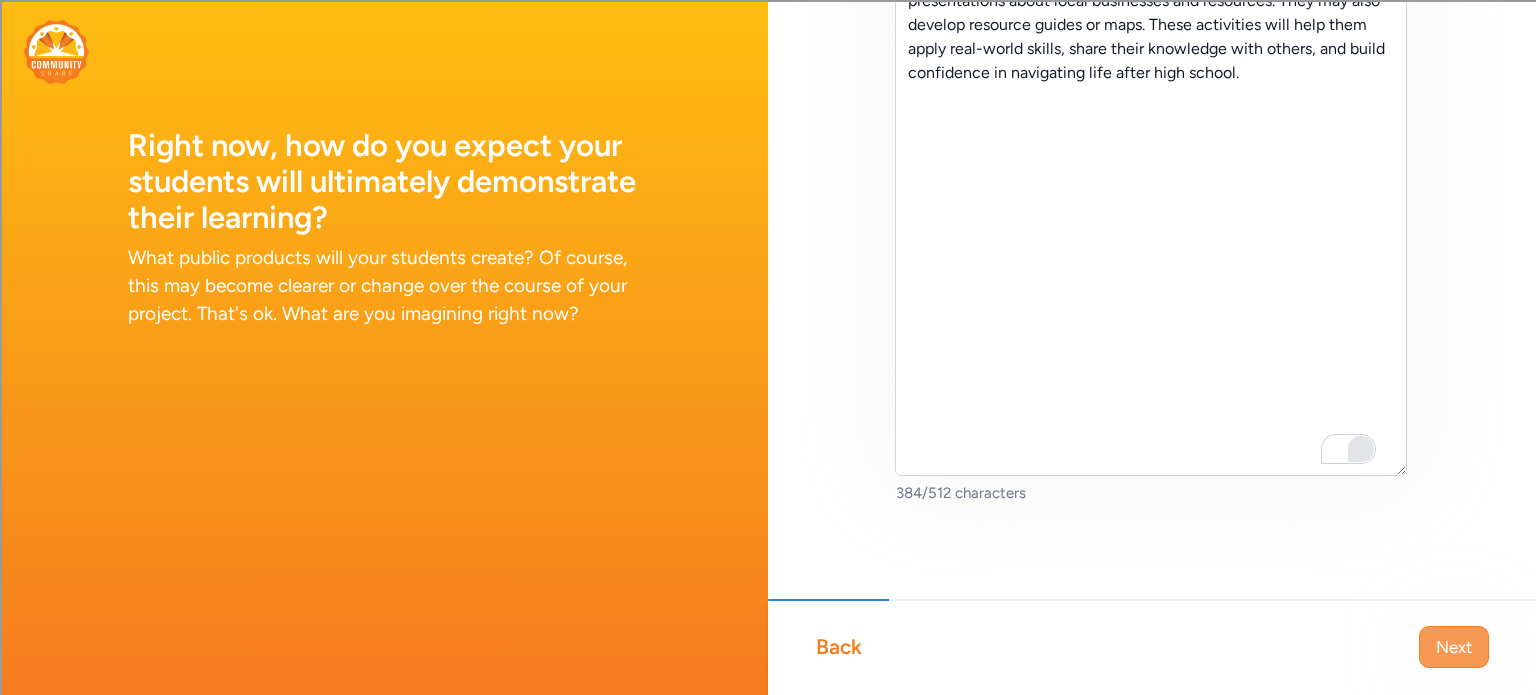 click on "Next" at bounding box center [1454, 647] 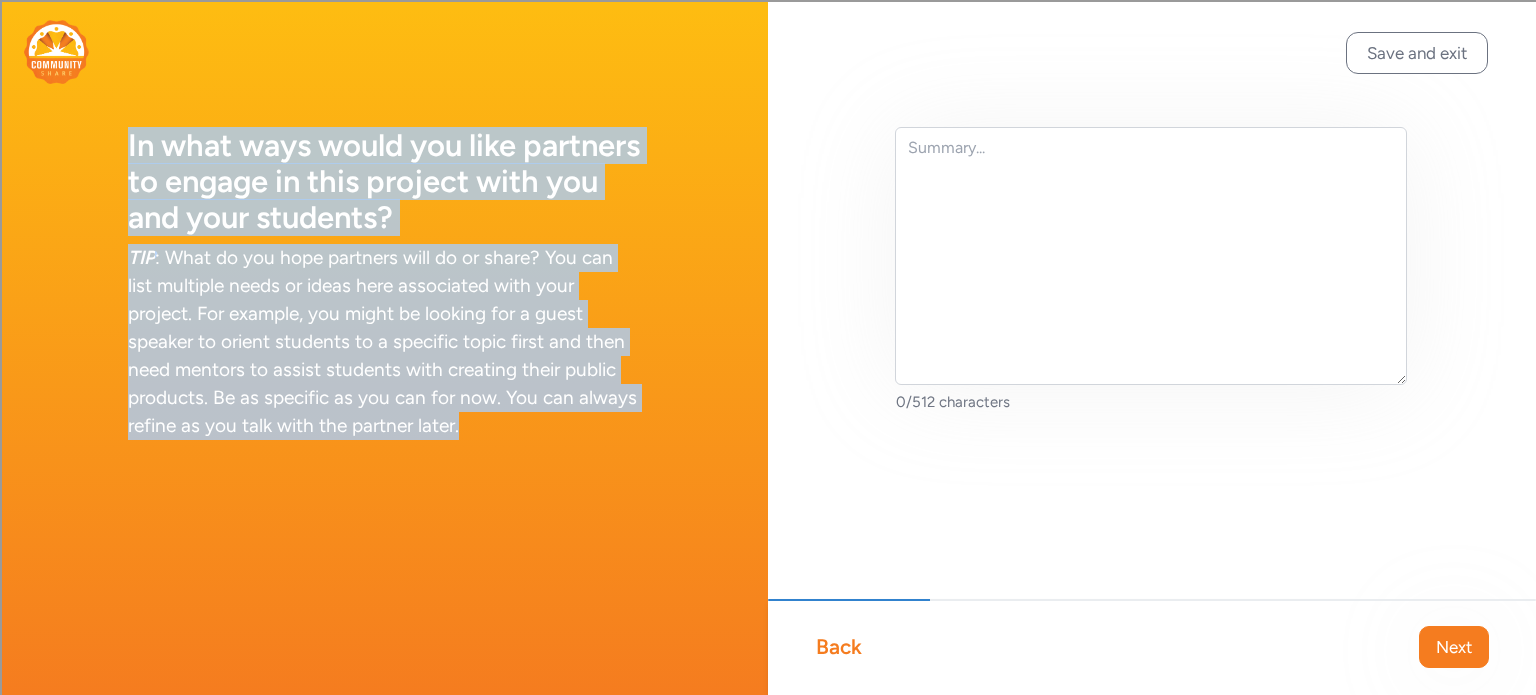 drag, startPoint x: 116, startPoint y: 147, endPoint x: 483, endPoint y: 423, distance: 459.20038 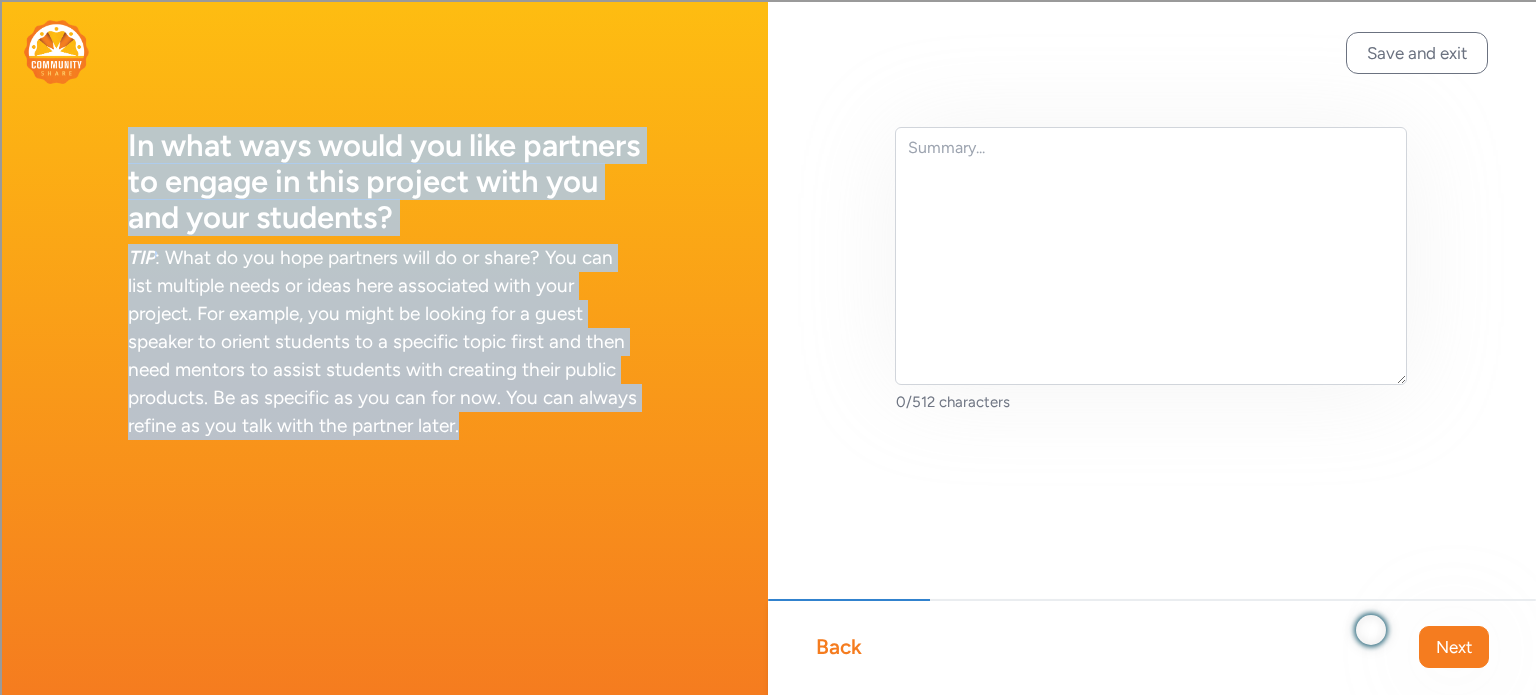 copy on "In what ways would you like partners to engage in this project with you and your students? TIP : What do you hope partners will do or share? You can list multiple needs or ideas here associated with your project. For example, you might be looking for a guest speaker to orient students to a specific topic first and then need mentors to assist students with creating their public products. Be as specific as you can for now. You can always refine as you talk with the partner later." 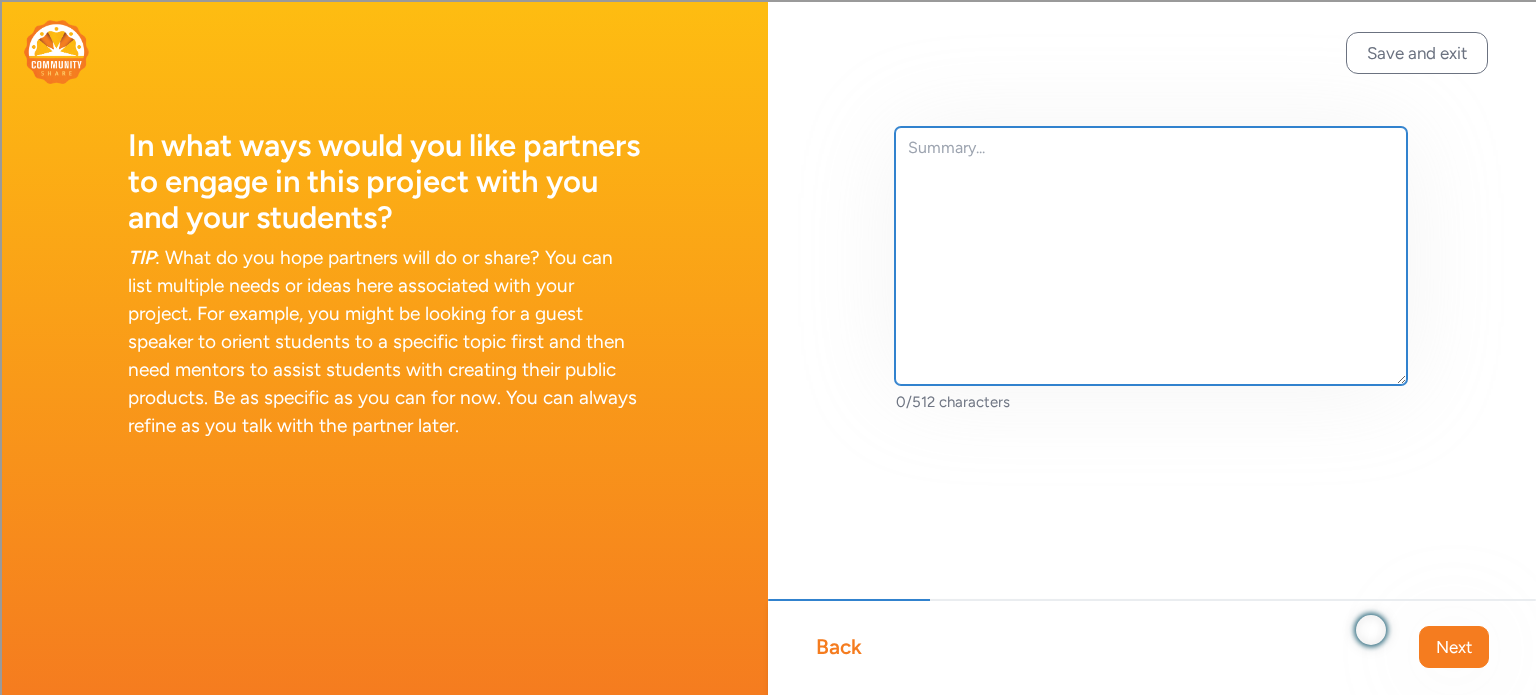 click at bounding box center (1151, 256) 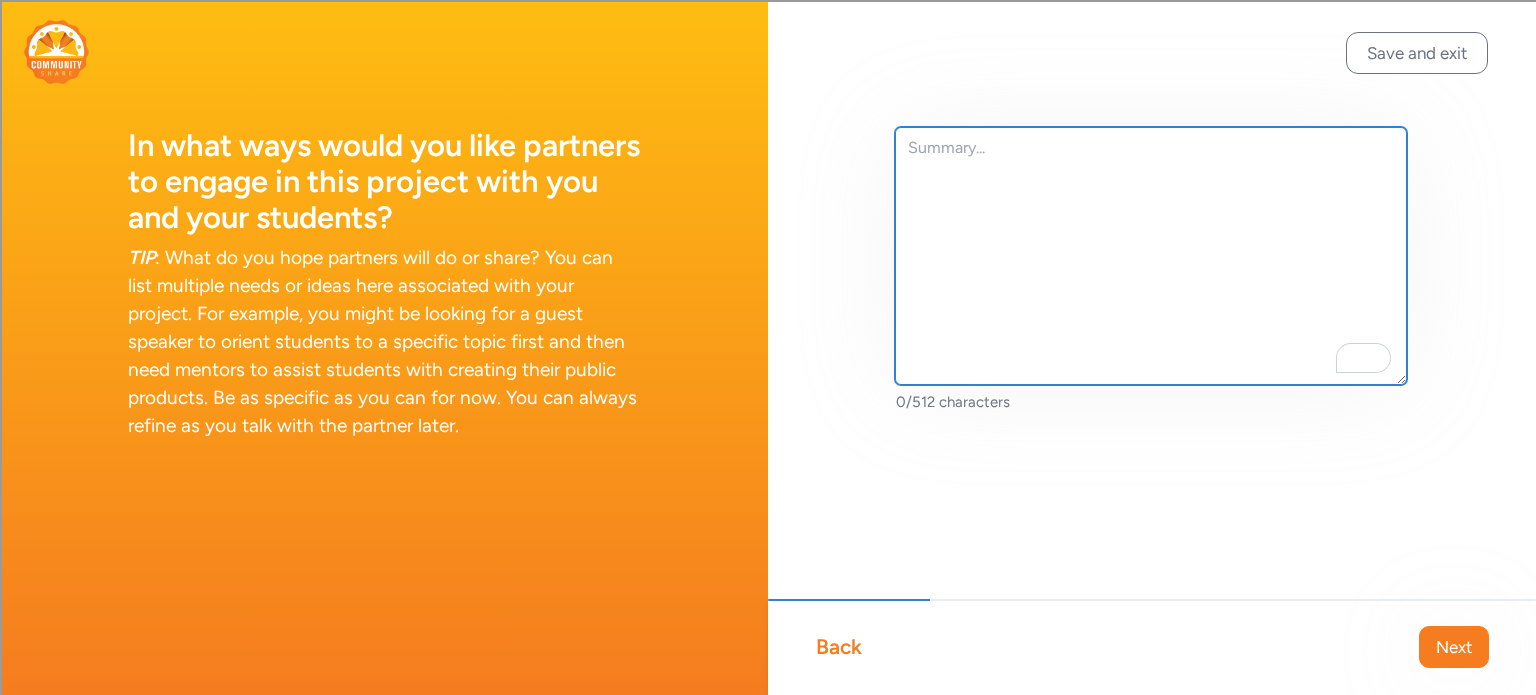 paste on "ChatGPT said:
We’re looking for partners to support our students by offering site visits, sharing about their business or service as guest speakers, participating in short interviews, and providing materials like brochures or visuals. We also welcome feedback on student-created posters, guides, or presentations. These connections help students build real-world awareness and confidence for life after high school." 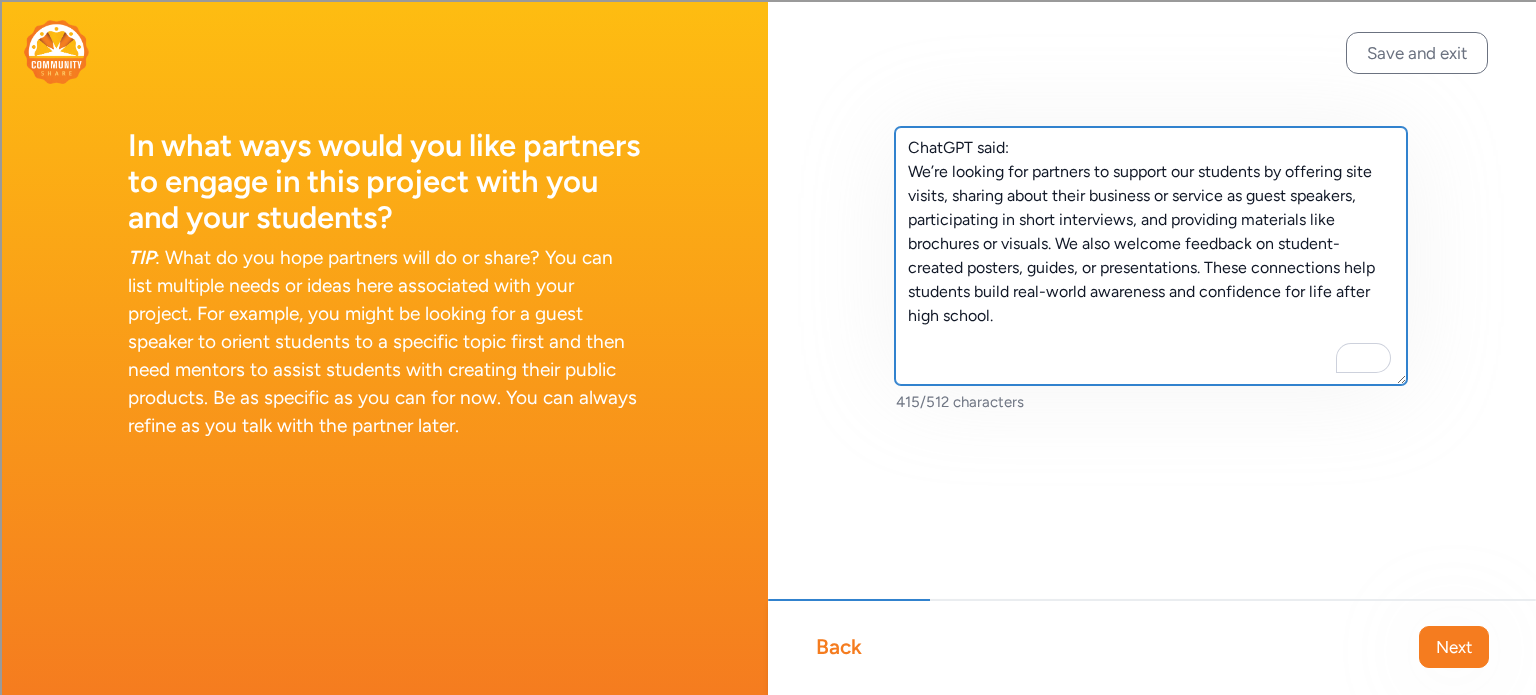 click on "ChatGPT said:
We’re looking for partners to support our students by offering site visits, sharing about their business or service as guest speakers, participating in short interviews, and providing materials like brochures or visuals. We also welcome feedback on student-created posters, guides, or presentations. These connections help students build real-world awareness and confidence for life after high school." at bounding box center [1151, 256] 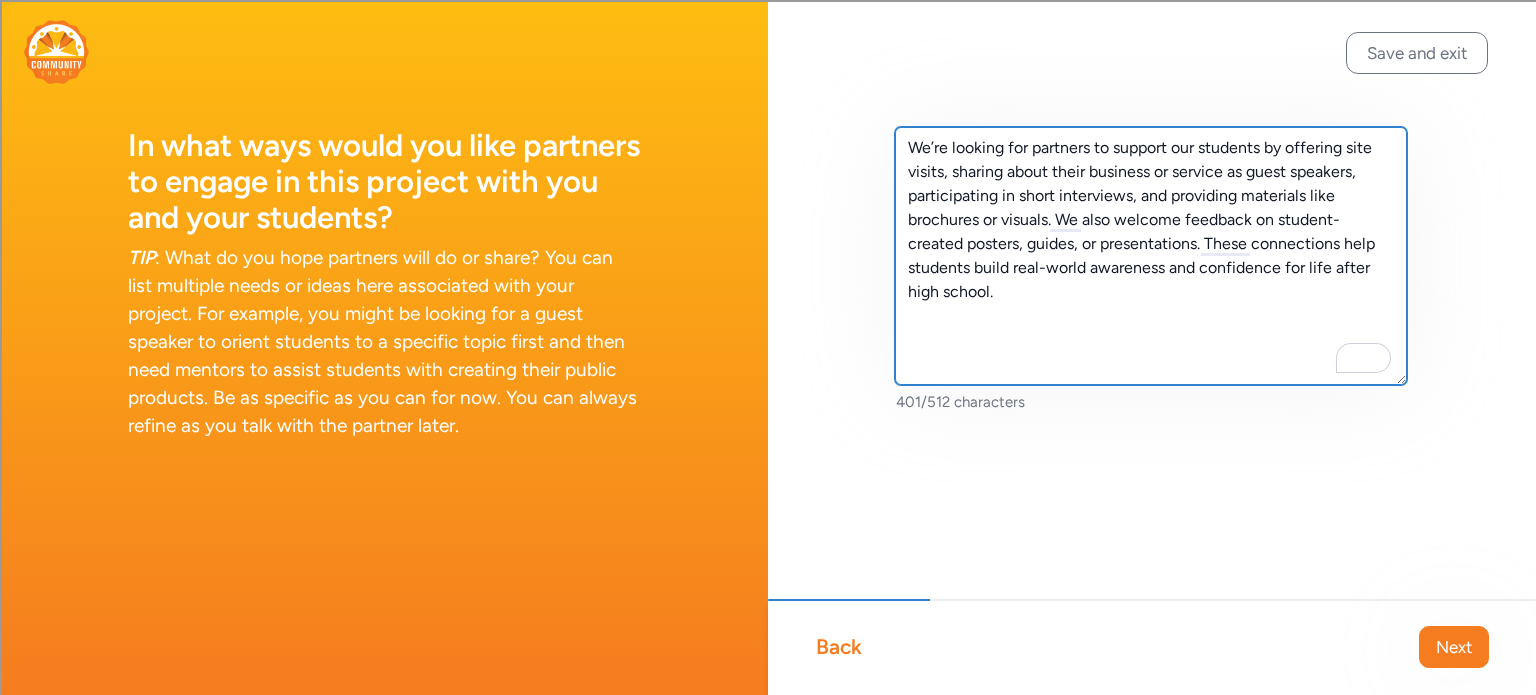 type on "We’re looking for partners to support our students by offering site visits, sharing about their business or service as guest speakers, participating in short interviews, and providing materials like brochures or visuals. We also welcome feedback on student-created posters, guides, or presentations. These connections help students build real-world awareness and confidence for life after high school." 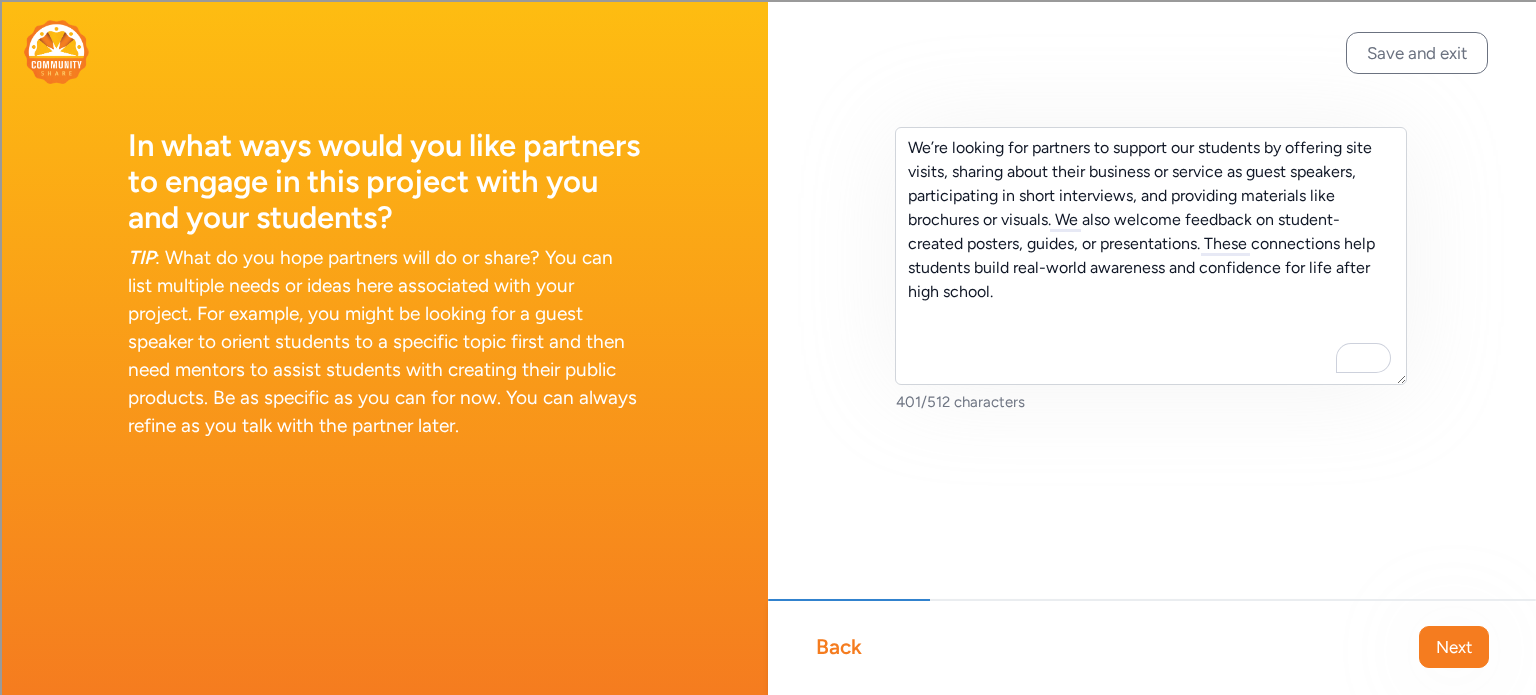 click on "Back Next" at bounding box center (1152, 647) 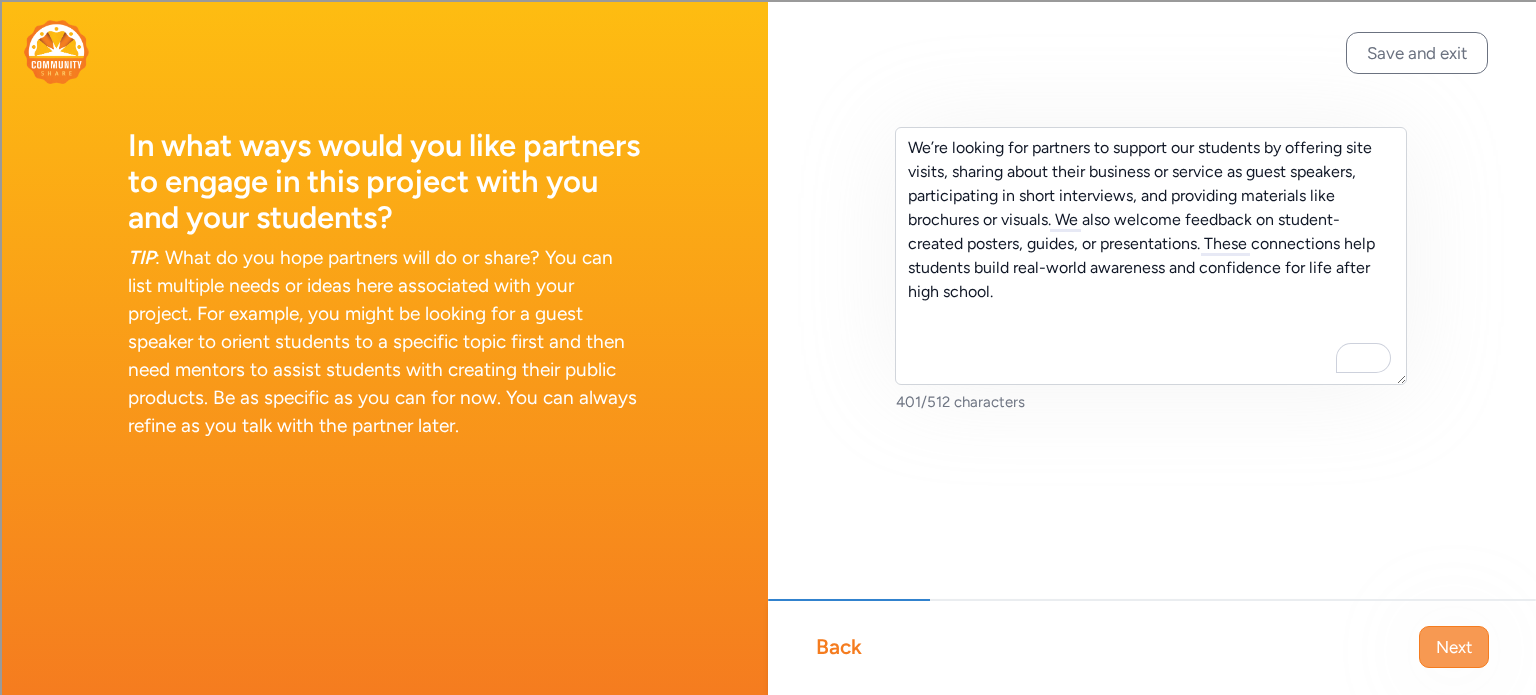 click on "Next" at bounding box center [1454, 647] 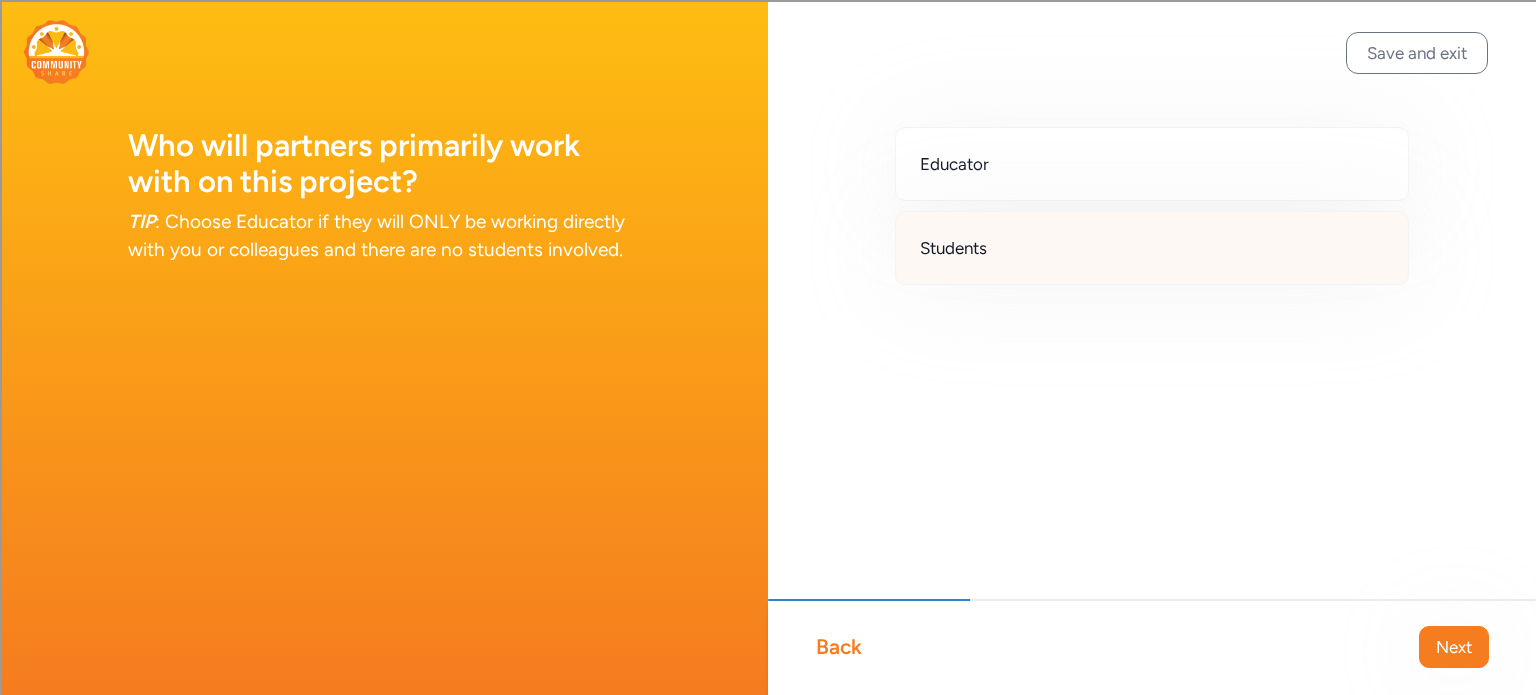 click on "Students" at bounding box center [1152, 248] 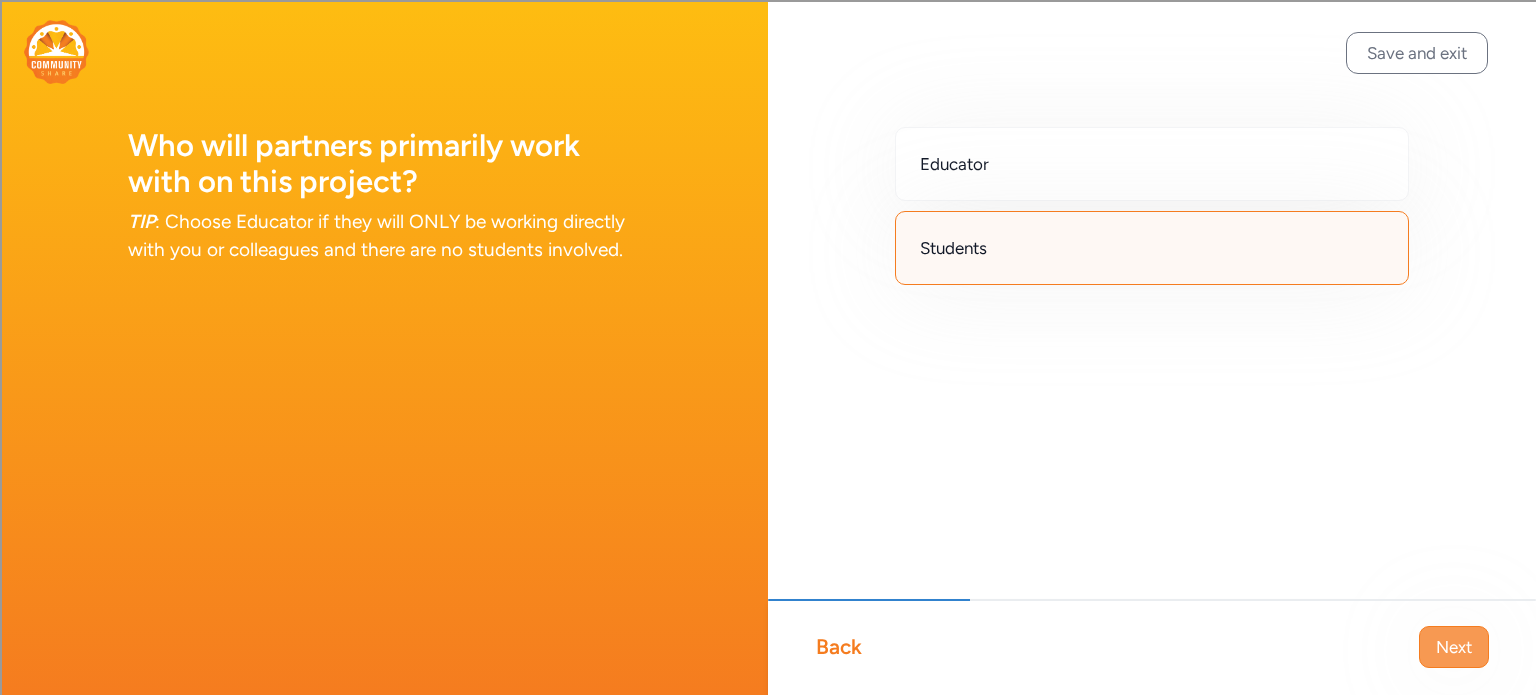 click on "Next" at bounding box center [1454, 647] 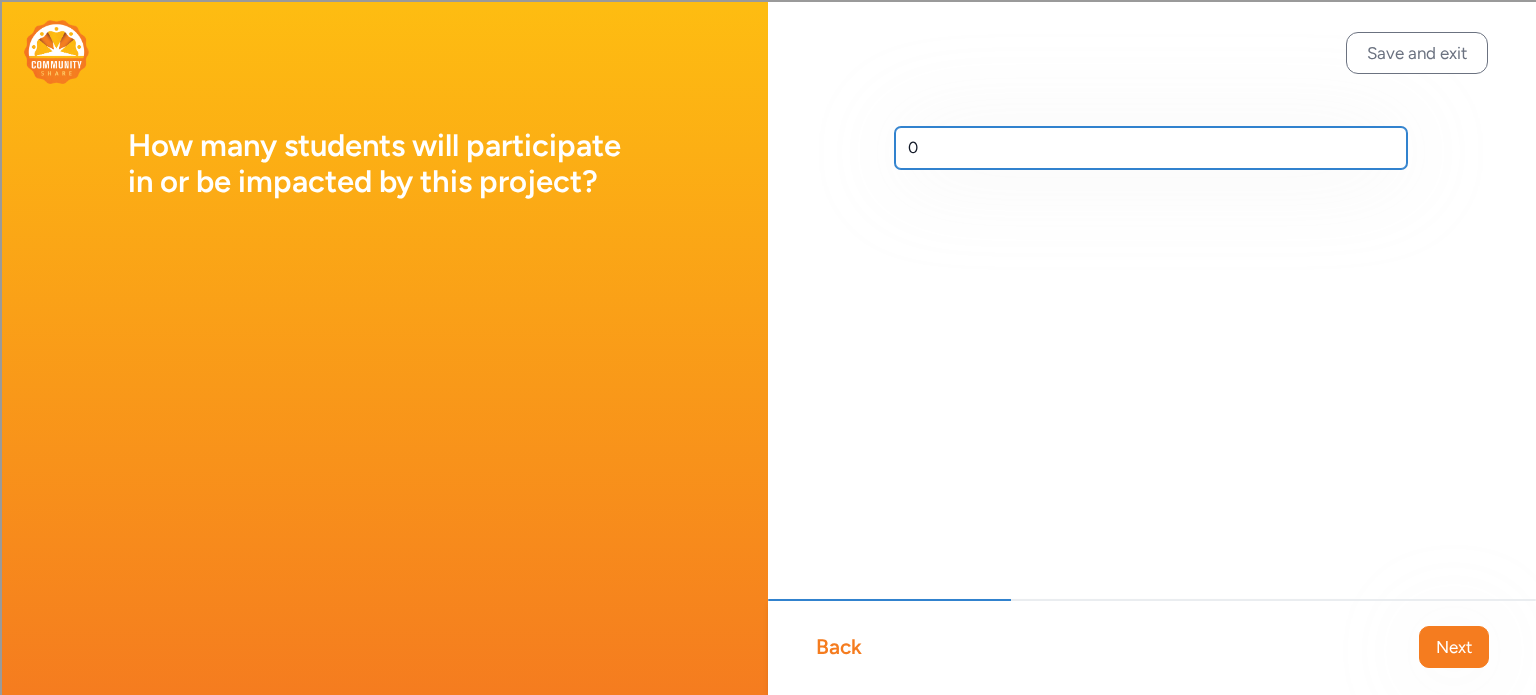 click on "0" at bounding box center (1151, 148) 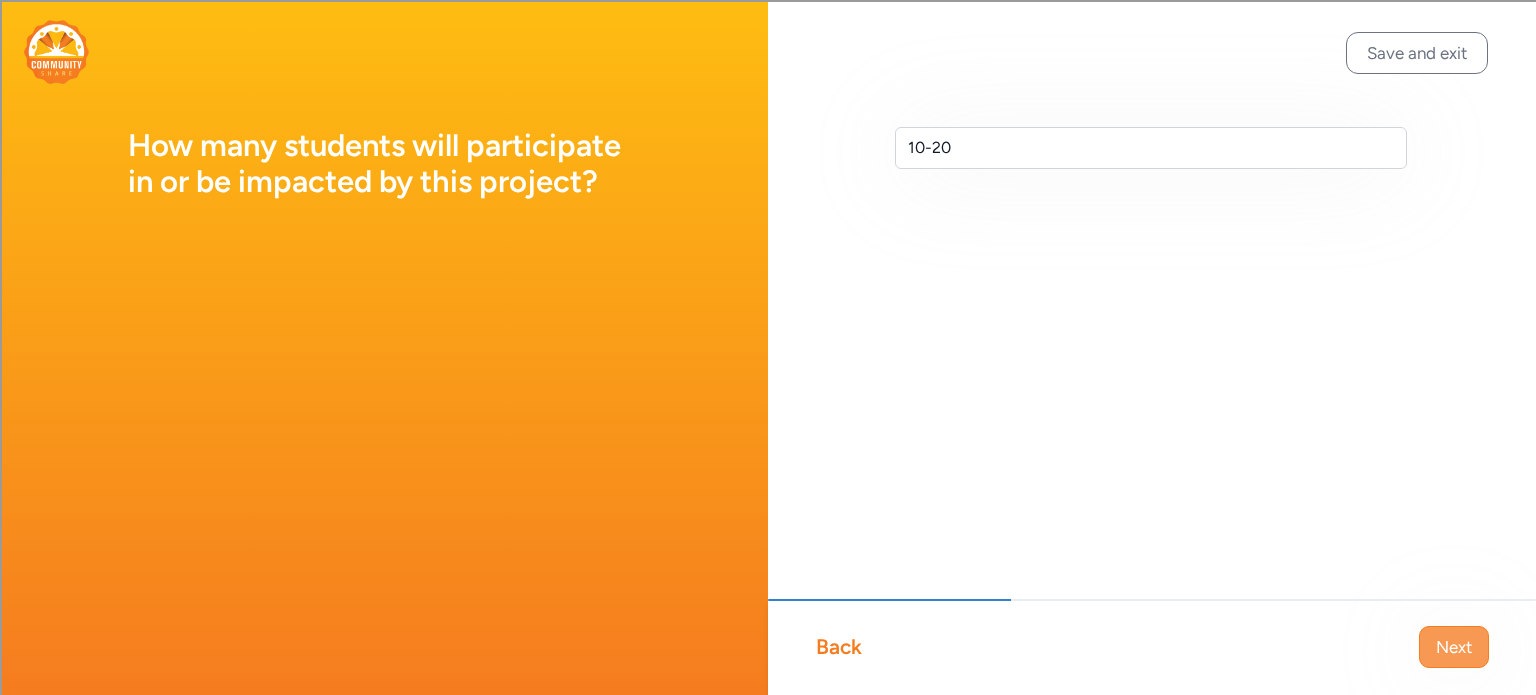 click on "Next" at bounding box center [1454, 647] 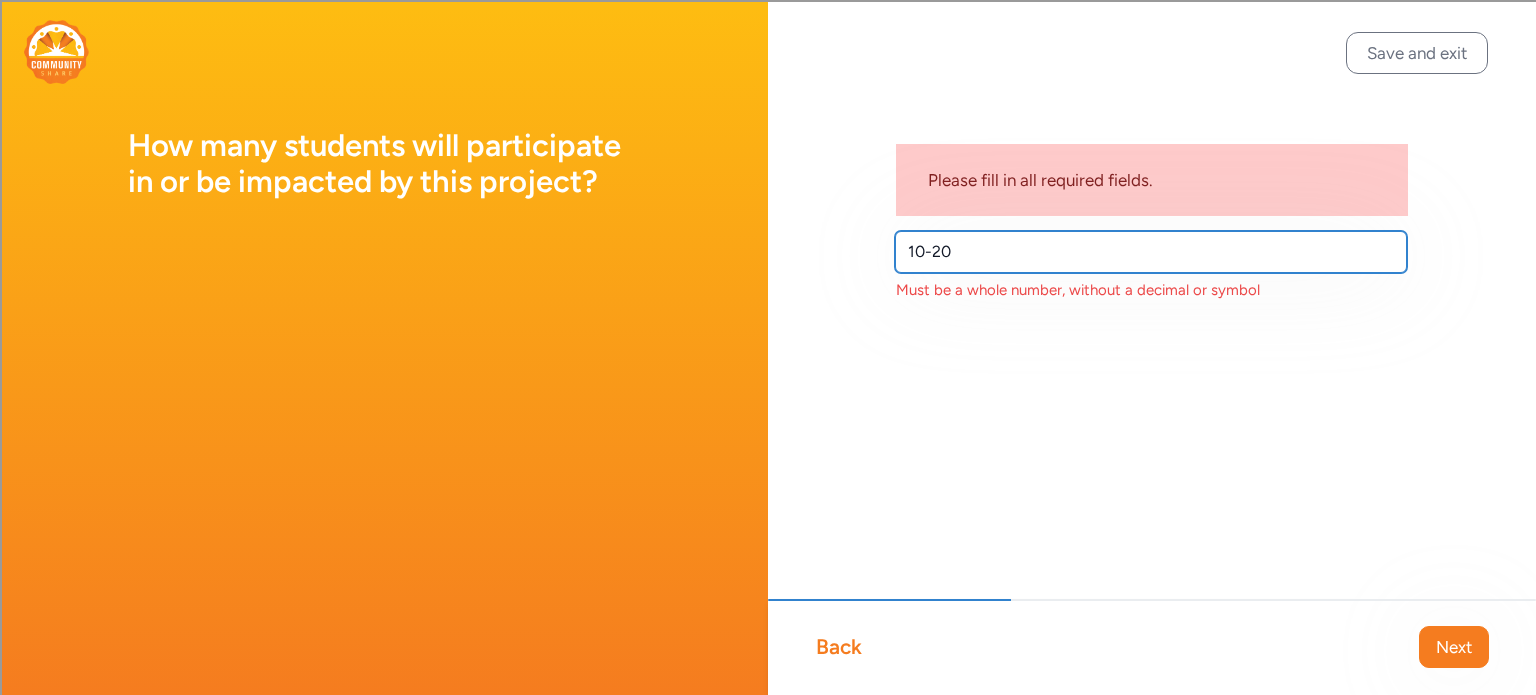 click on "10-20" at bounding box center (1151, 252) 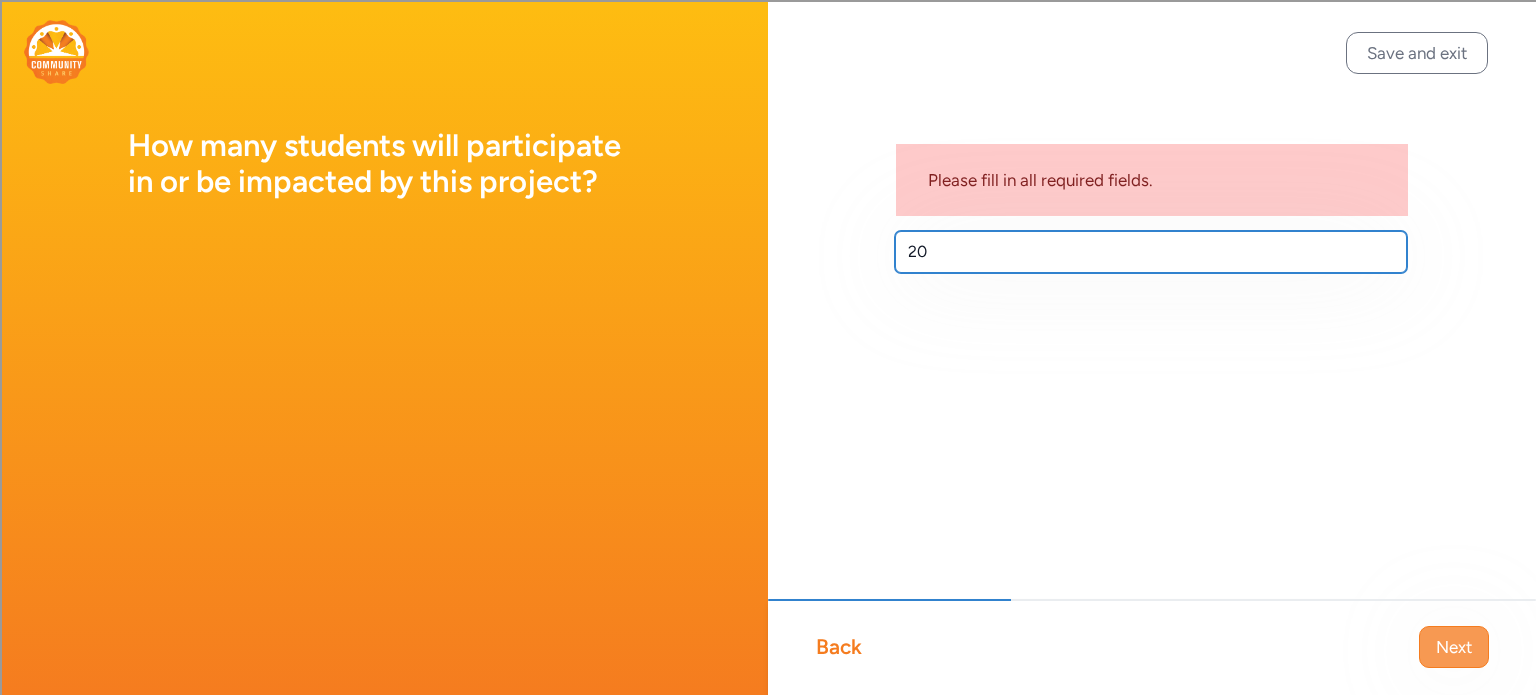 type on "20" 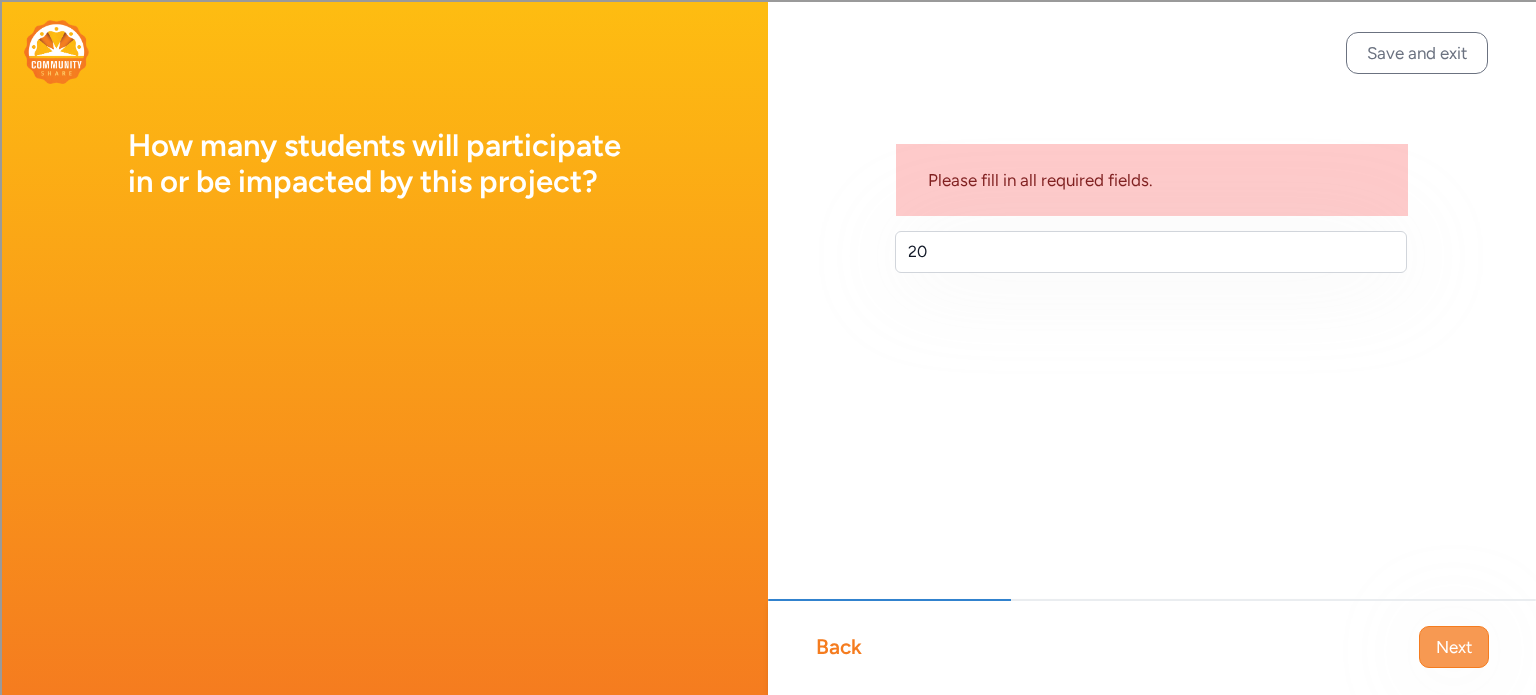 click on "Next" at bounding box center [1454, 647] 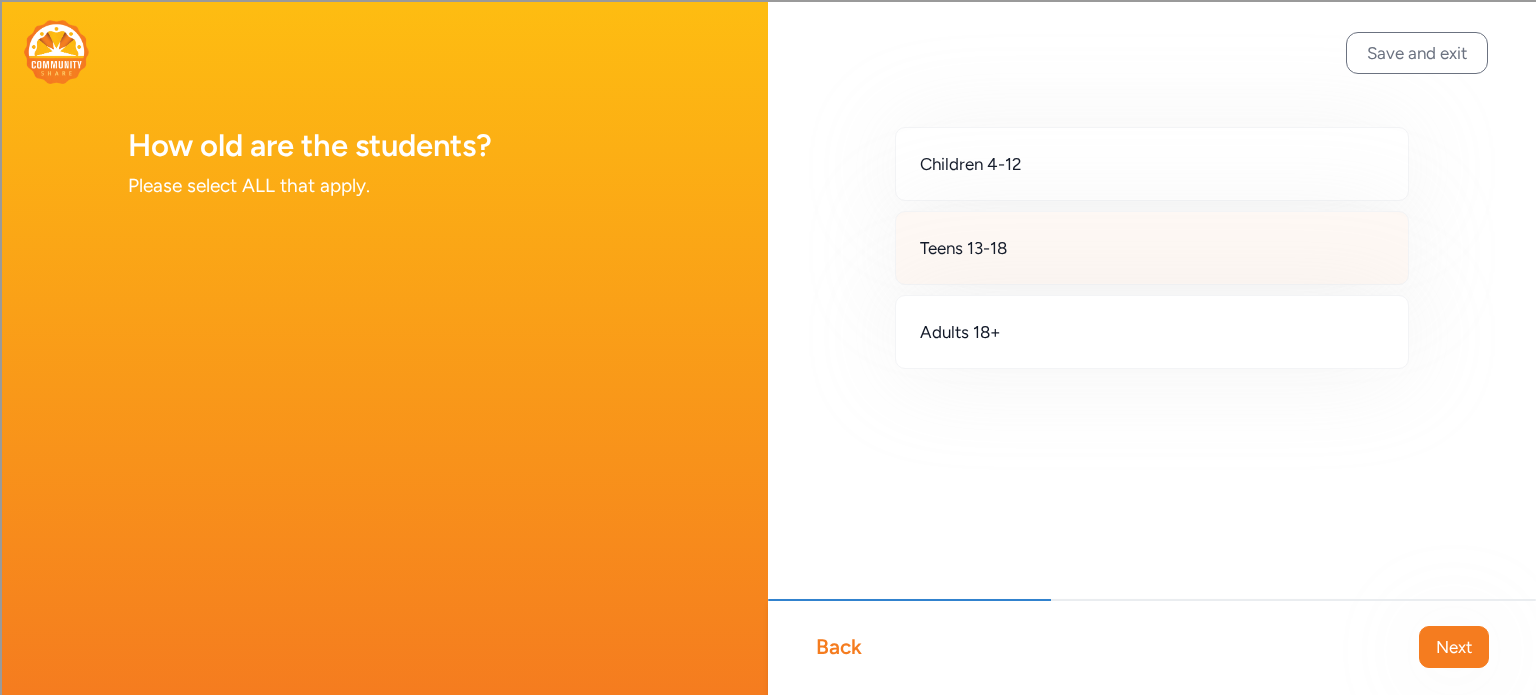 click on "Teens 13-18" at bounding box center [1152, 248] 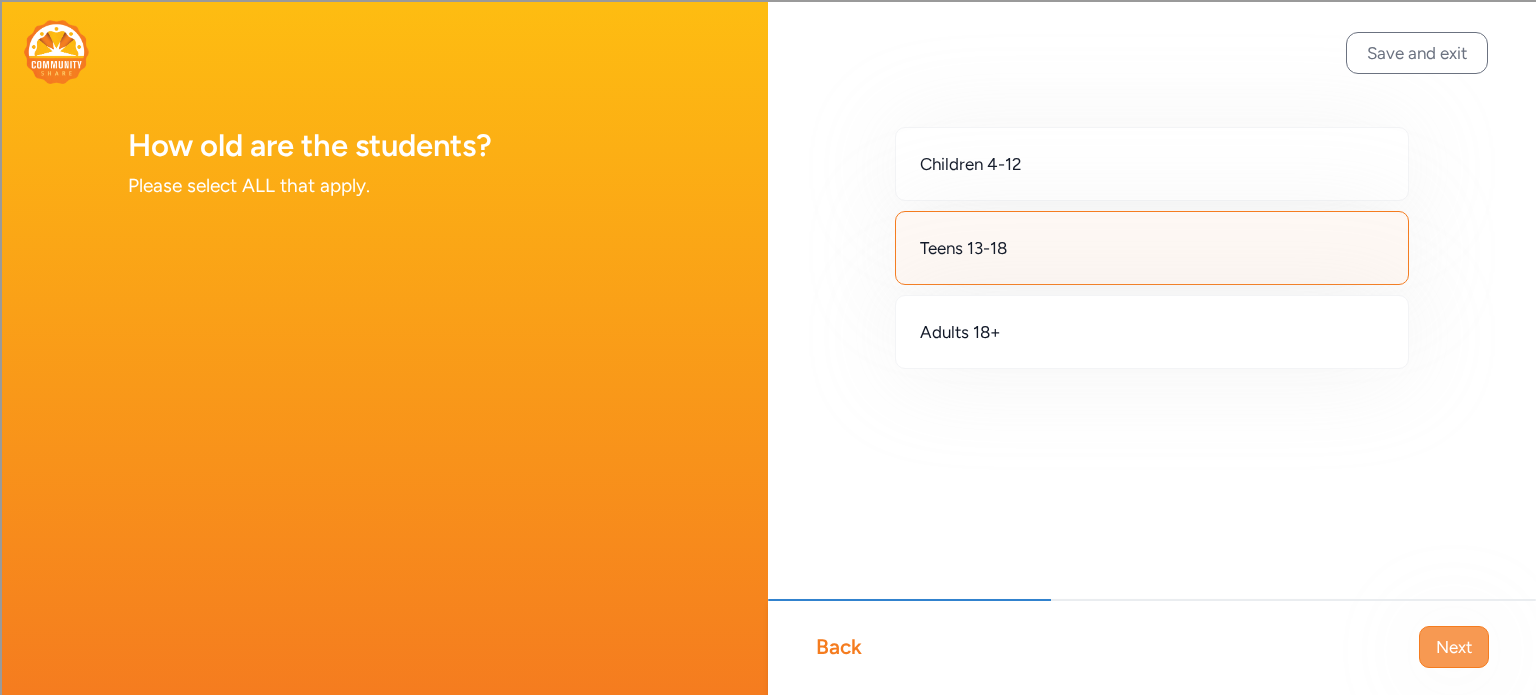 click on "Next" at bounding box center (1454, 647) 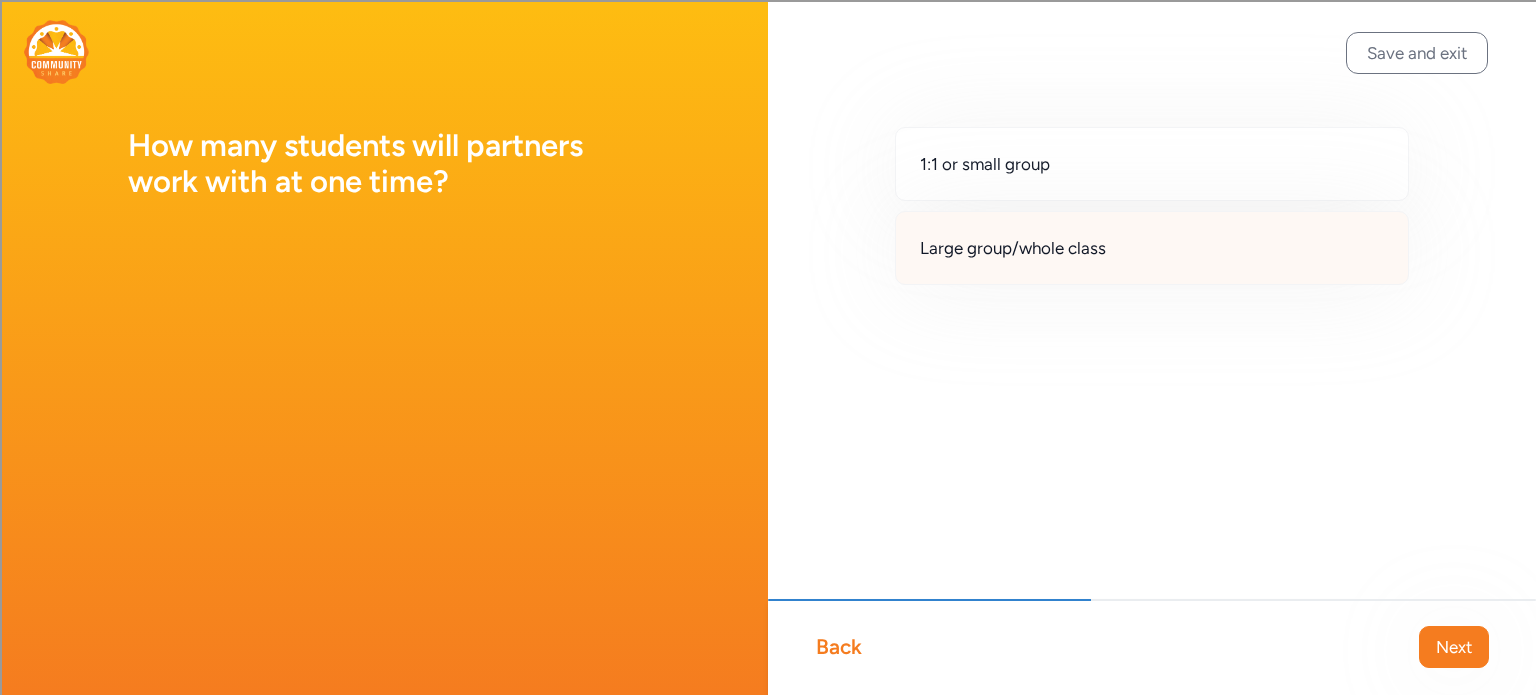 click on "Large group/whole class" at bounding box center (1013, 248) 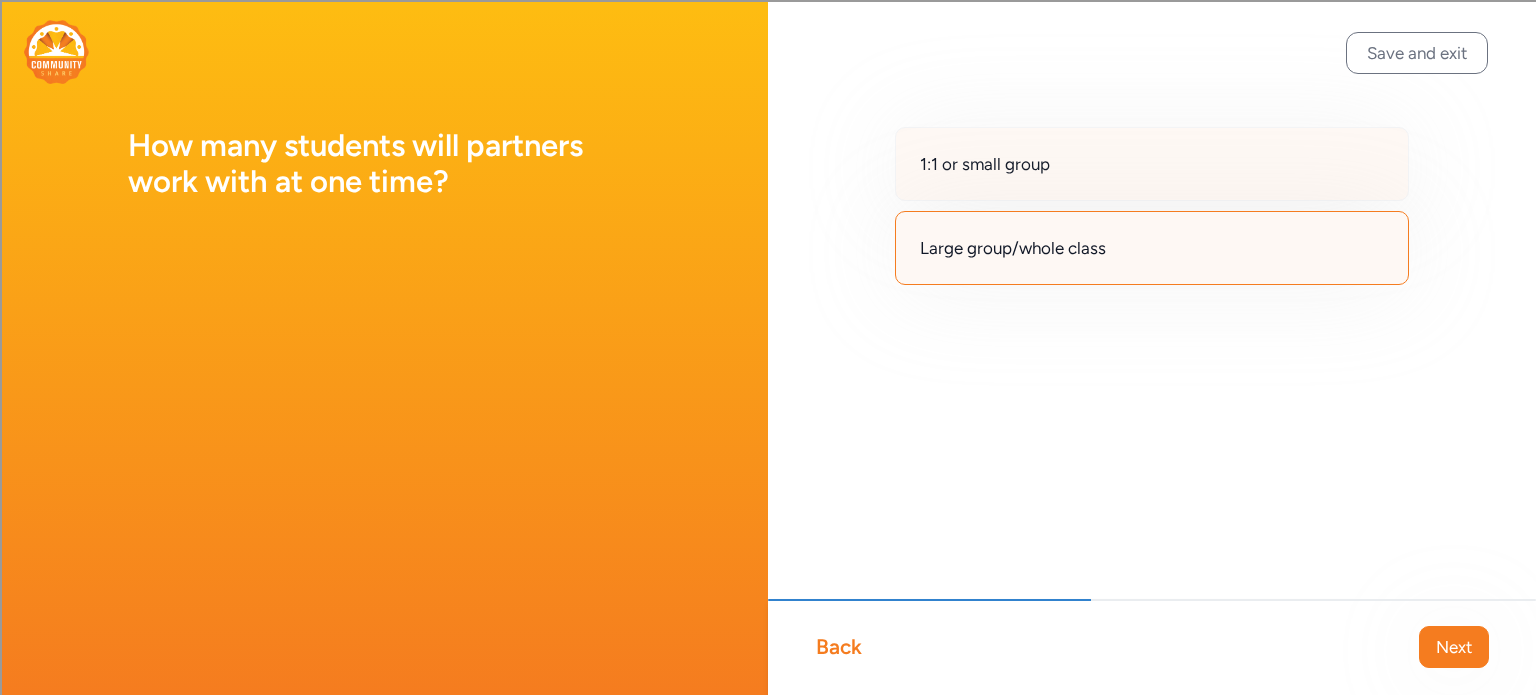 click on "1:1 or small group" at bounding box center [1152, 164] 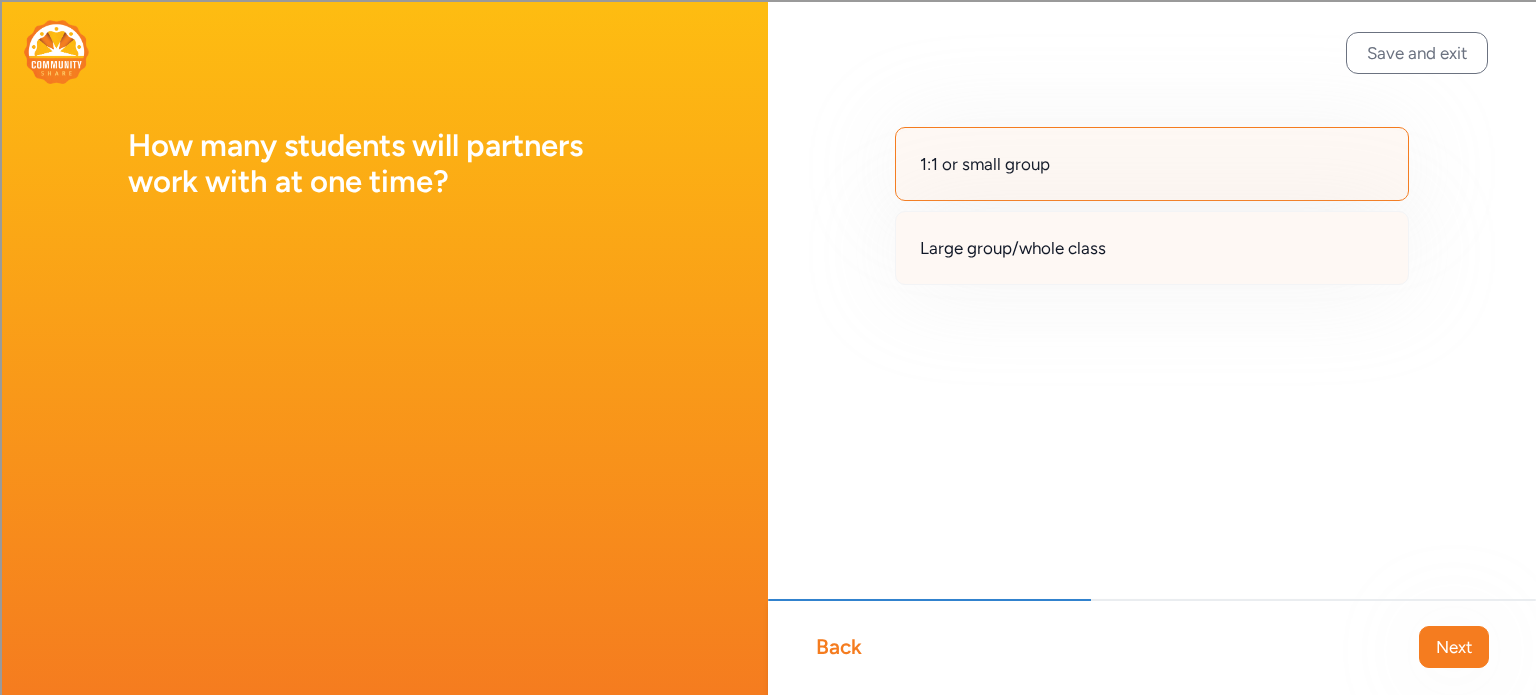 click on "Large group/whole class" at bounding box center (1013, 248) 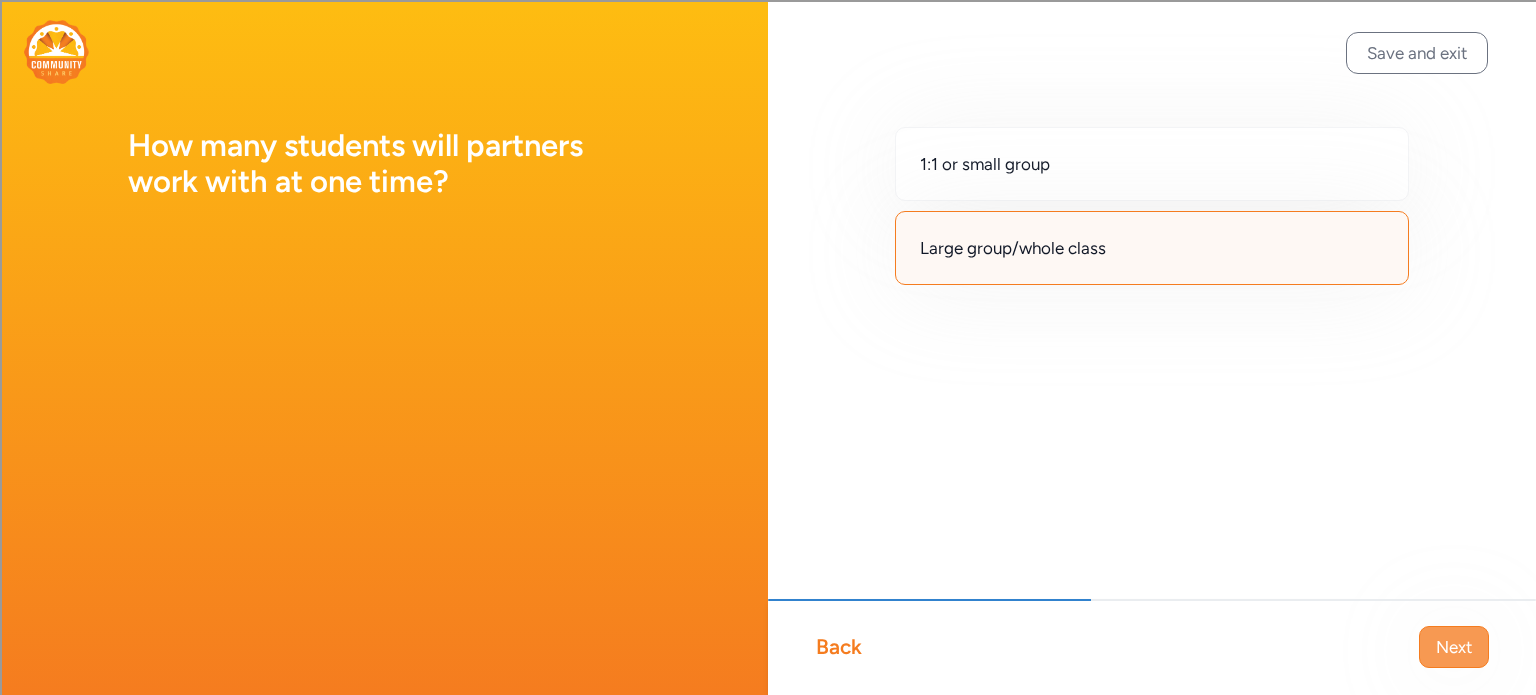 click on "Next" at bounding box center [1454, 647] 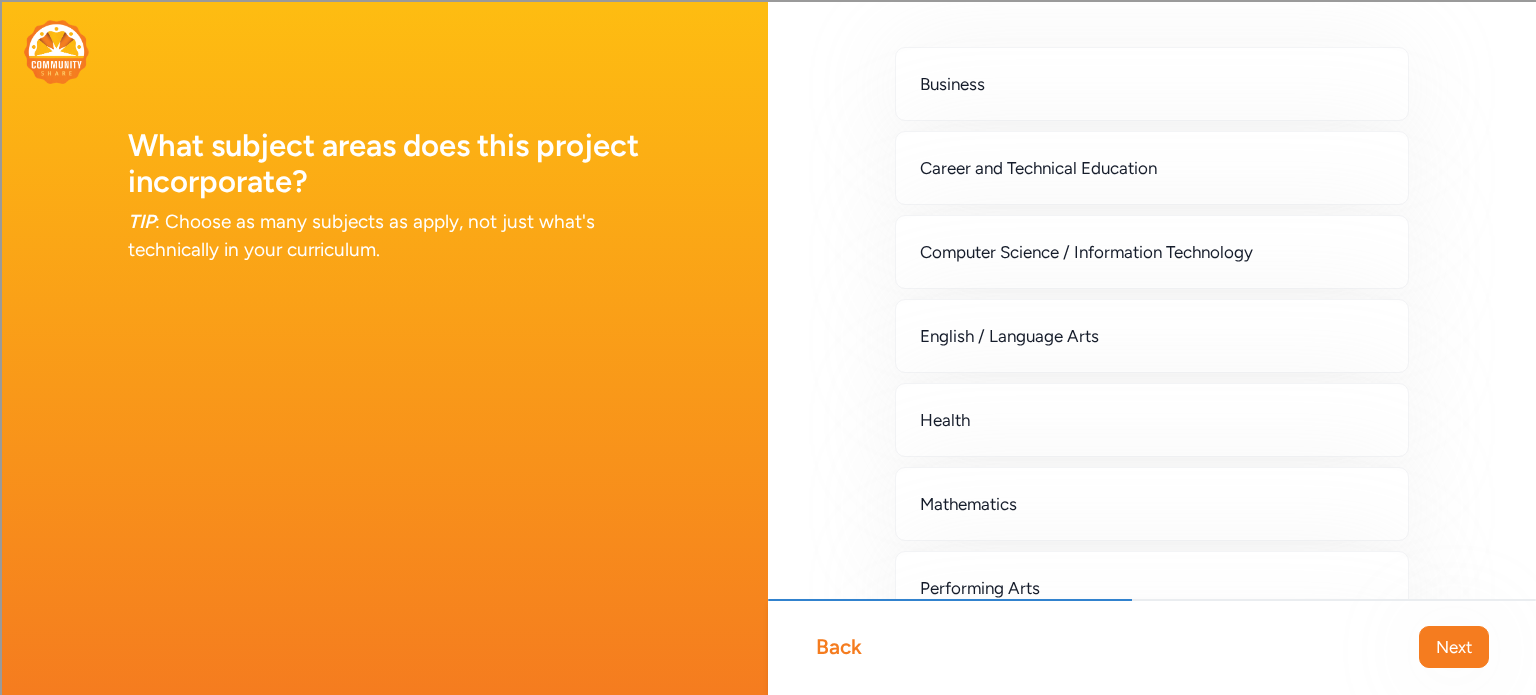 scroll, scrollTop: 73, scrollLeft: 0, axis: vertical 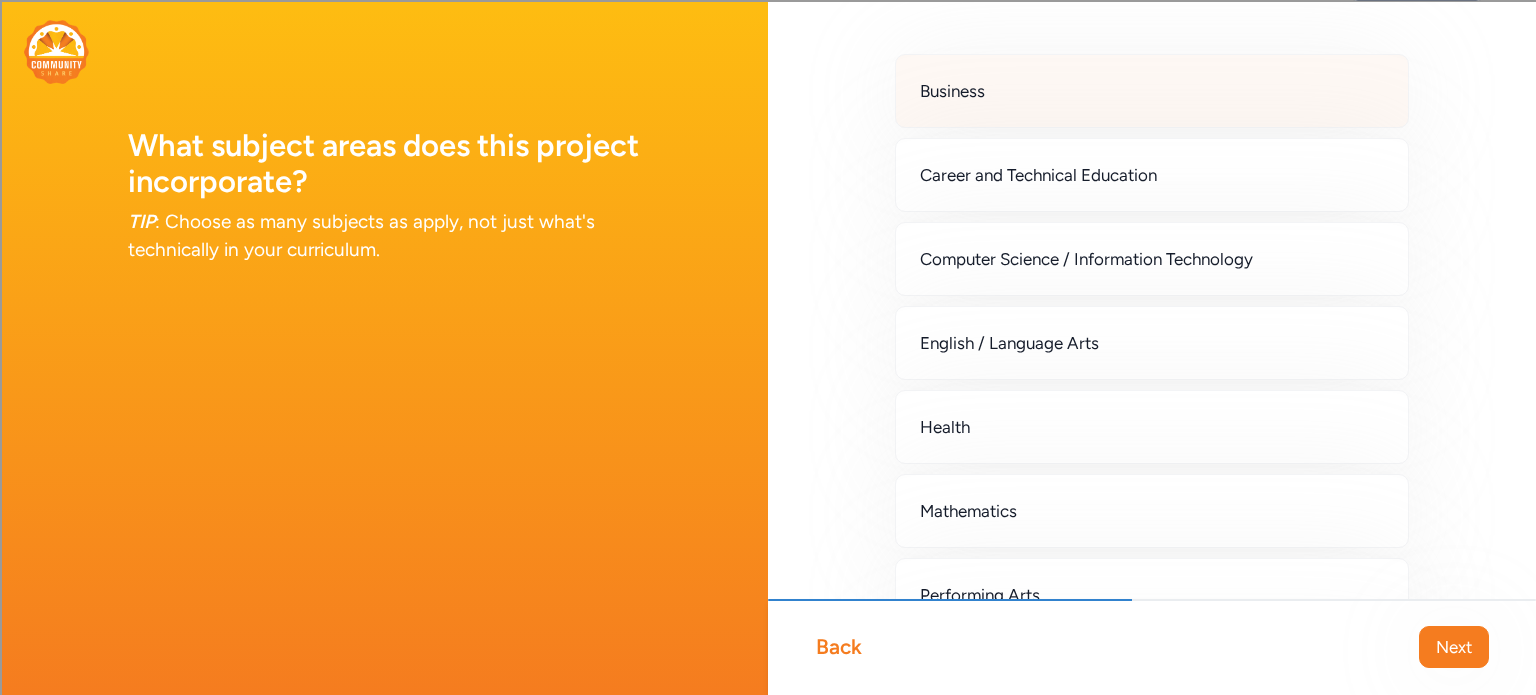 click on "Business" at bounding box center [1152, 91] 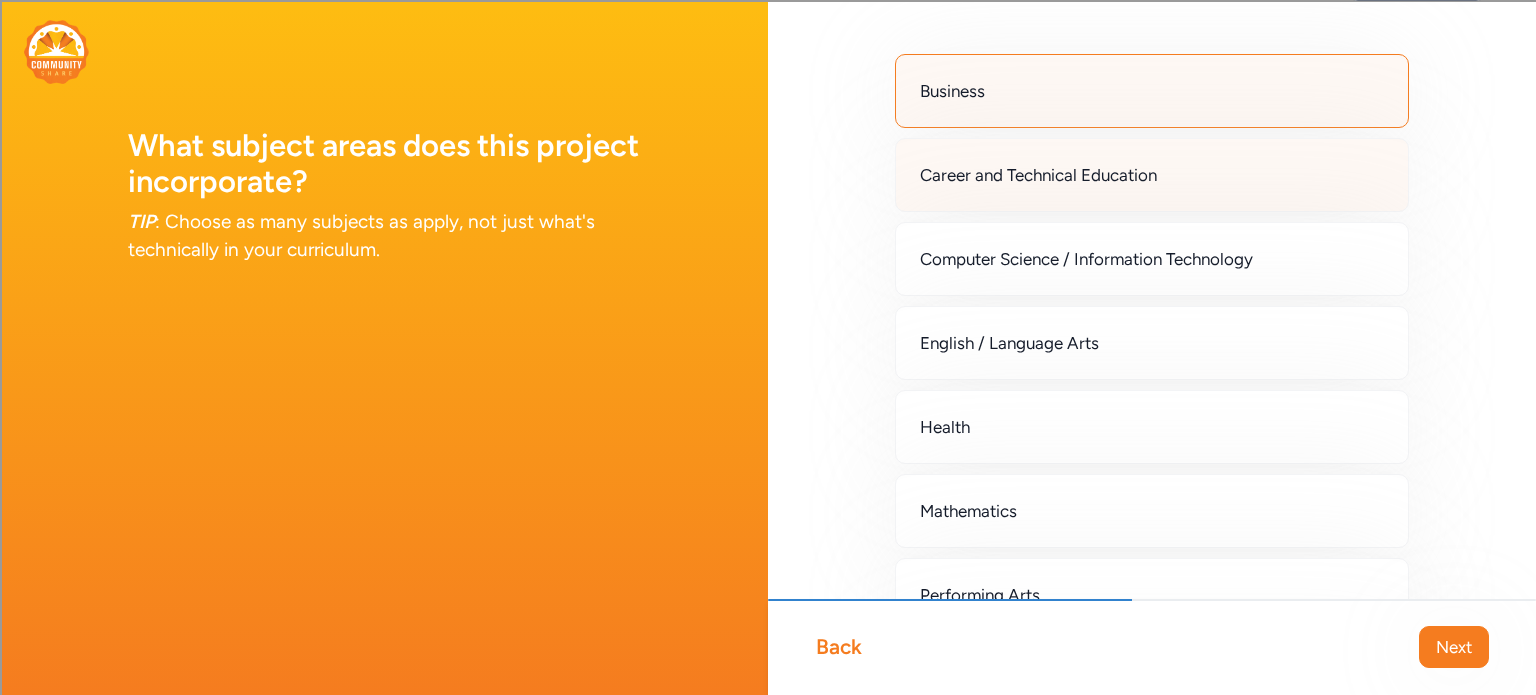 click on "Career and Technical Education" at bounding box center (1038, 175) 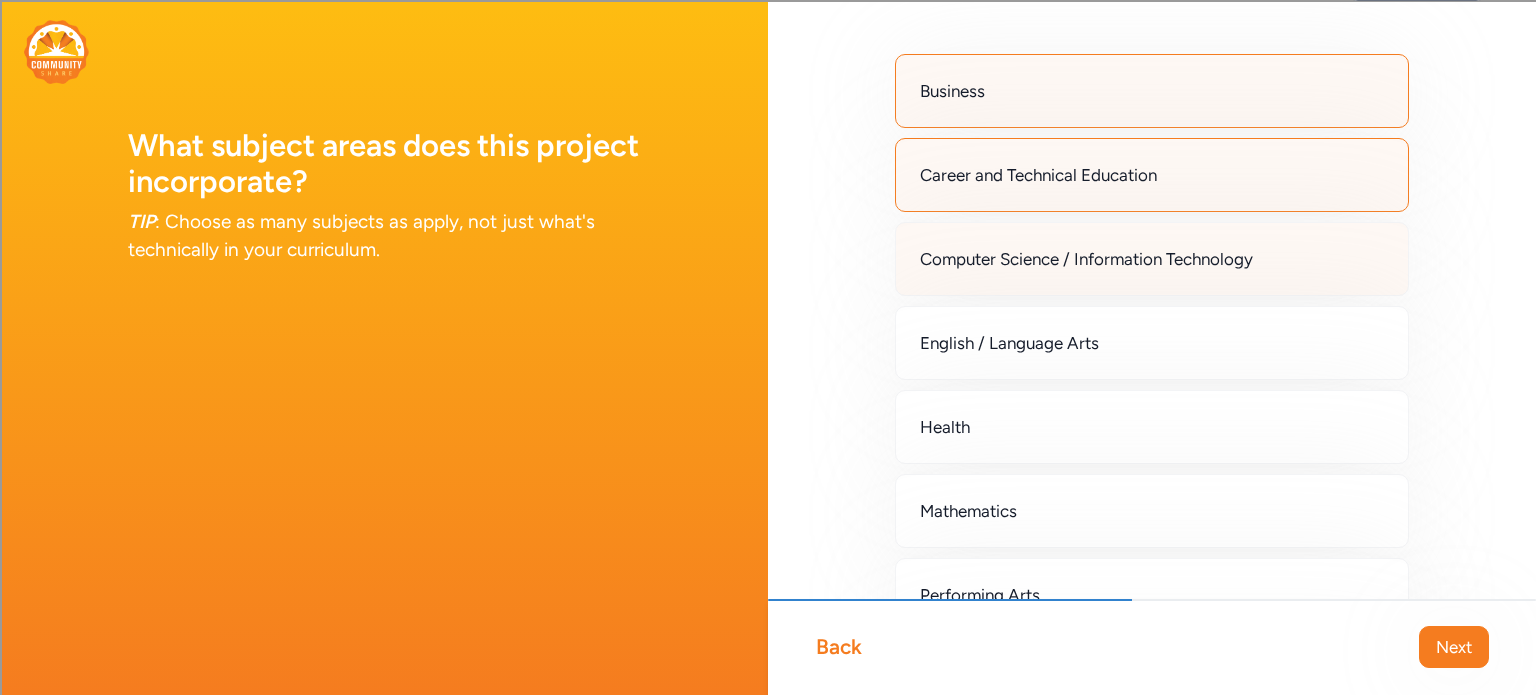 click on "Computer Science / Information Technology" at bounding box center (1086, 259) 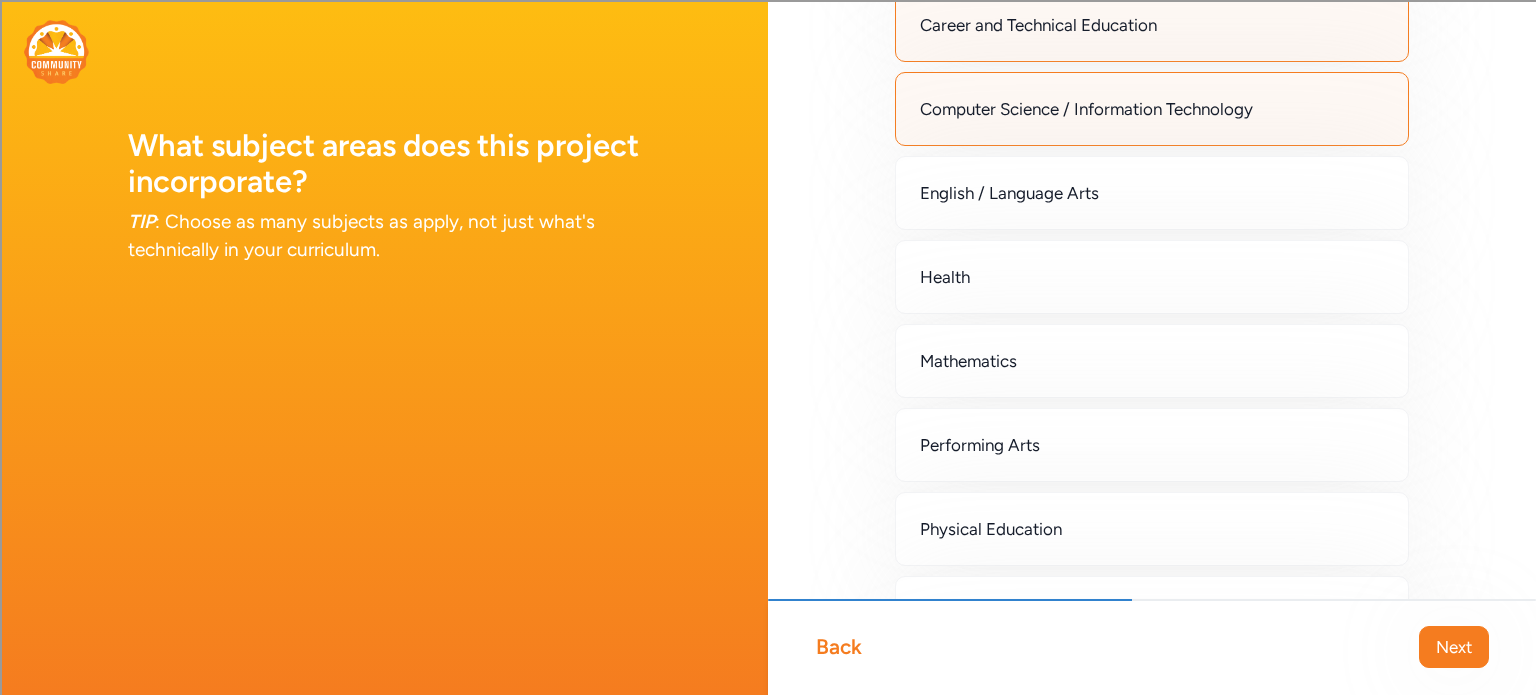 scroll, scrollTop: 224, scrollLeft: 0, axis: vertical 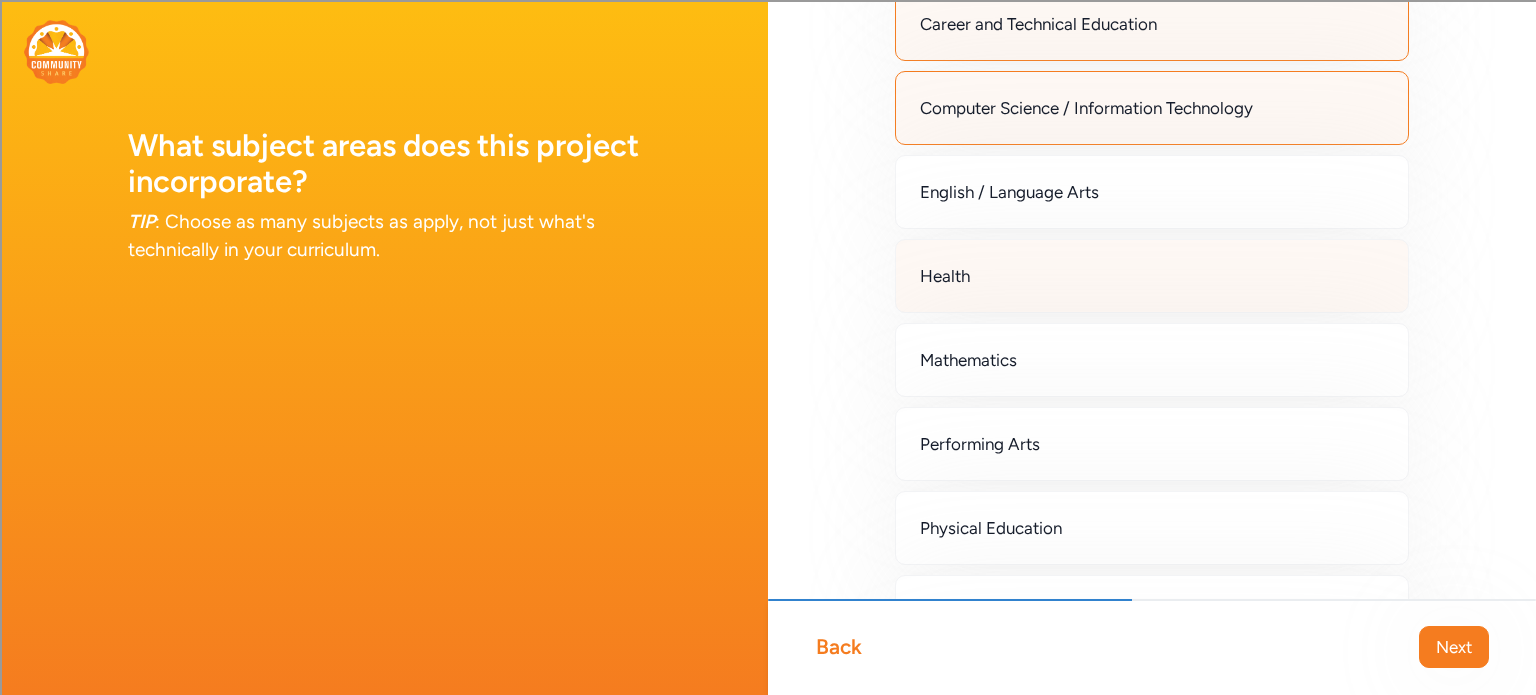 click on "Health" at bounding box center (1152, 276) 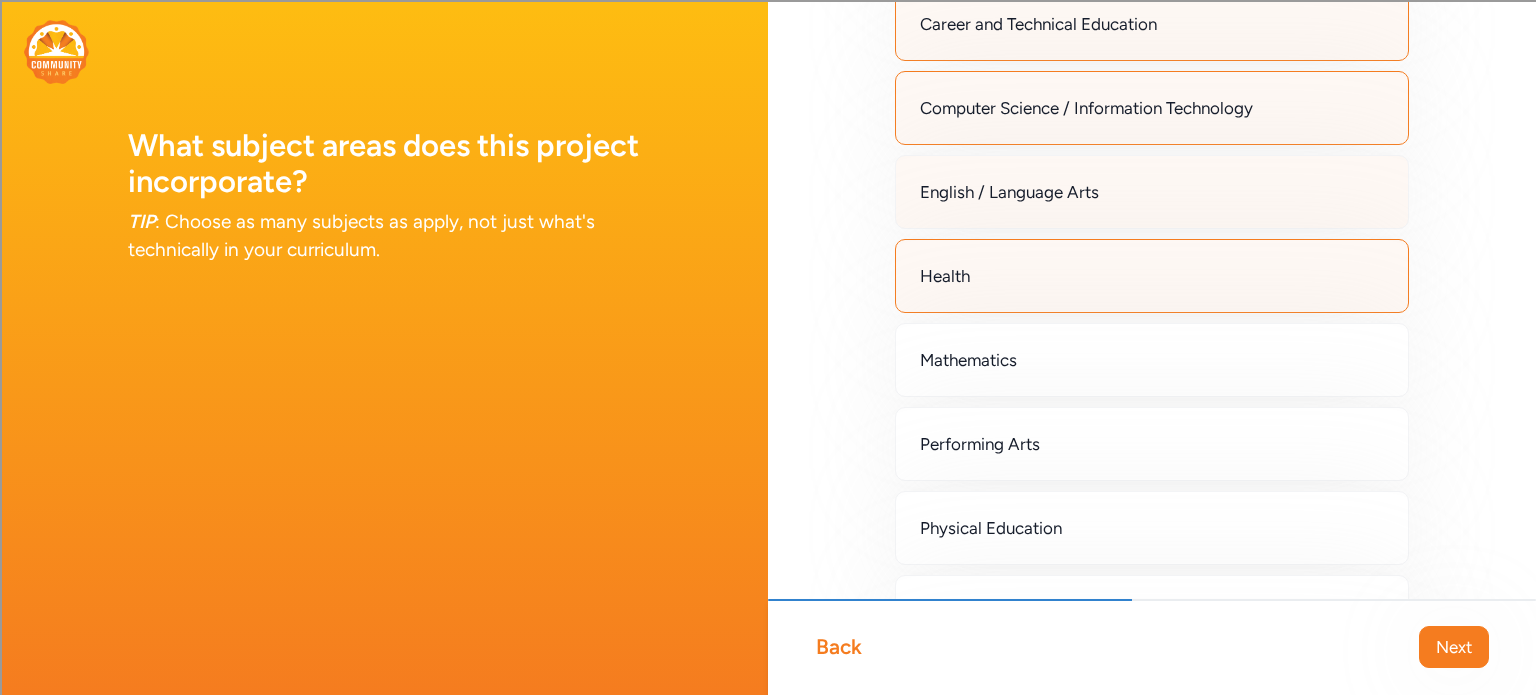 click on "English / Language Arts" at bounding box center (1009, 192) 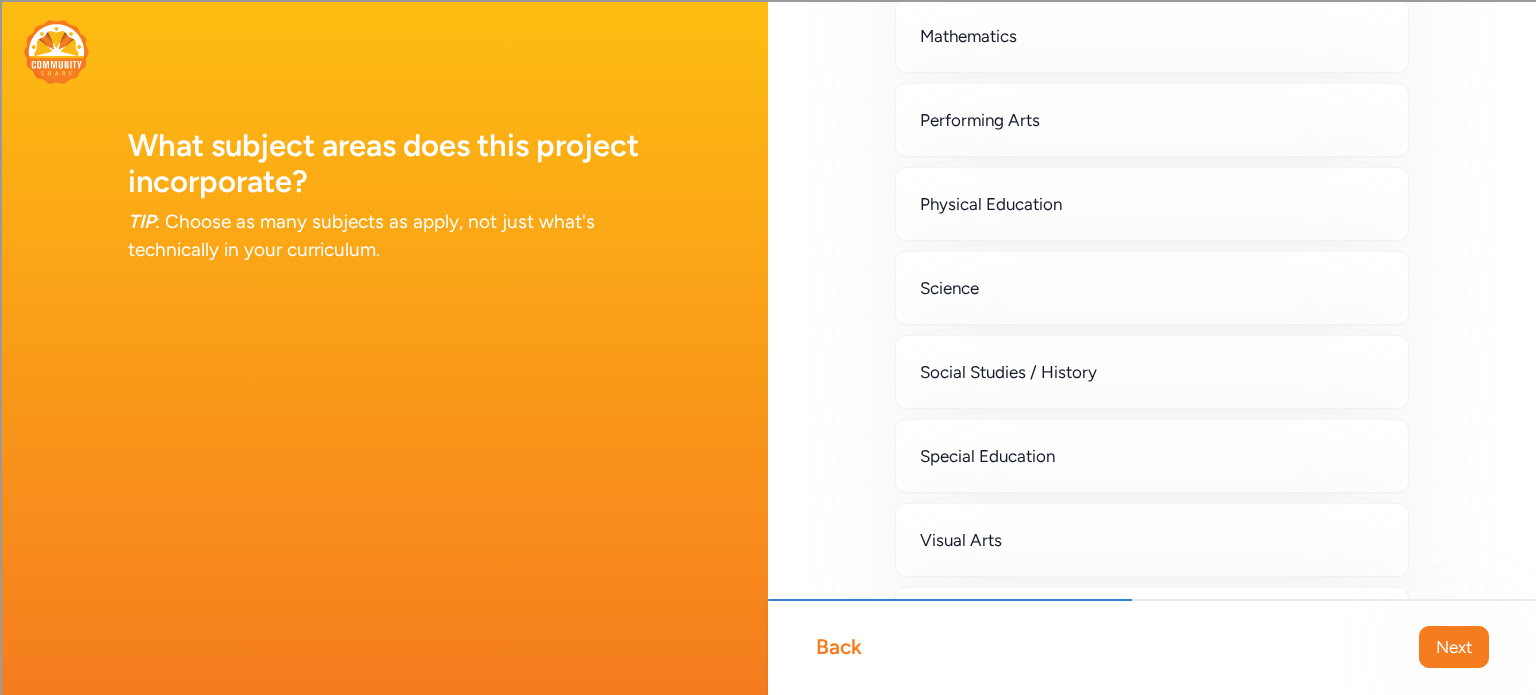 scroll, scrollTop: 550, scrollLeft: 0, axis: vertical 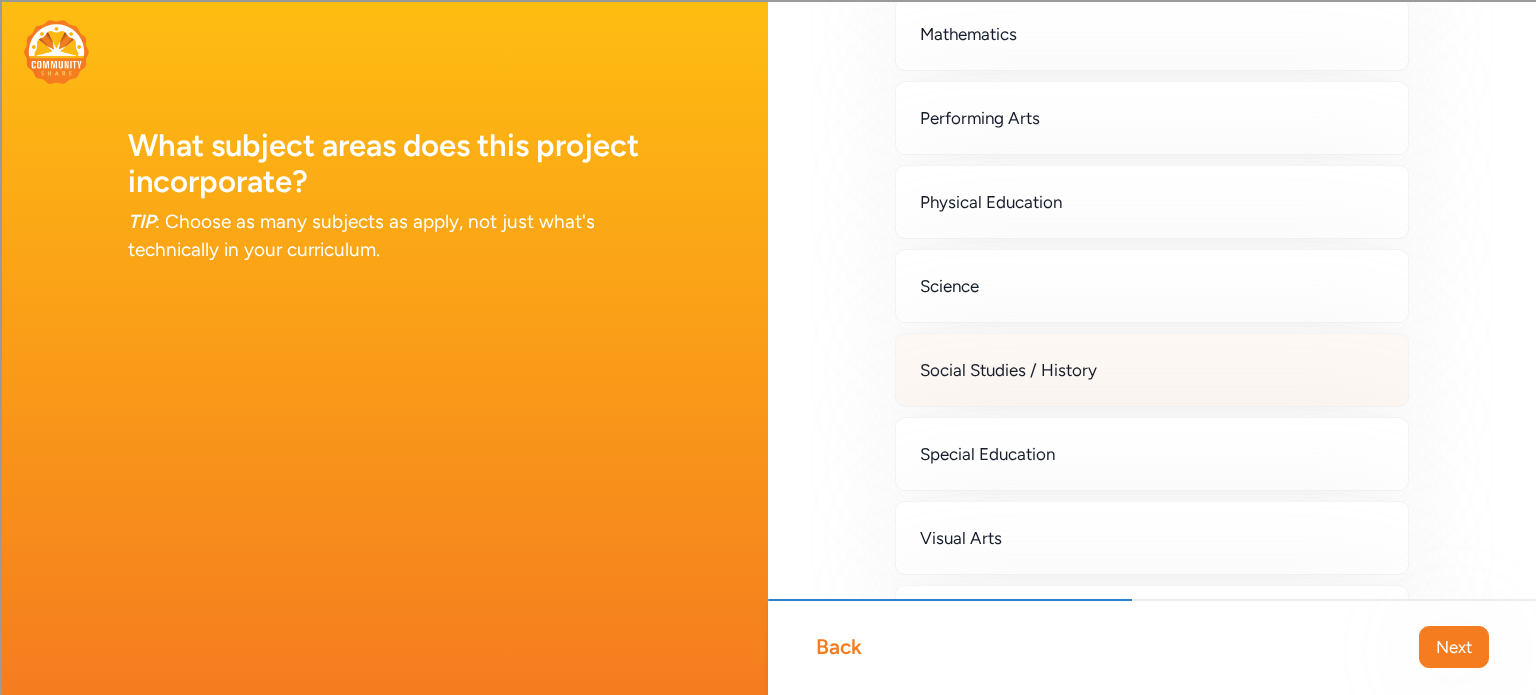 click on "Social Studies / History" at bounding box center [1008, 370] 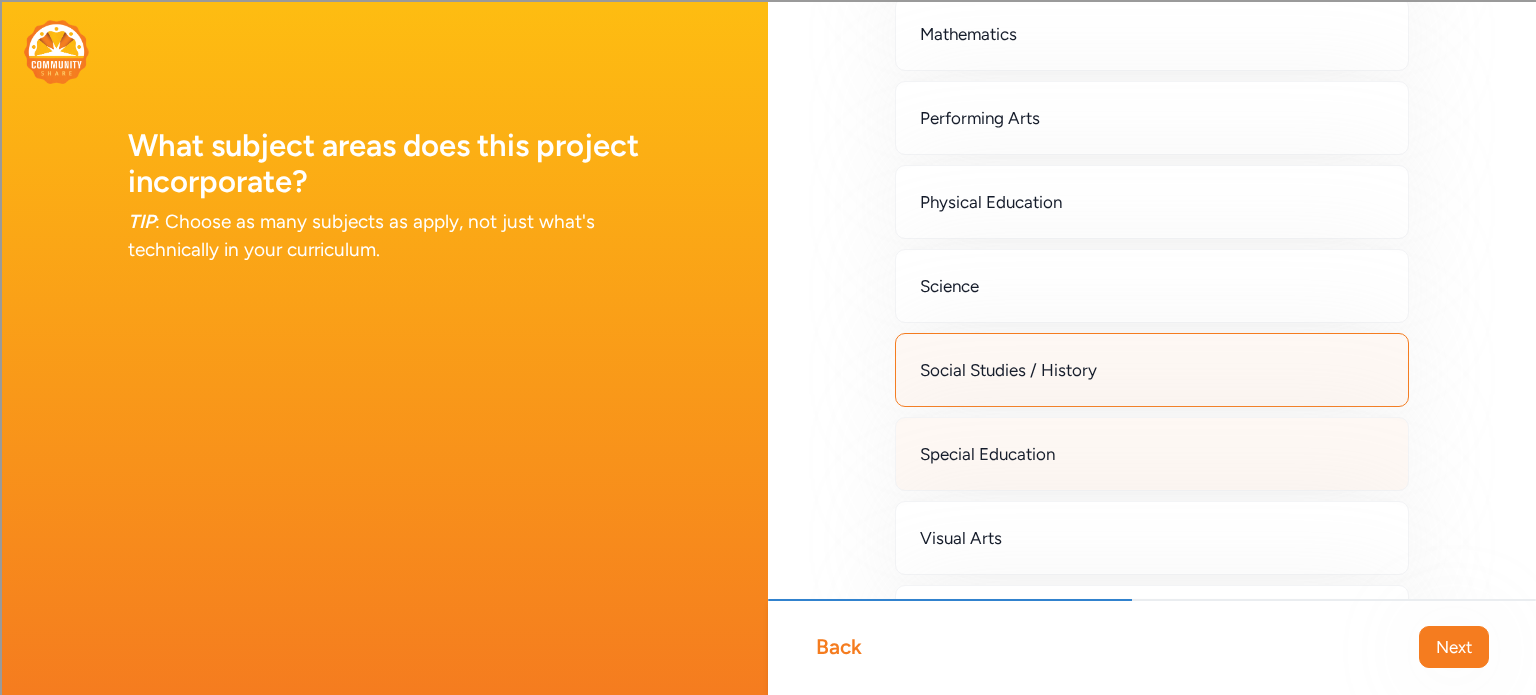 click on "Special Education" at bounding box center [987, 454] 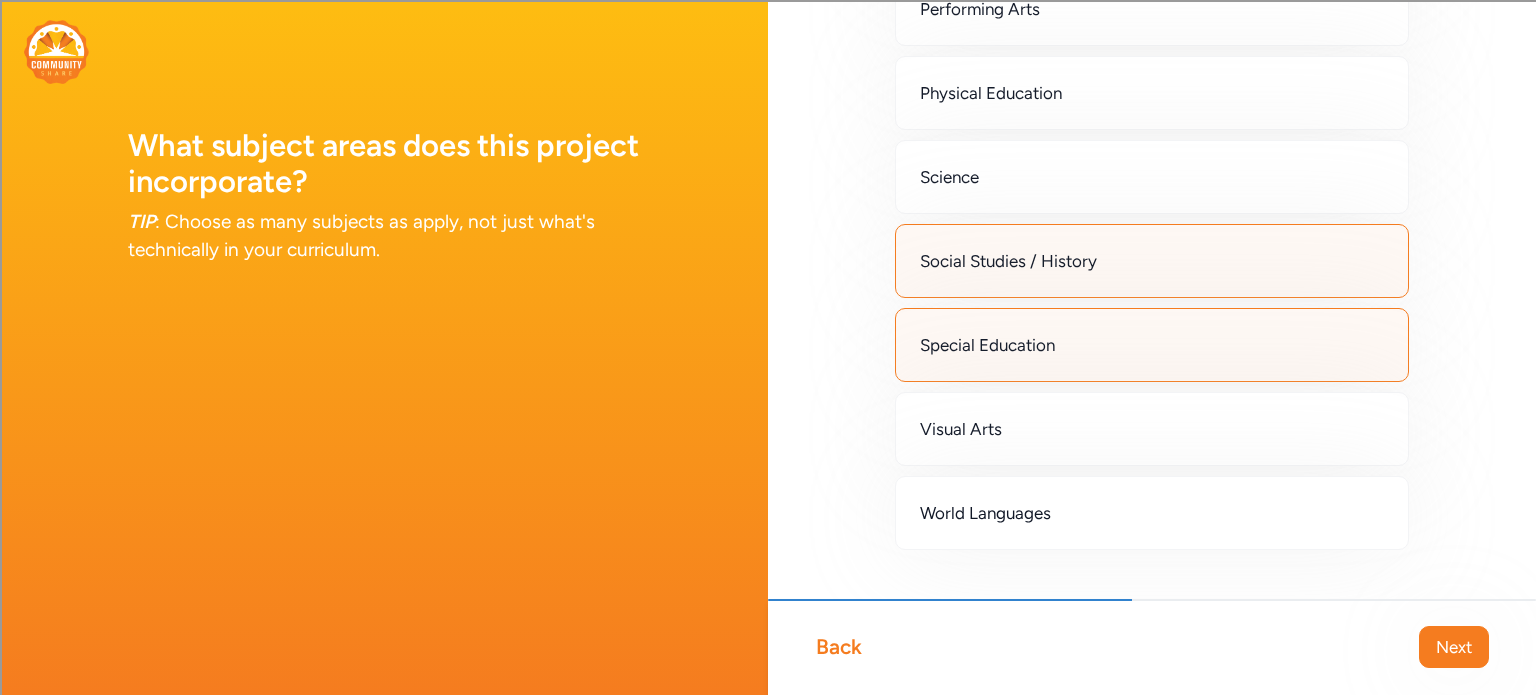 scroll, scrollTop: 700, scrollLeft: 0, axis: vertical 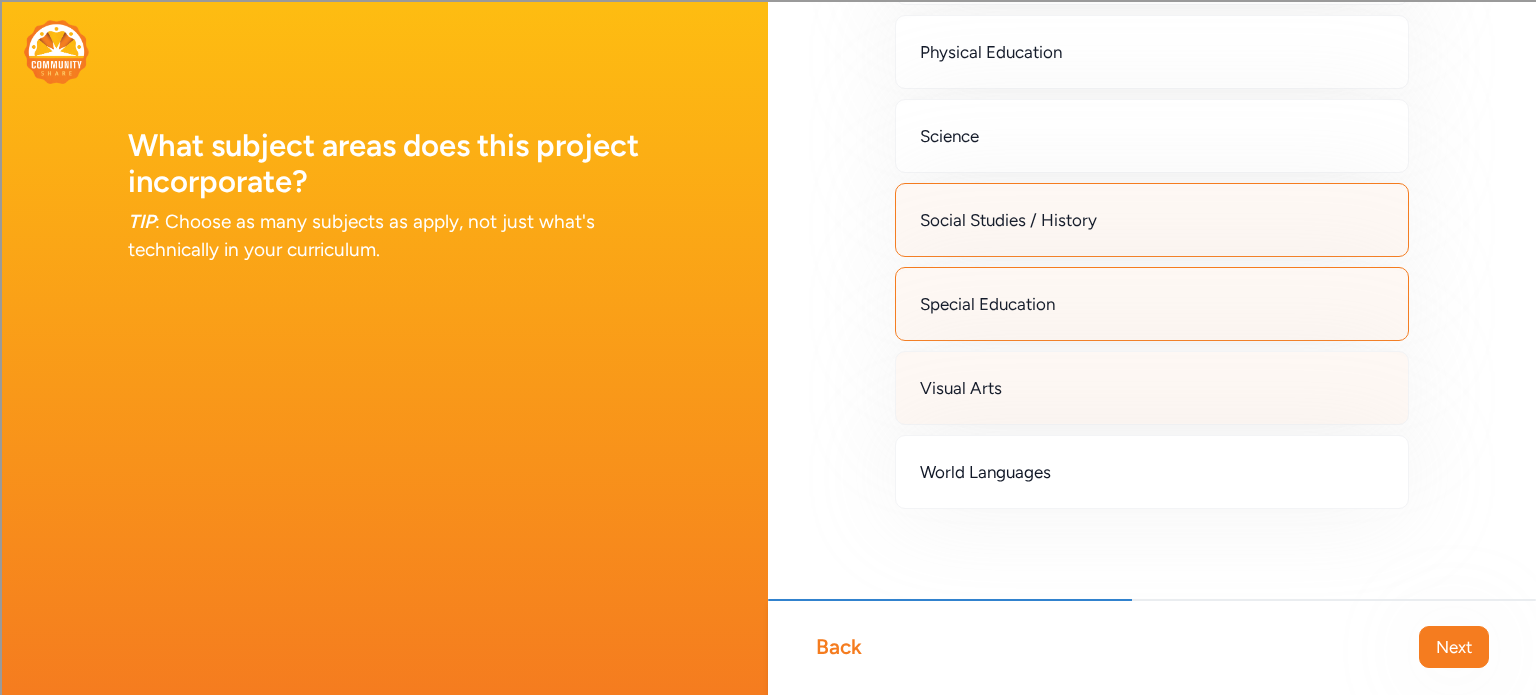 click on "Visual Arts" at bounding box center (1152, 388) 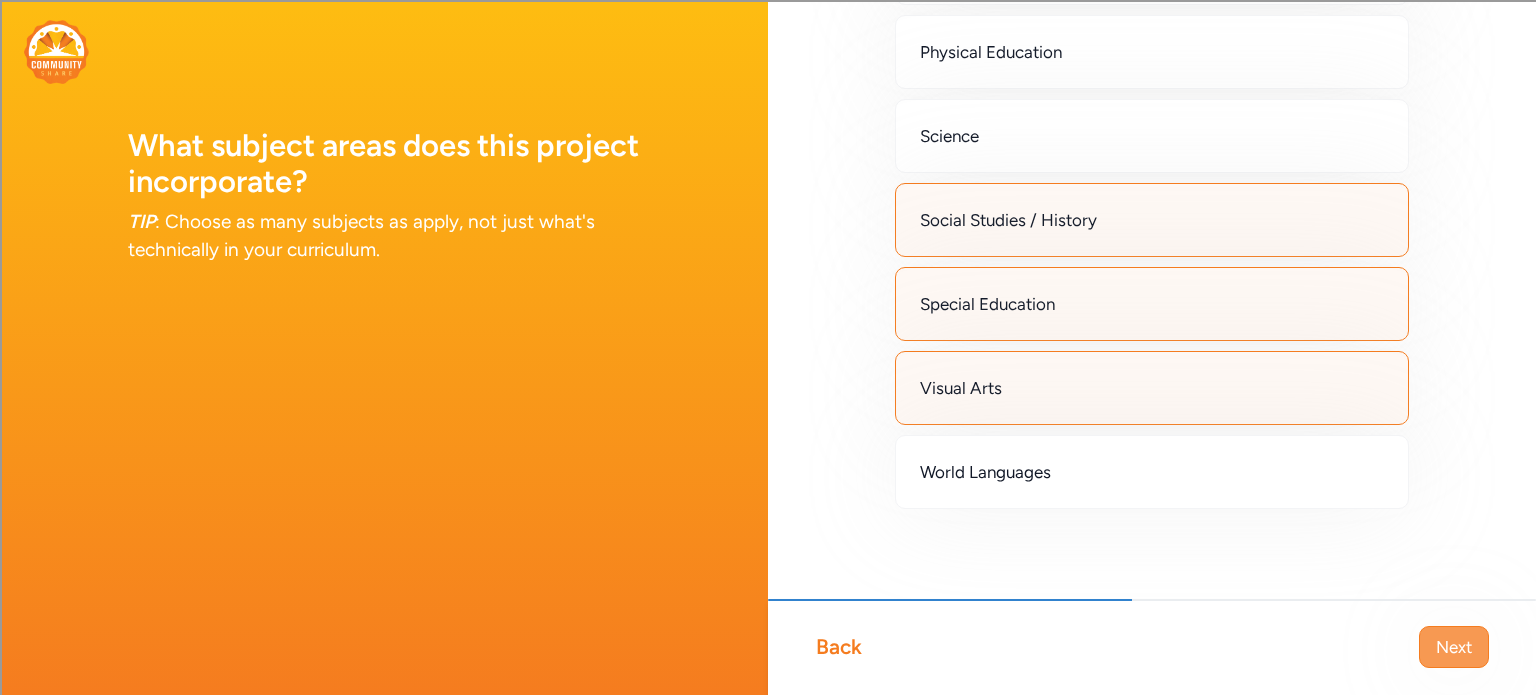 click on "Next" at bounding box center (1454, 647) 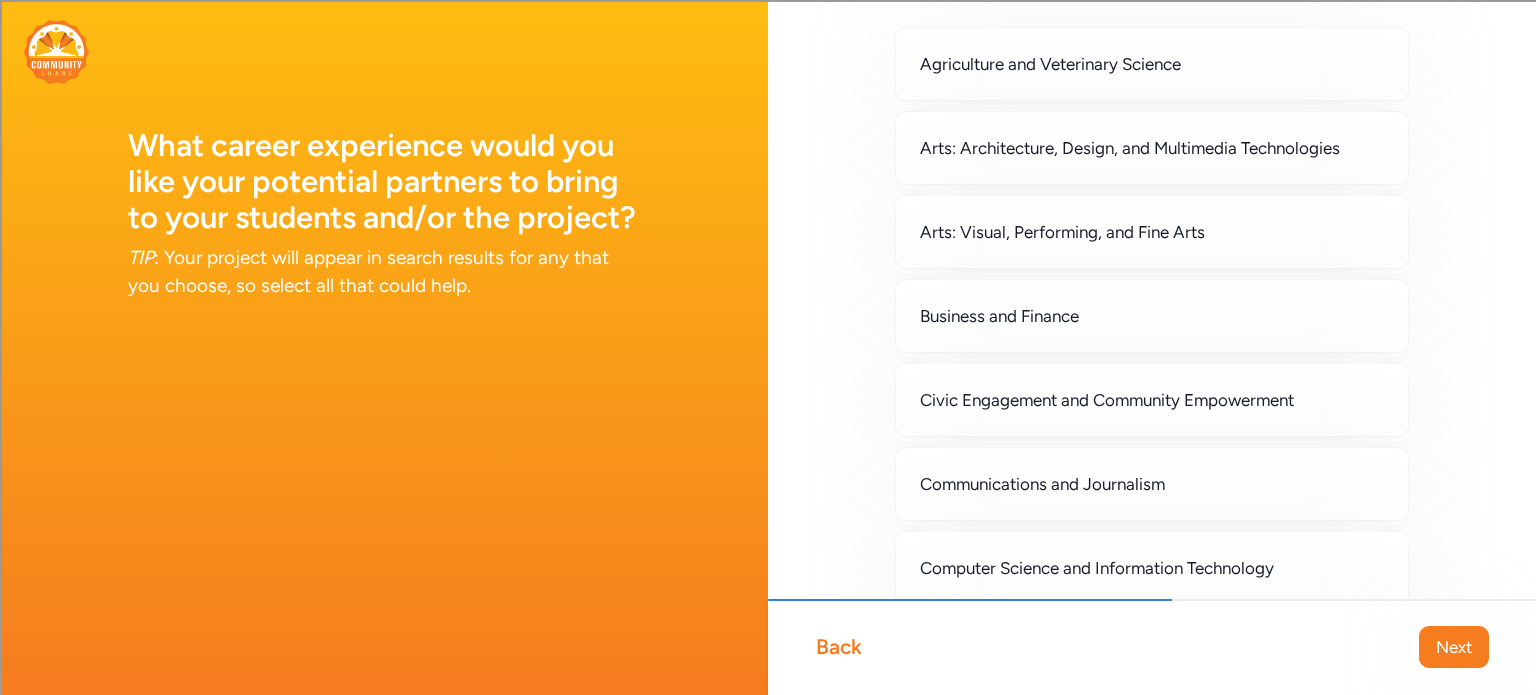 scroll, scrollTop: 111, scrollLeft: 0, axis: vertical 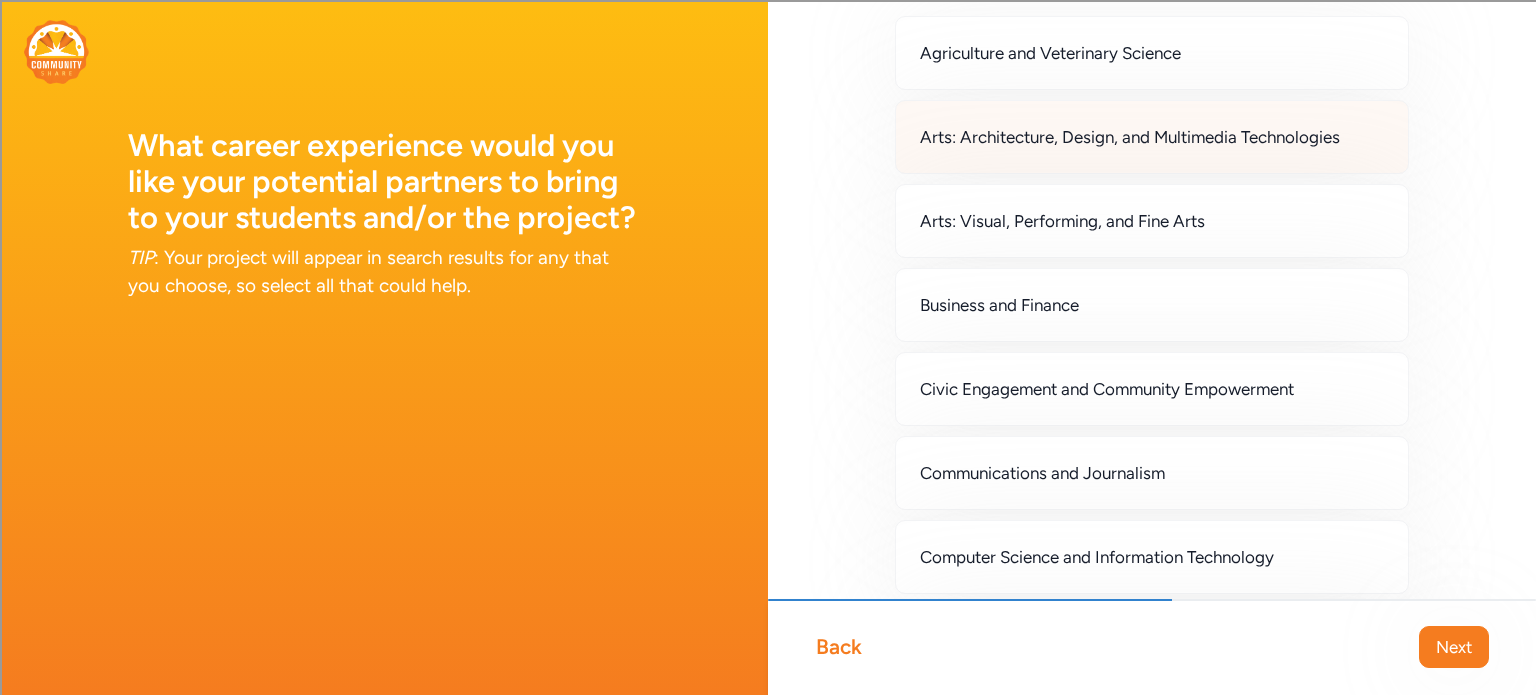 click on "Arts: Architecture, Design, and Multimedia Technologies" at bounding box center (1152, 137) 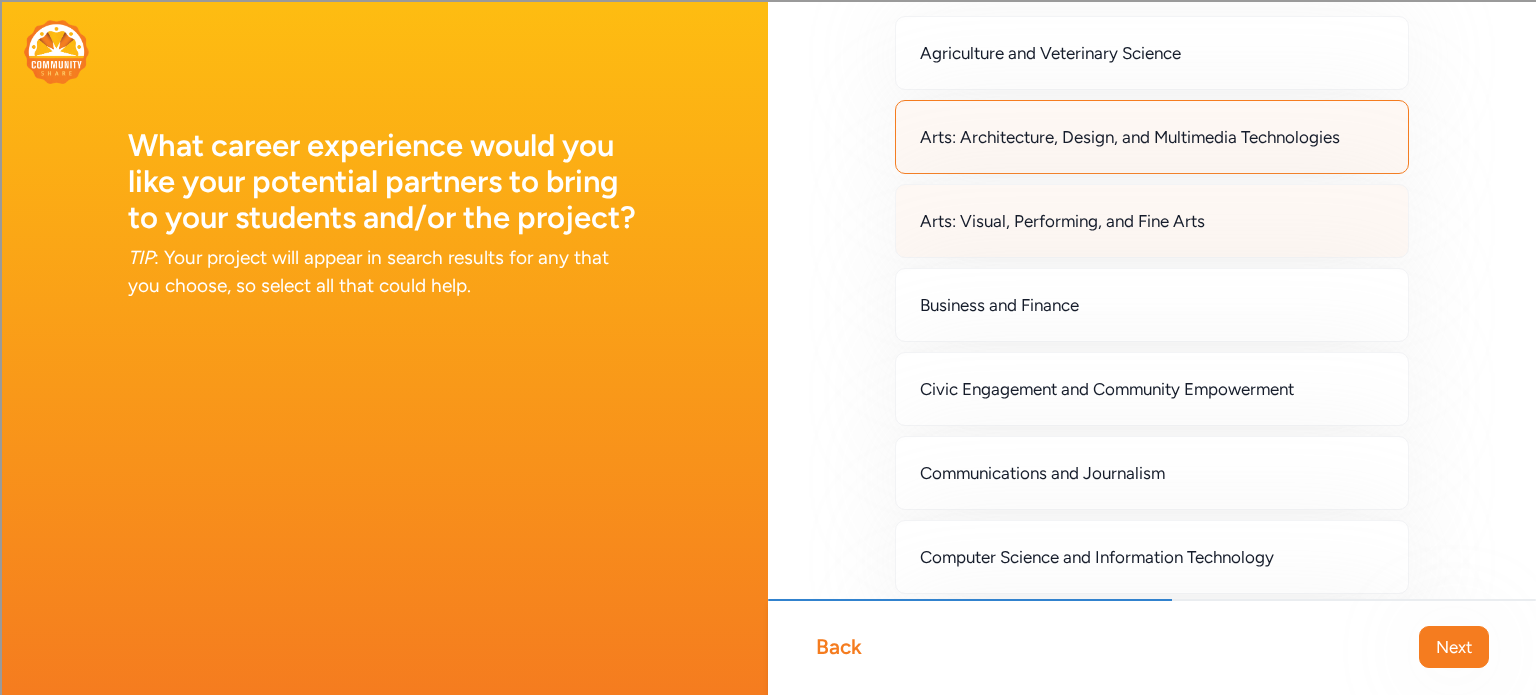 click on "Arts: Visual, Performing, and Fine Arts" at bounding box center [1152, 221] 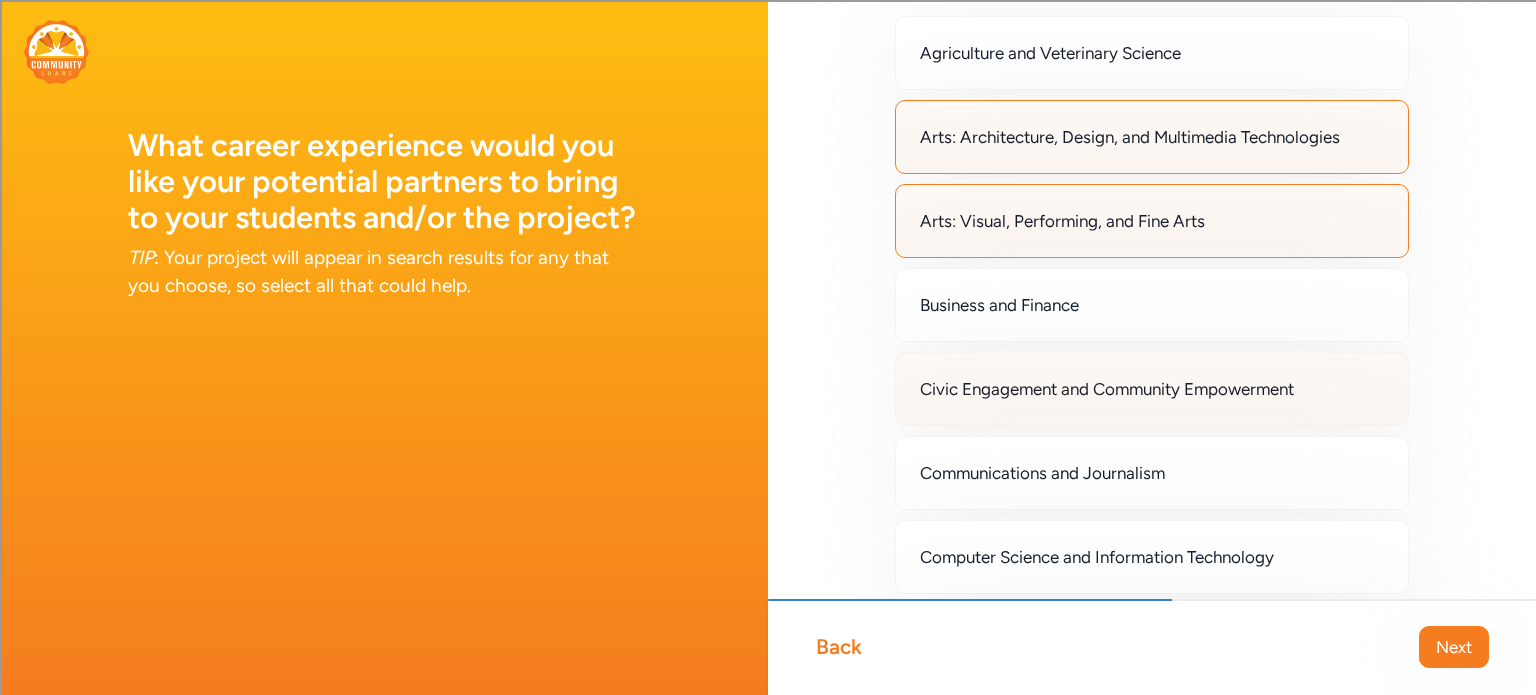 click on "Civic Engagement and Community Empowerment" at bounding box center [1107, 389] 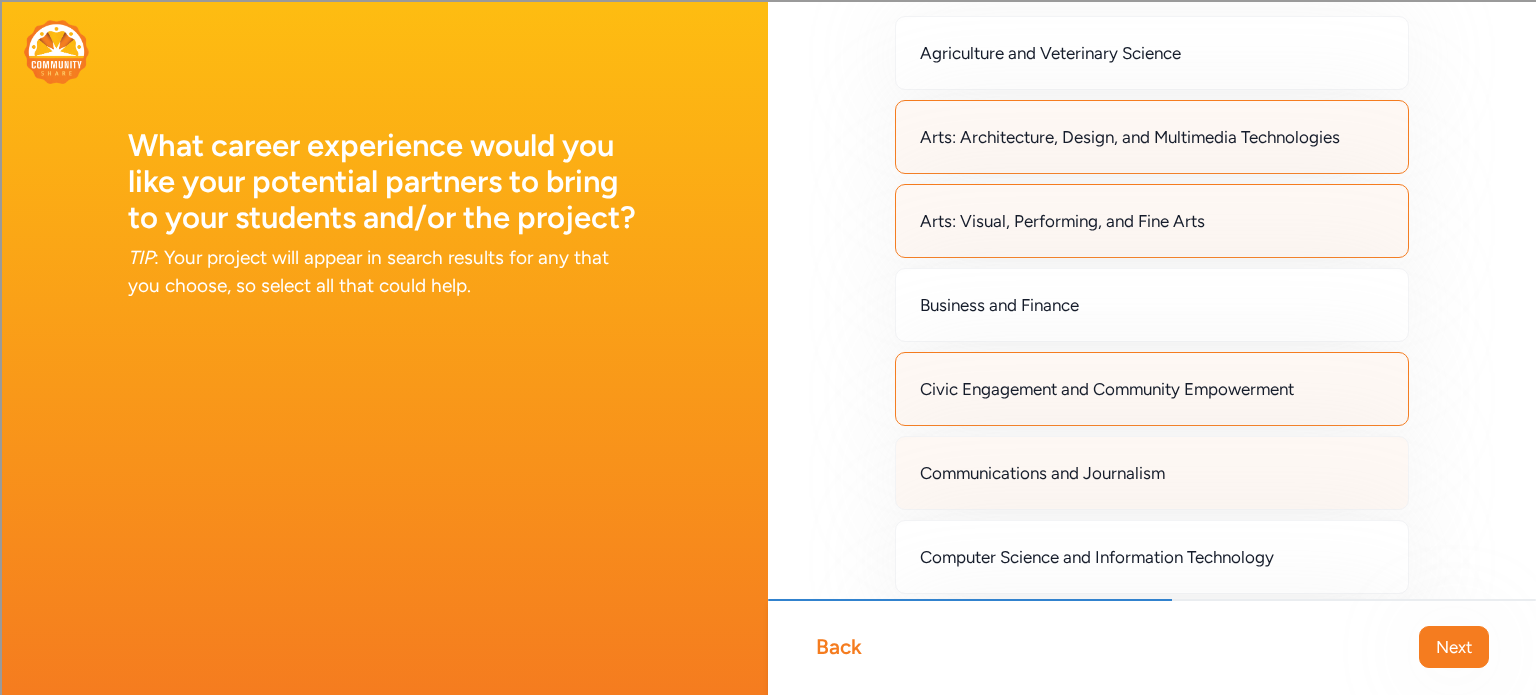 click on "Communications and Journalism" at bounding box center (1042, 473) 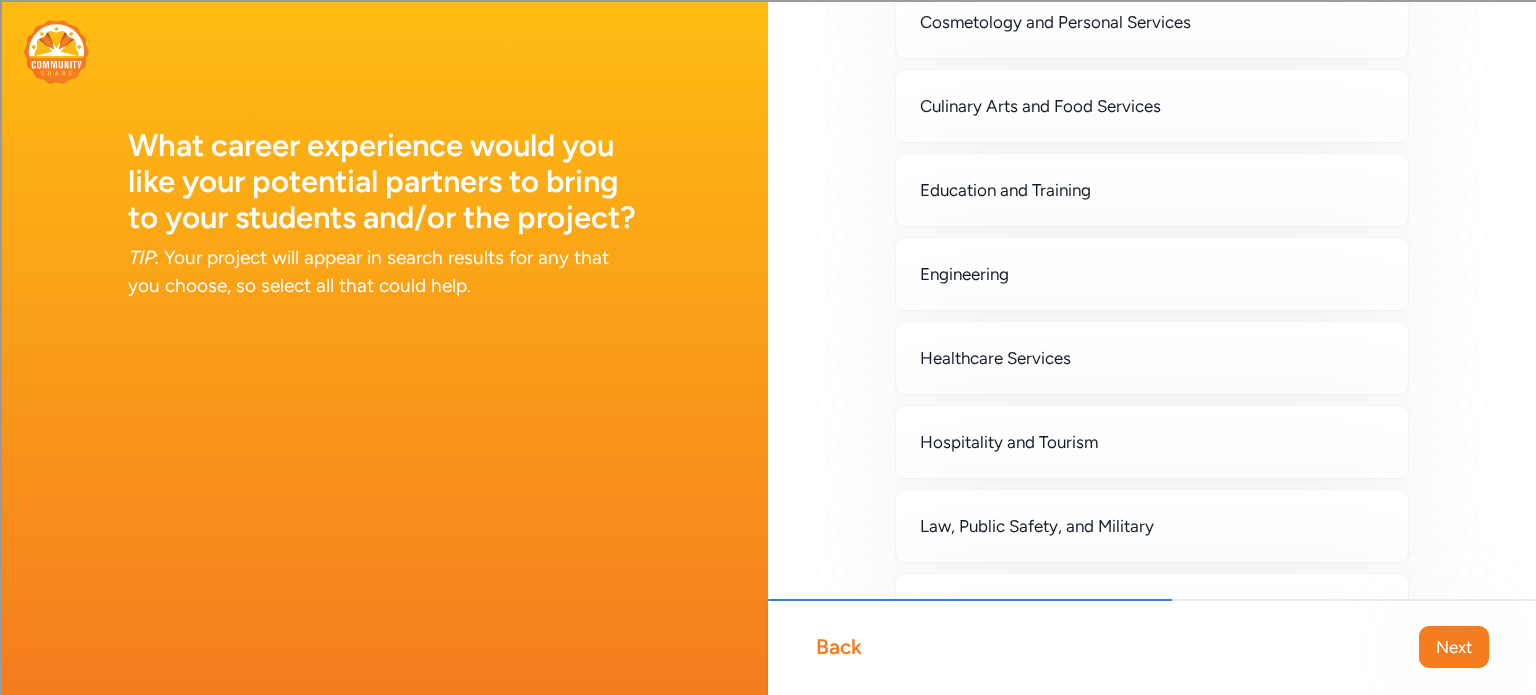 scroll, scrollTop: 742, scrollLeft: 0, axis: vertical 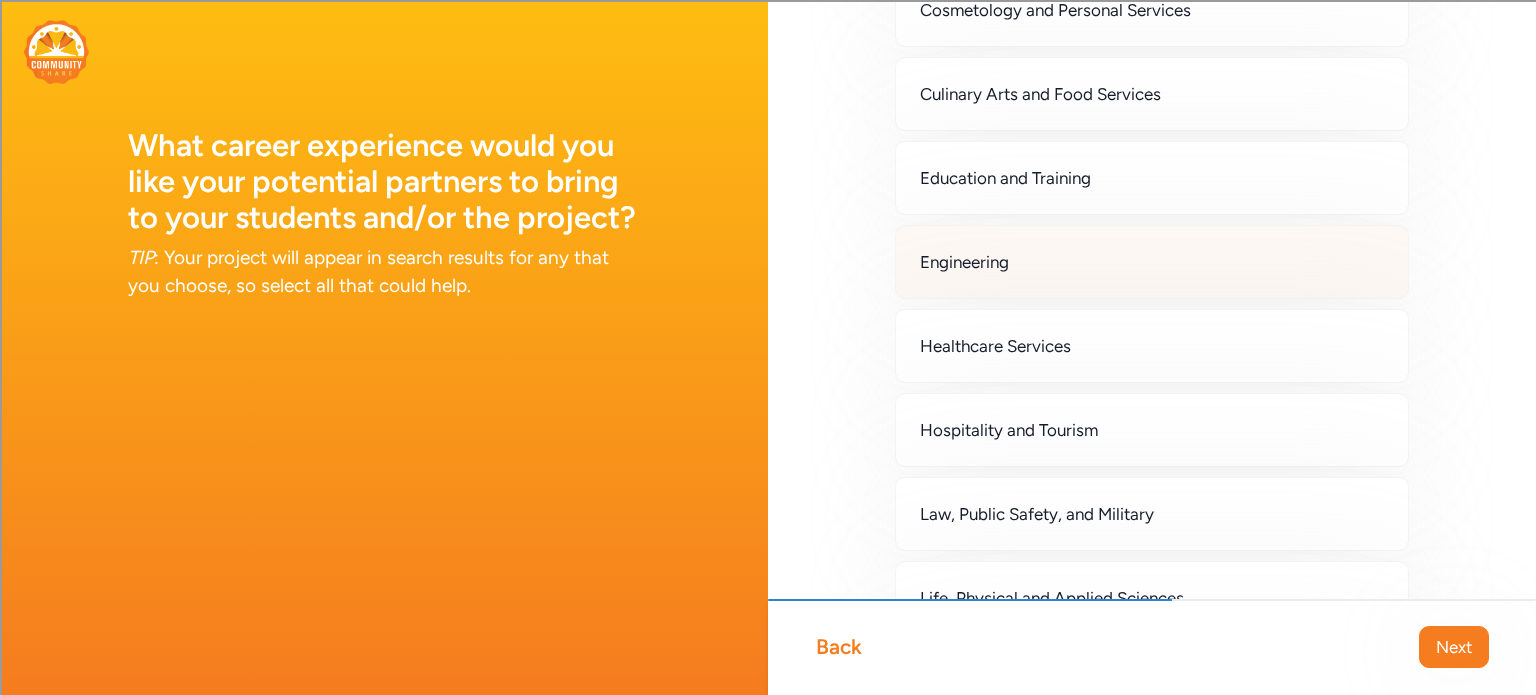 click on "Engineering" at bounding box center [1152, 262] 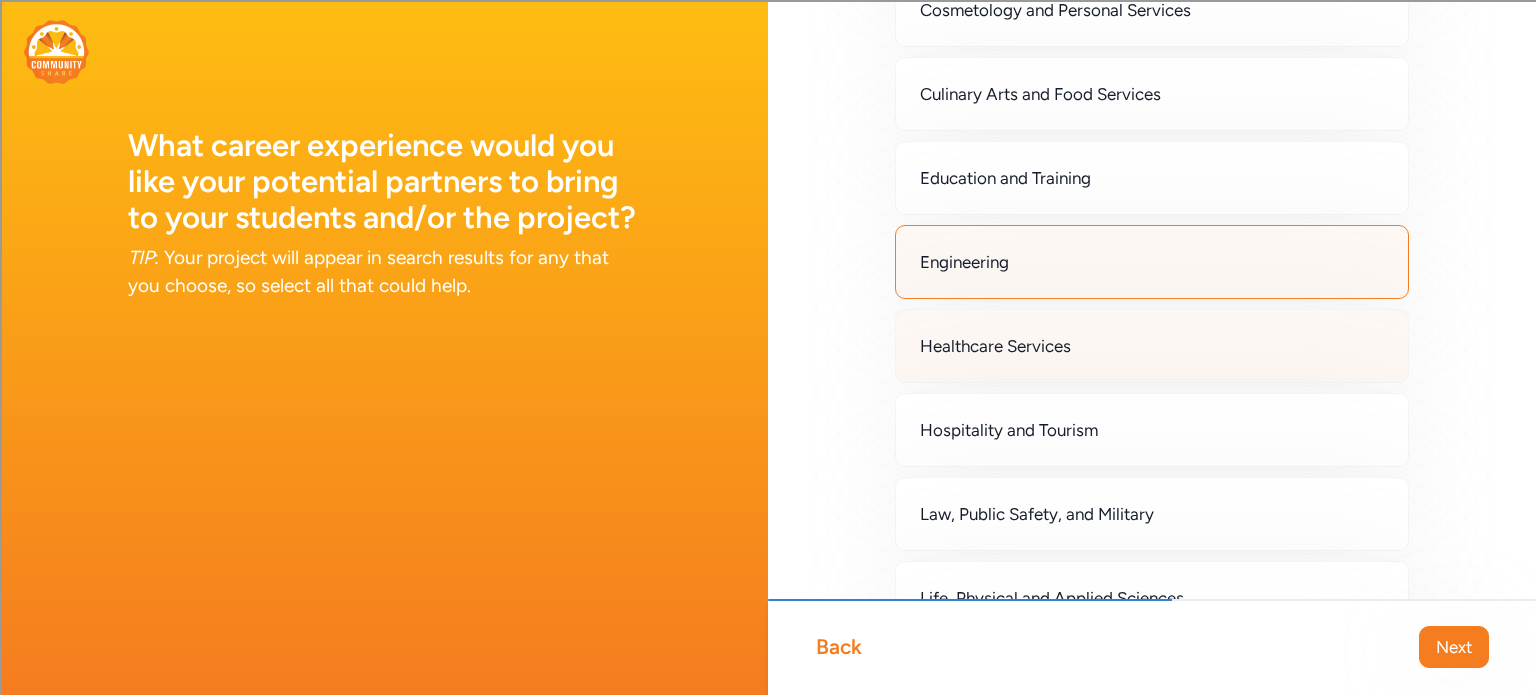 click on "Healthcare Services" at bounding box center [995, 346] 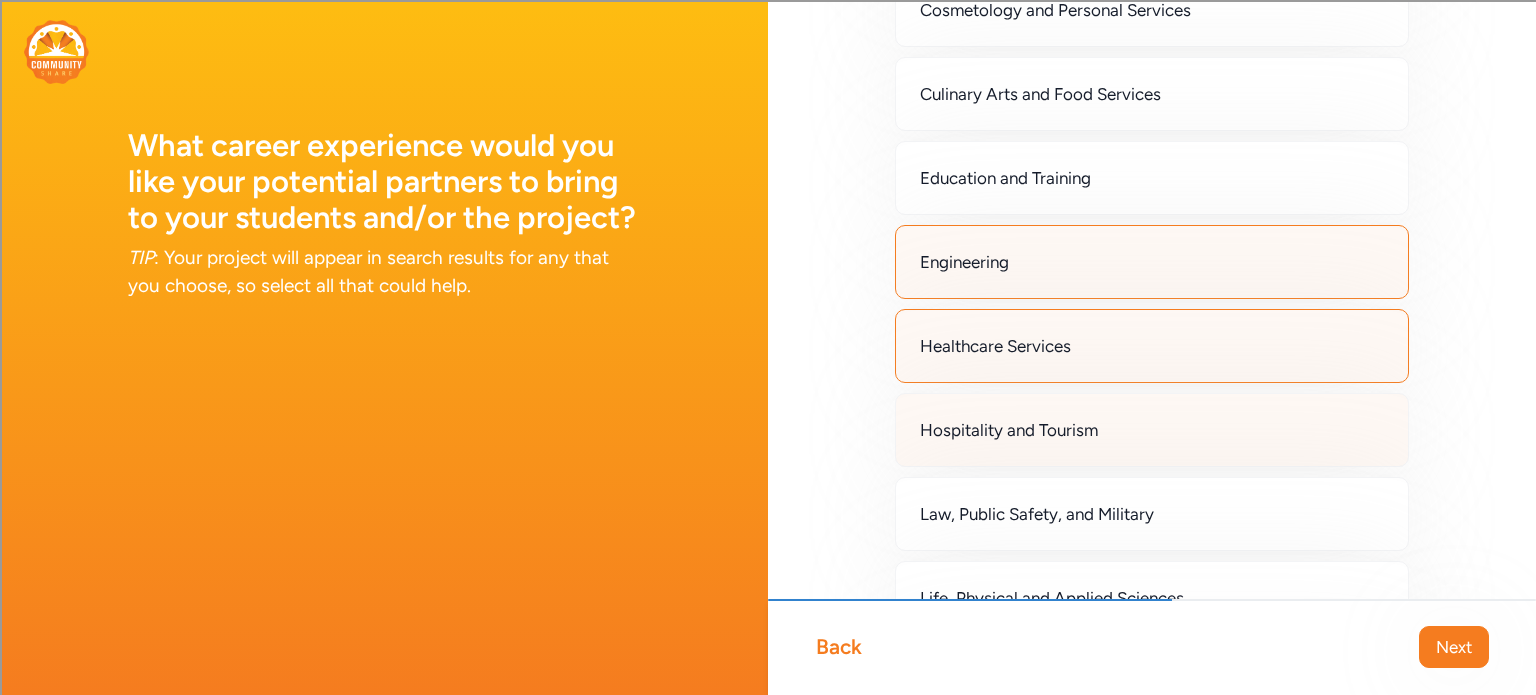 click on "Hospitality and Tourism" at bounding box center (1152, 430) 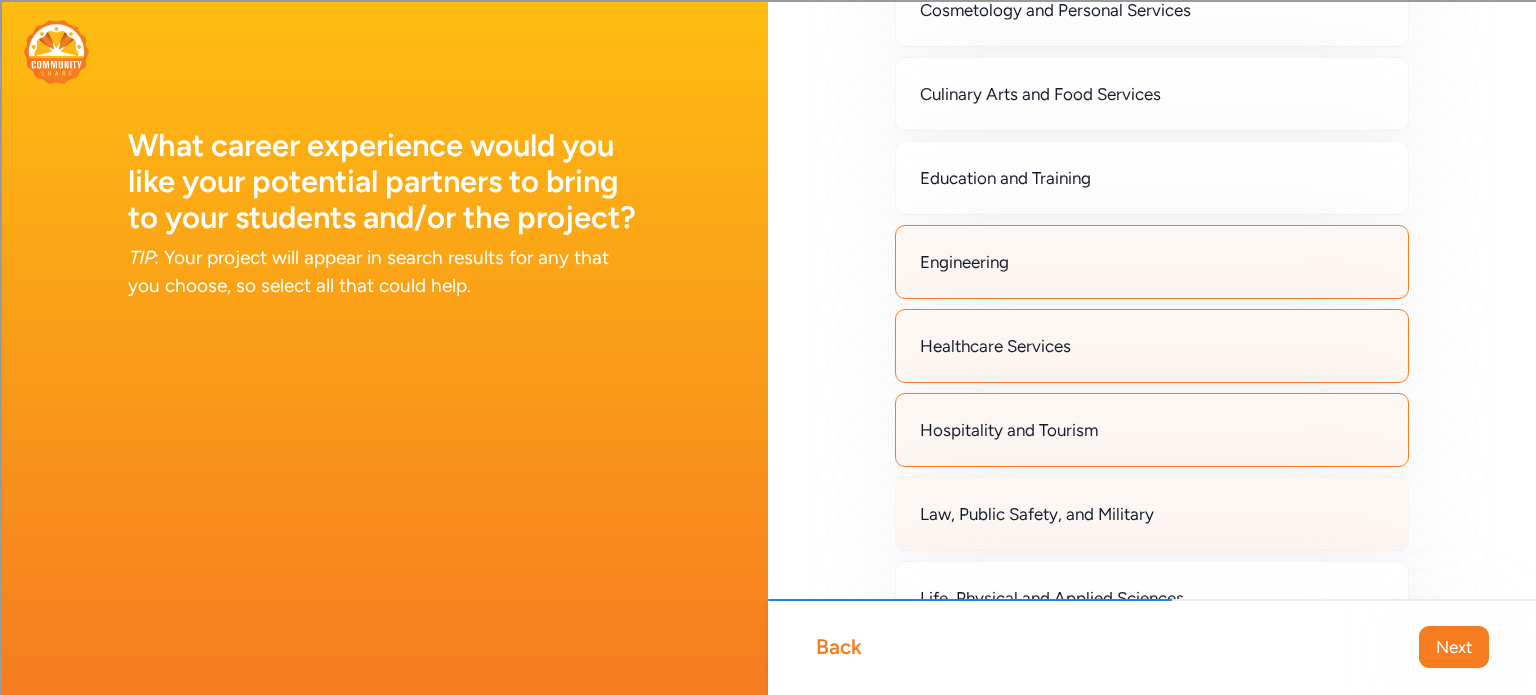 click on "Law, Public Safety, and Military" at bounding box center (1152, 514) 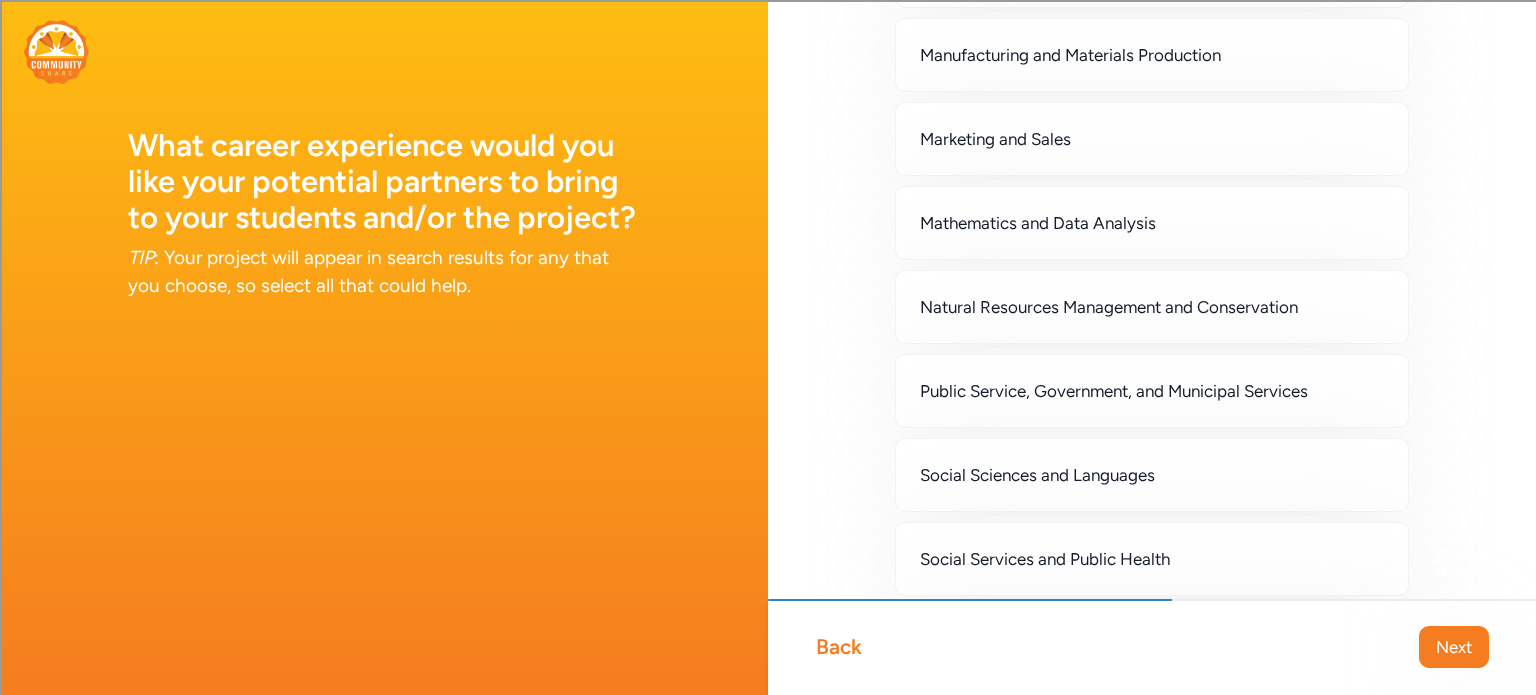 scroll, scrollTop: 1381, scrollLeft: 0, axis: vertical 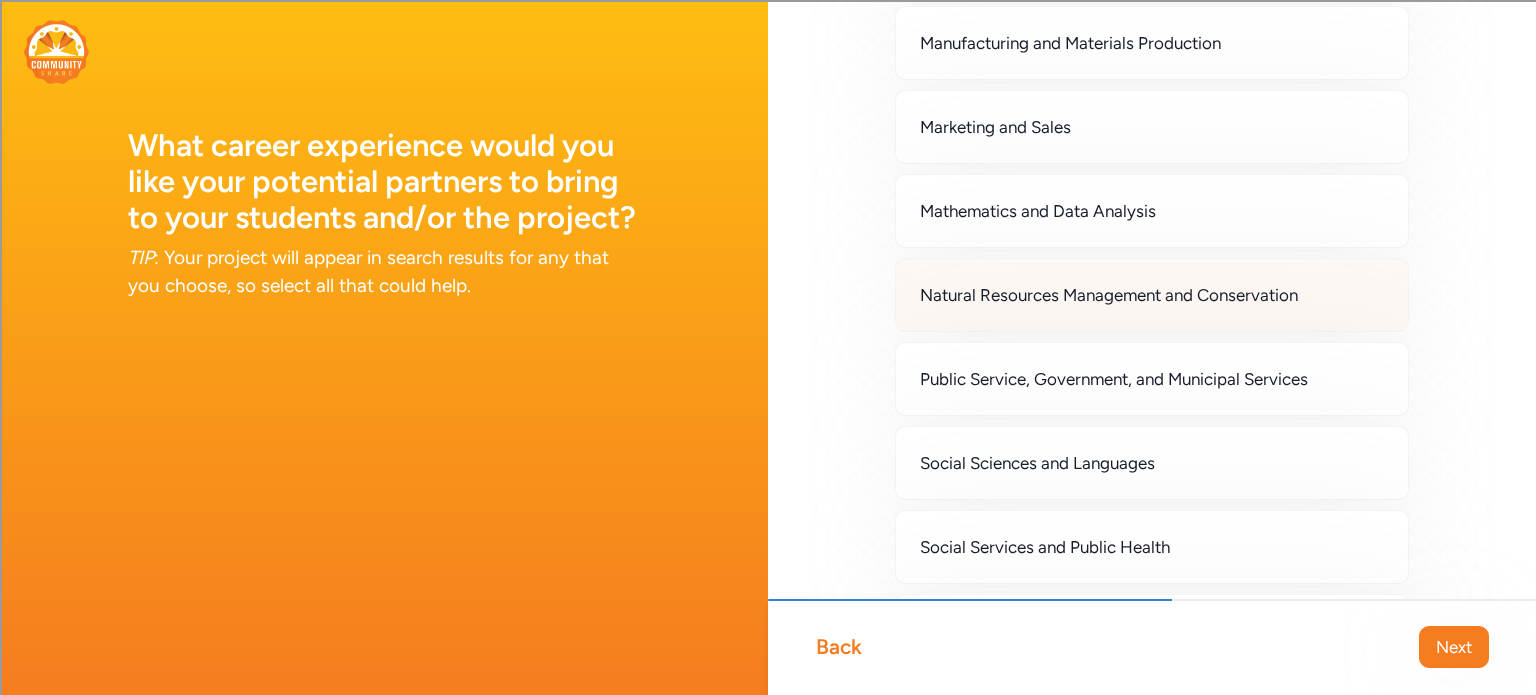 click on "Natural Resources Management and Conservation" at bounding box center [1152, 295] 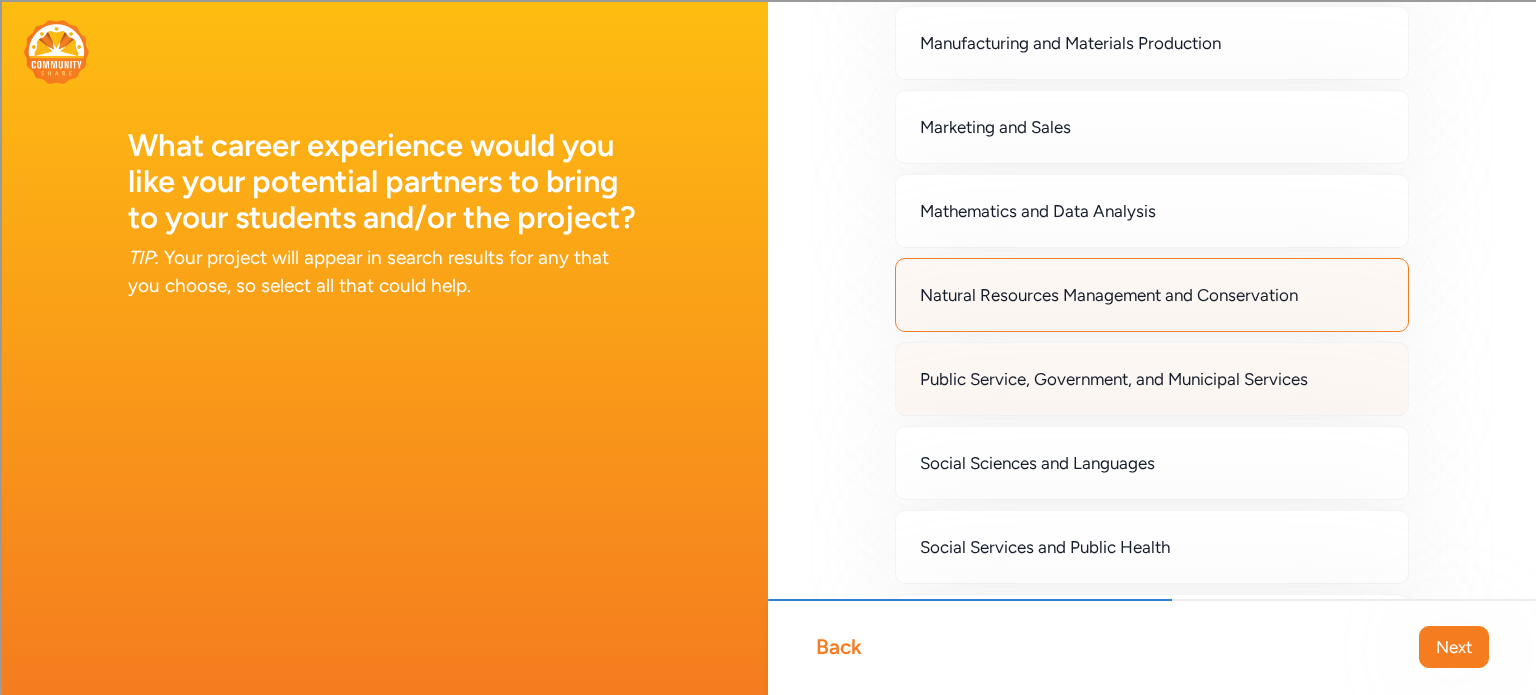 click on "Public Service, Government, and Municipal Services" at bounding box center [1114, 379] 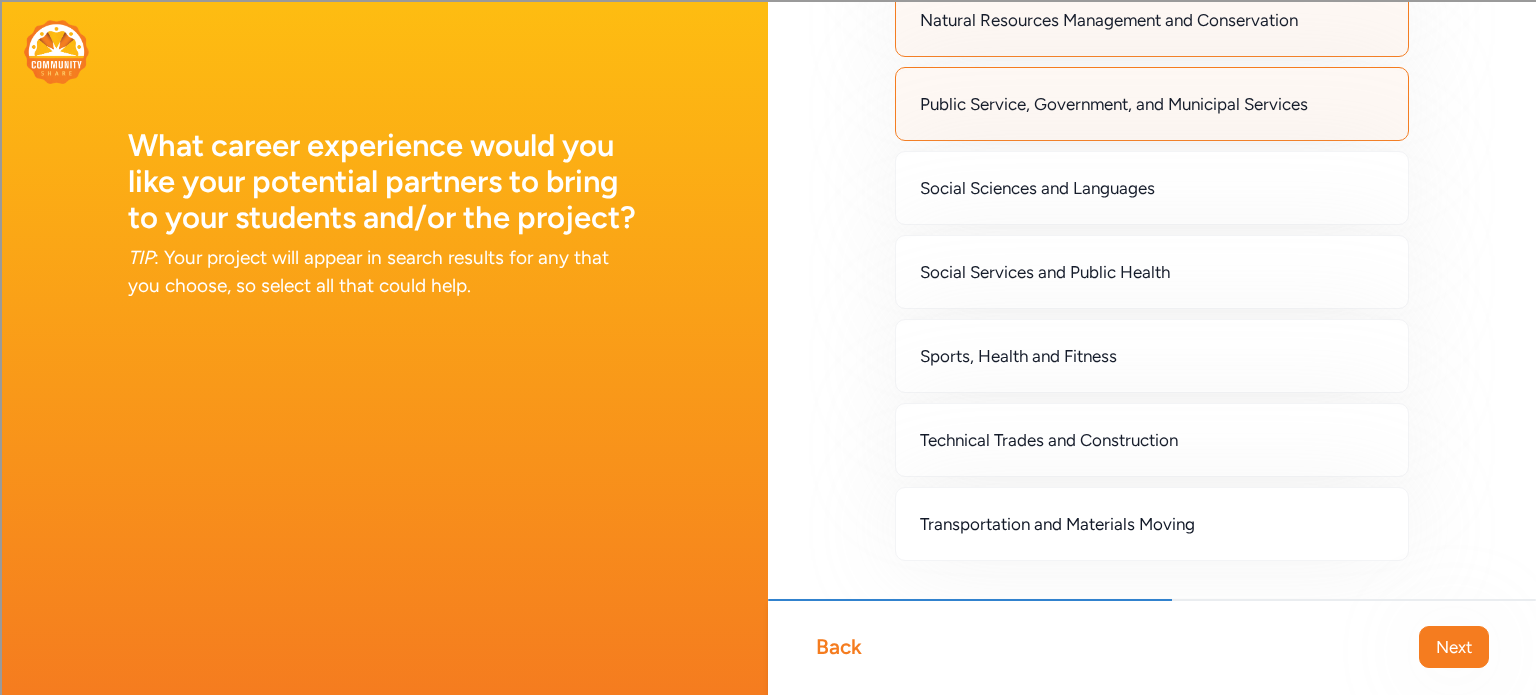 scroll, scrollTop: 1703, scrollLeft: 0, axis: vertical 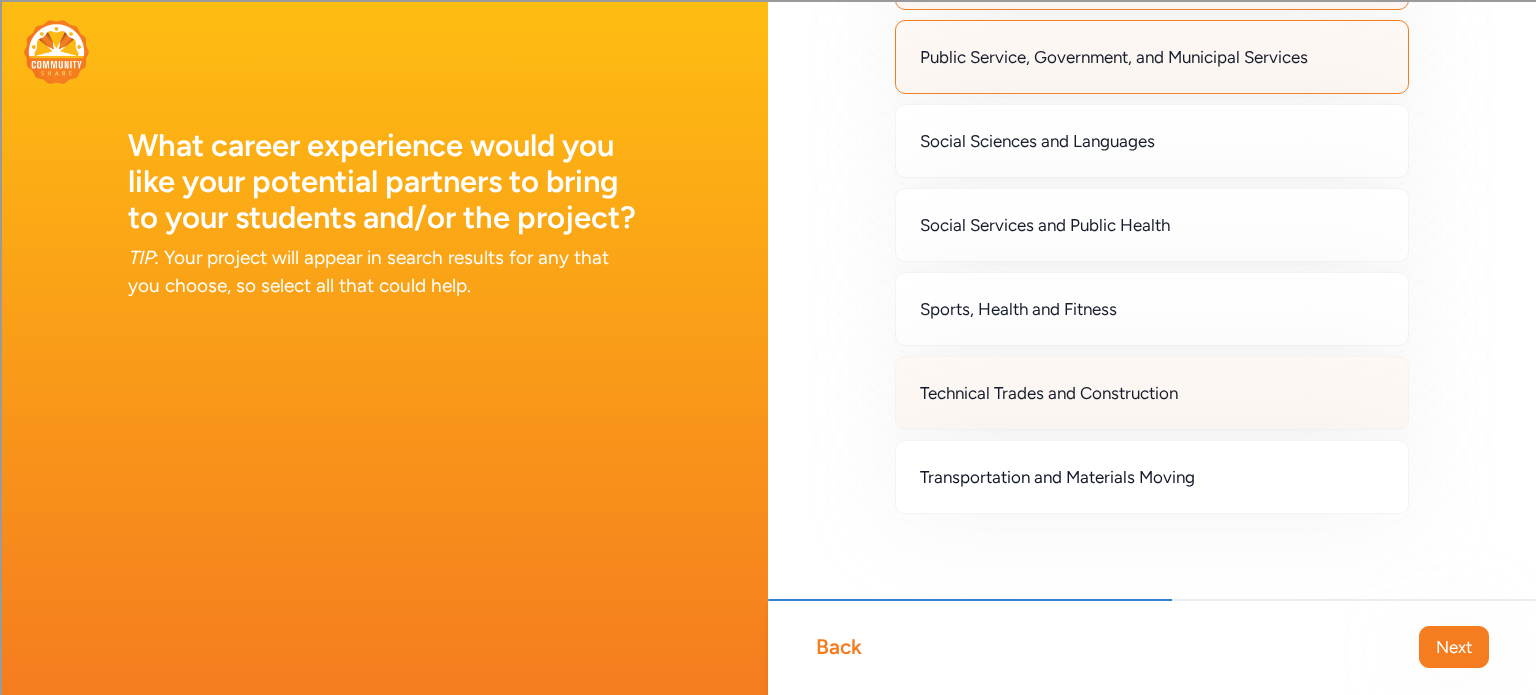 click on "Technical Trades and Construction" at bounding box center [1152, 393] 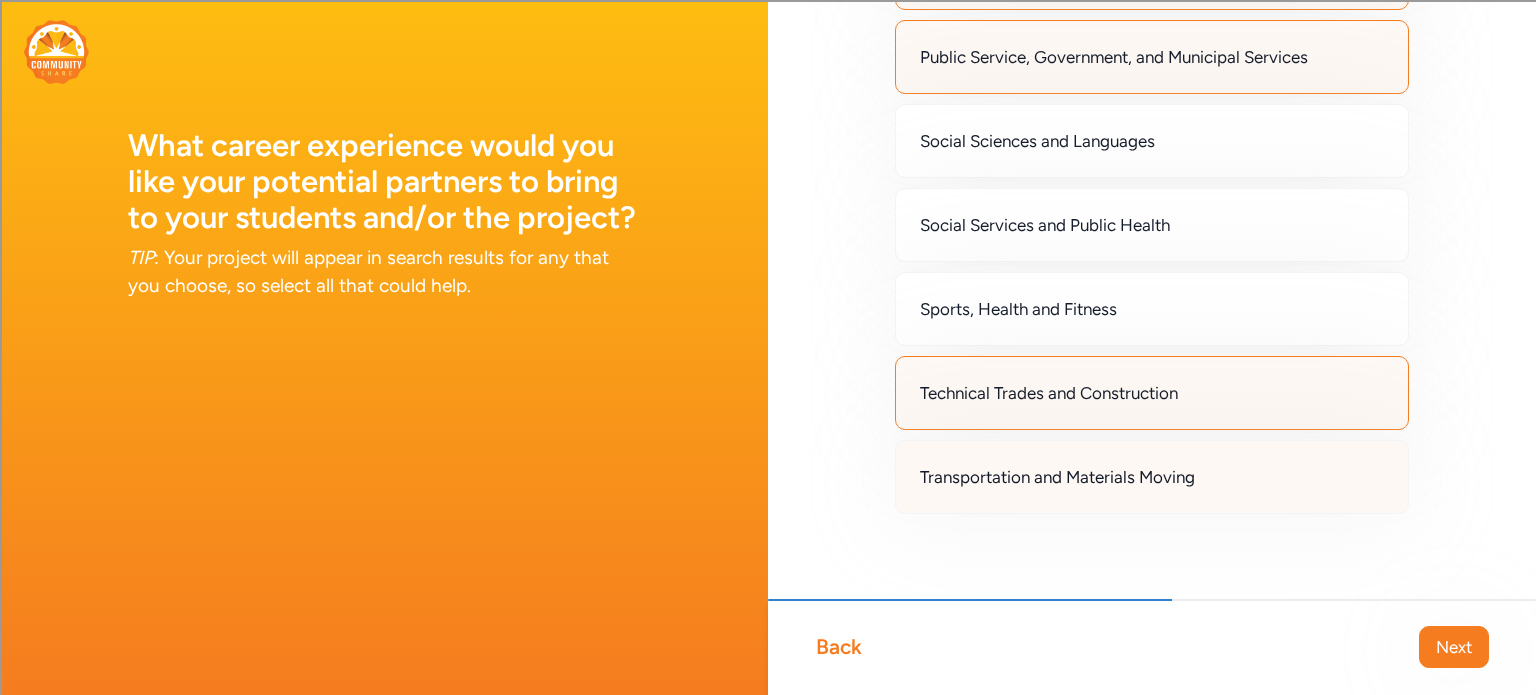 click on "Transportation and Materials Moving" at bounding box center (1152, 477) 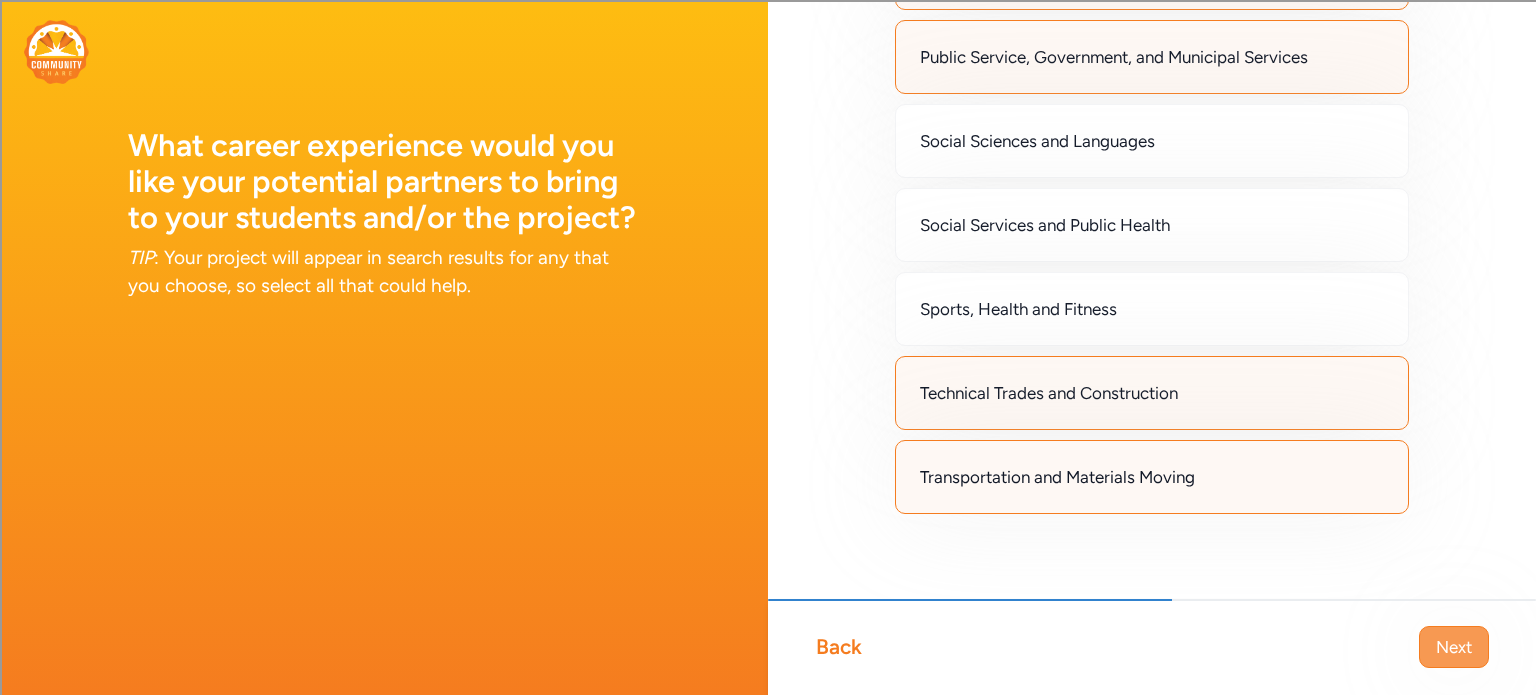 click on "Next" at bounding box center (1454, 647) 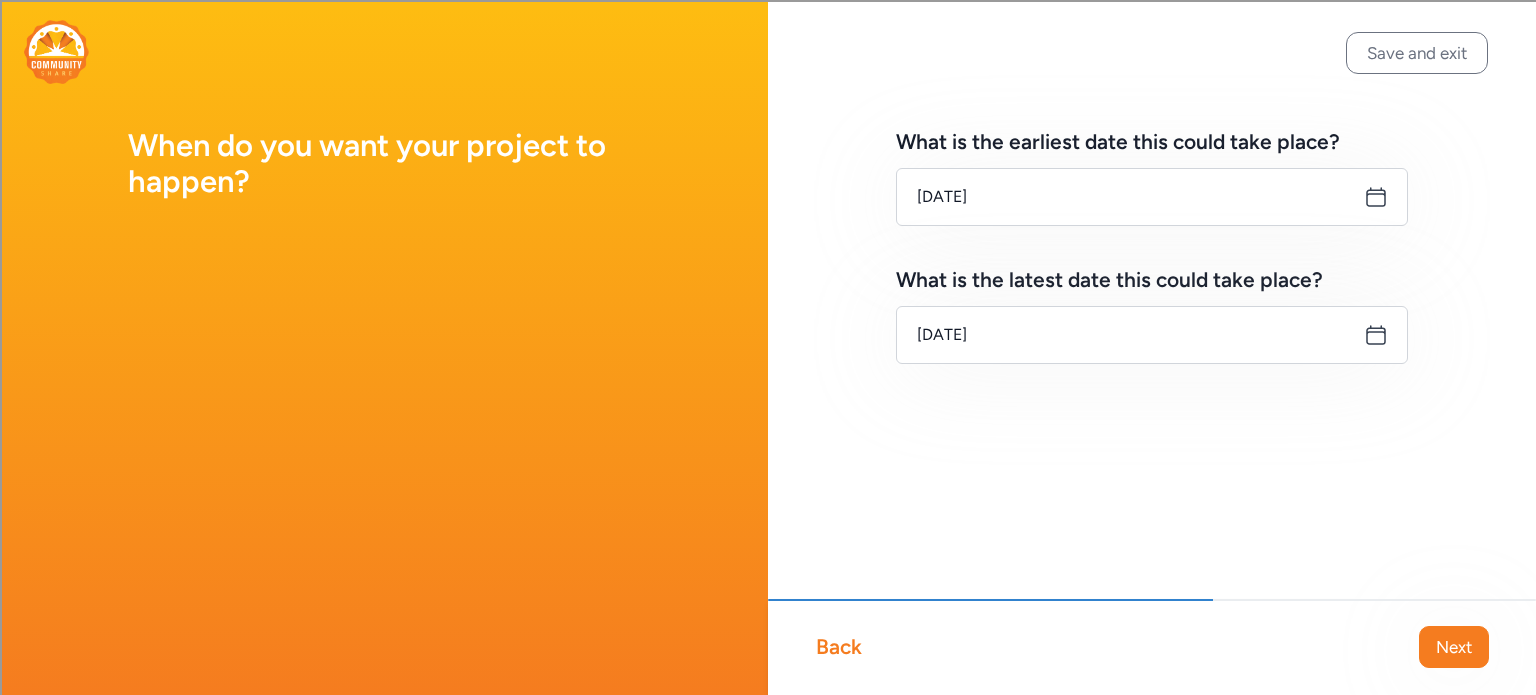 click 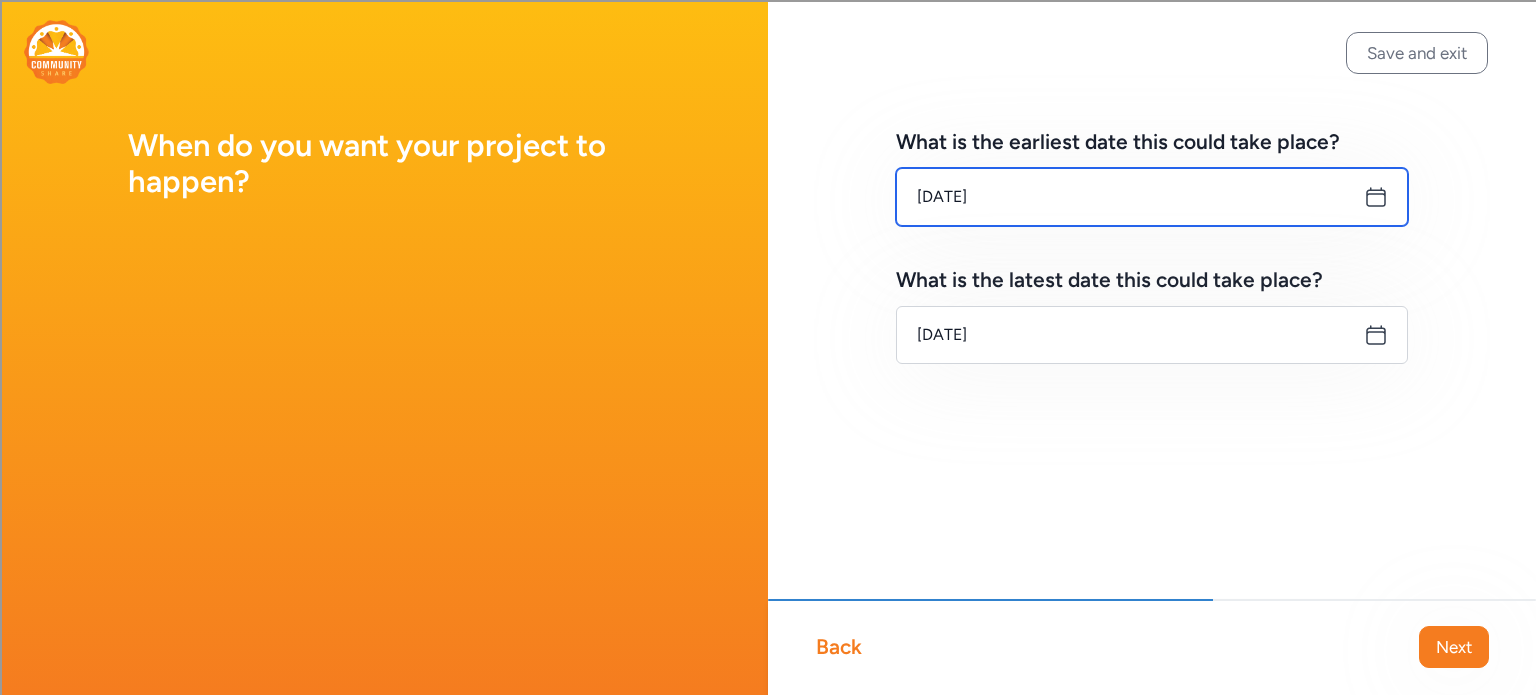 click on "Jul 12, 2025" at bounding box center [1152, 197] 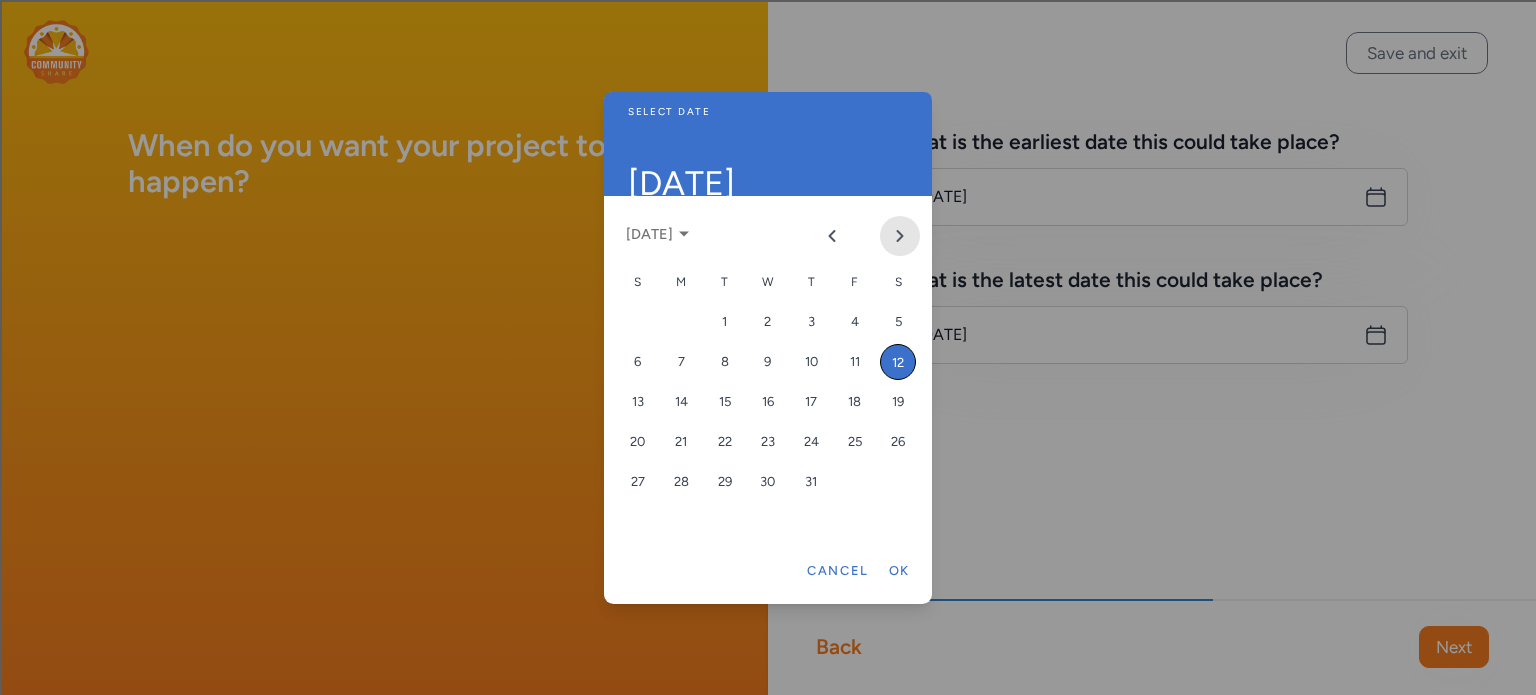click 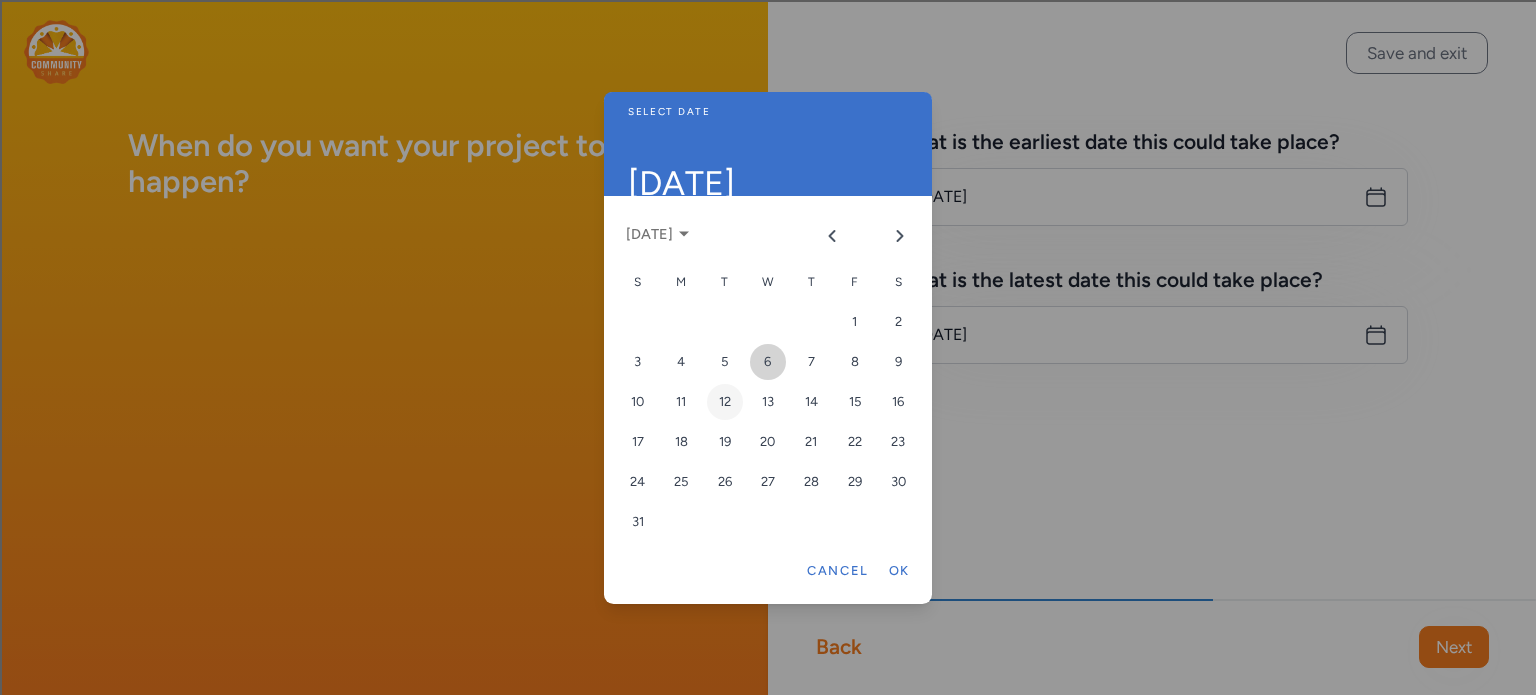 click on "6" at bounding box center (768, 362) 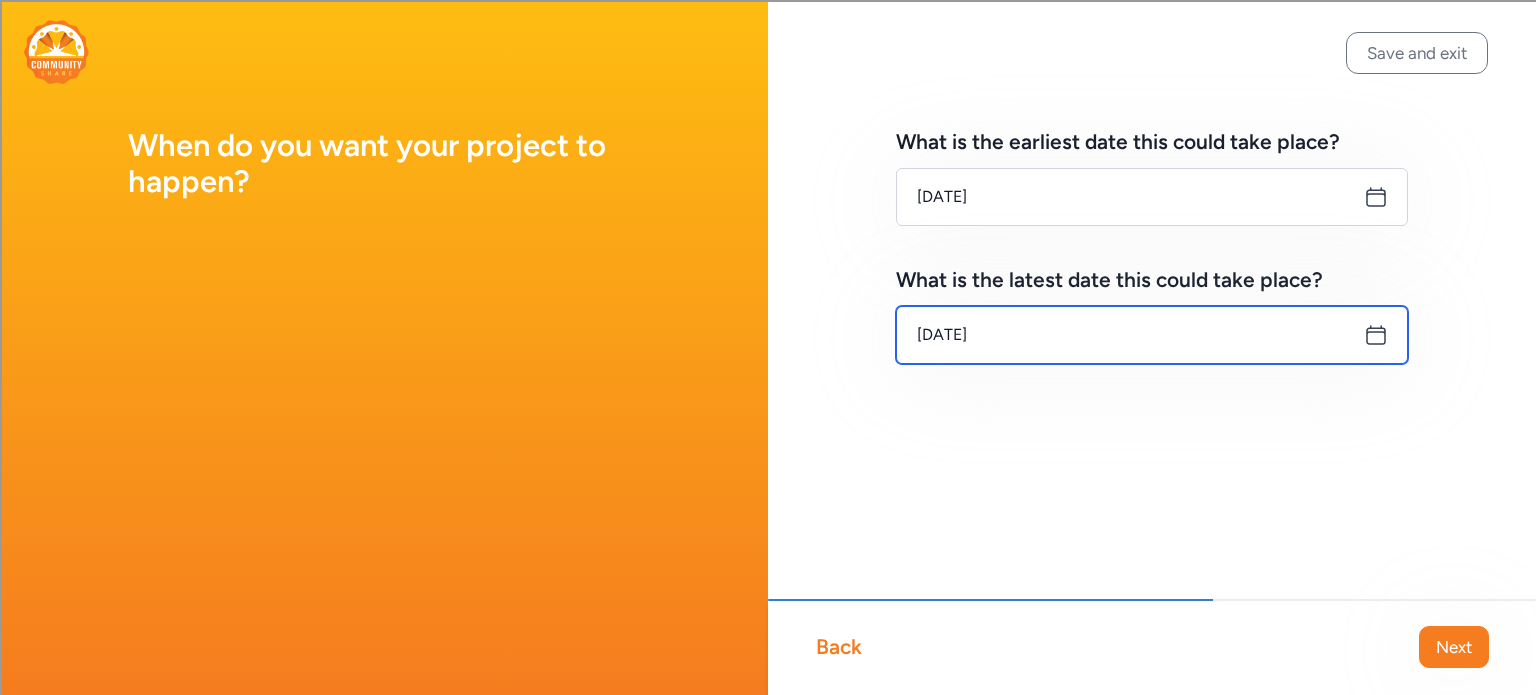click on "Aug 6, 2025" at bounding box center (1152, 335) 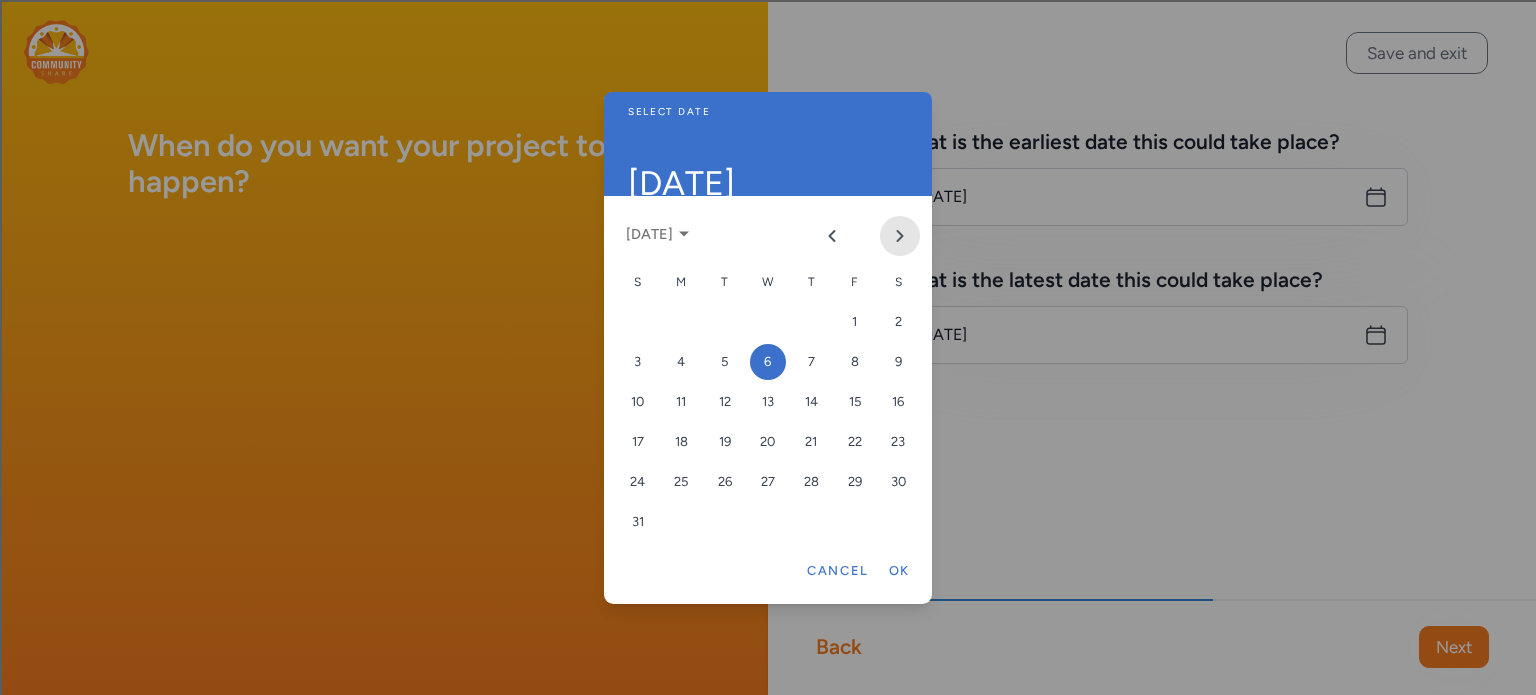 click 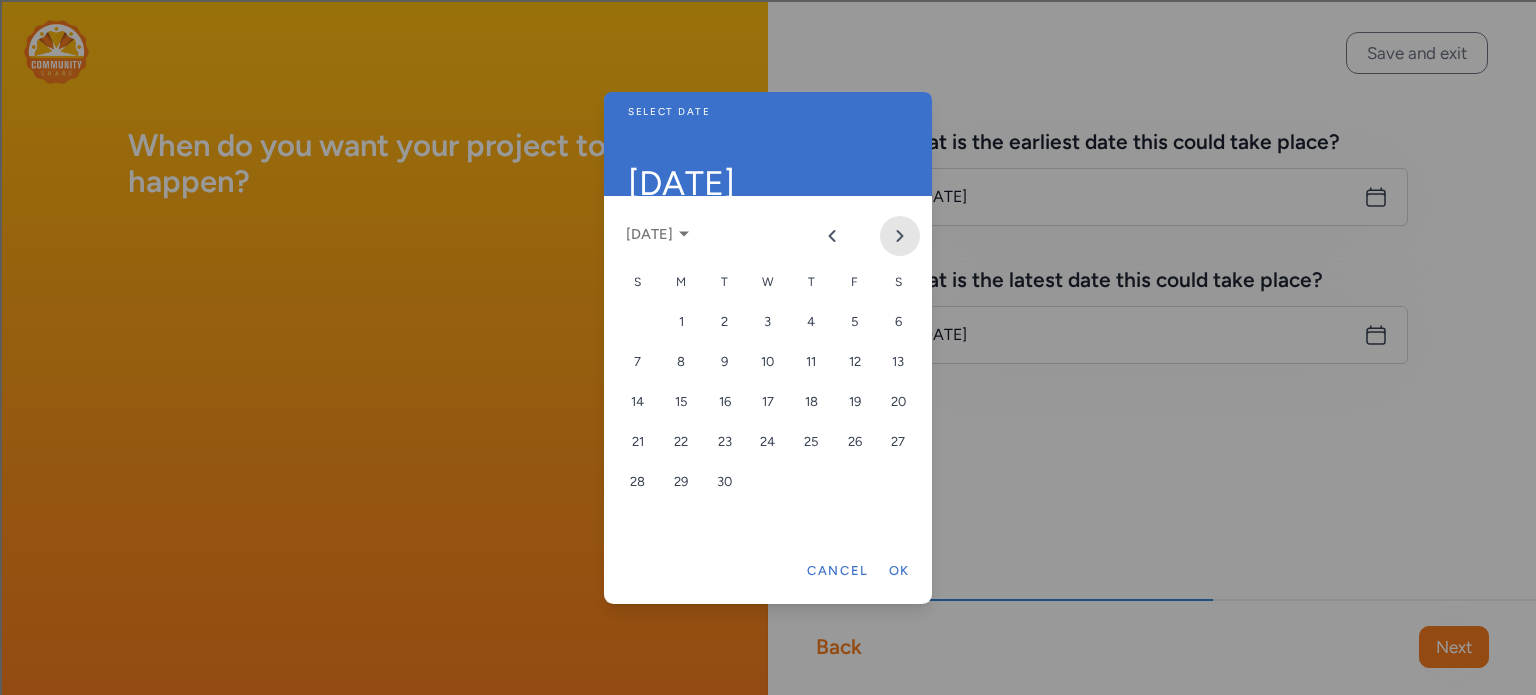 click 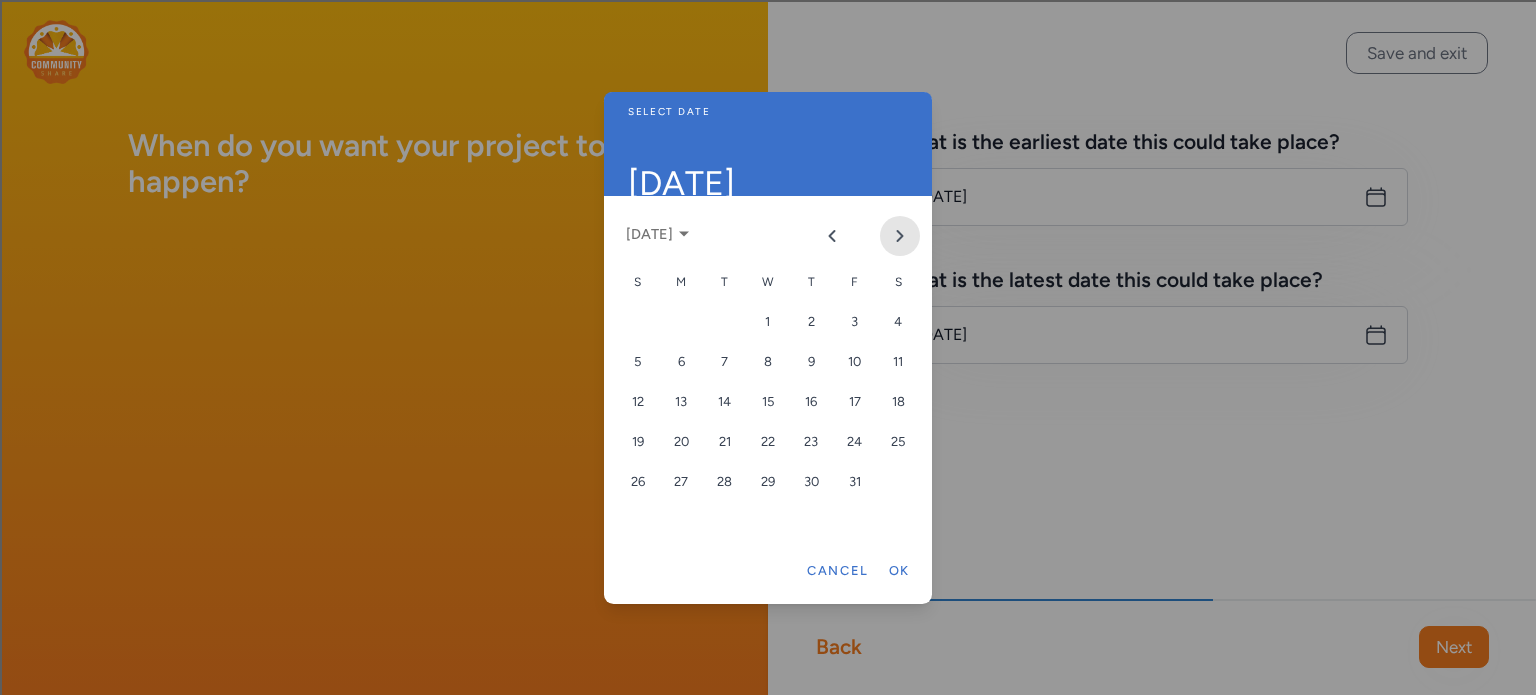 click 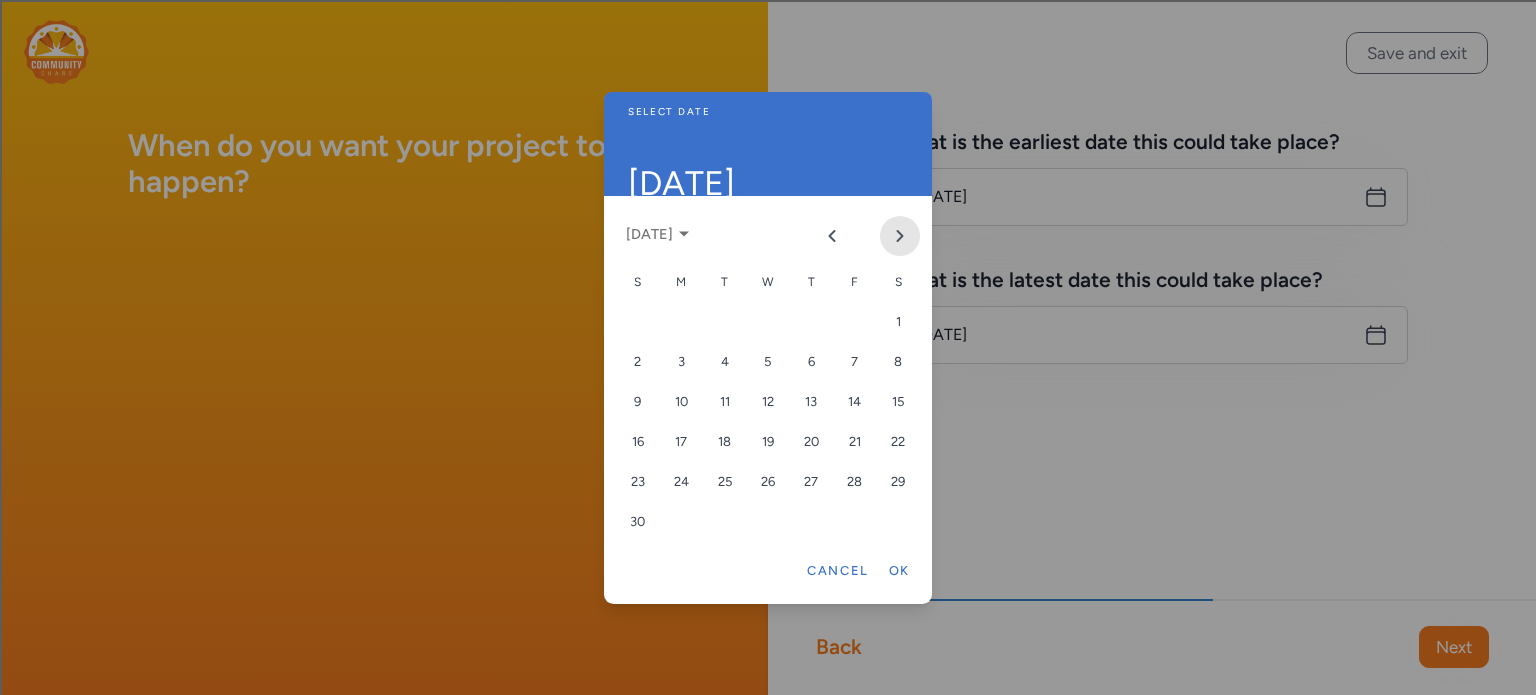 click 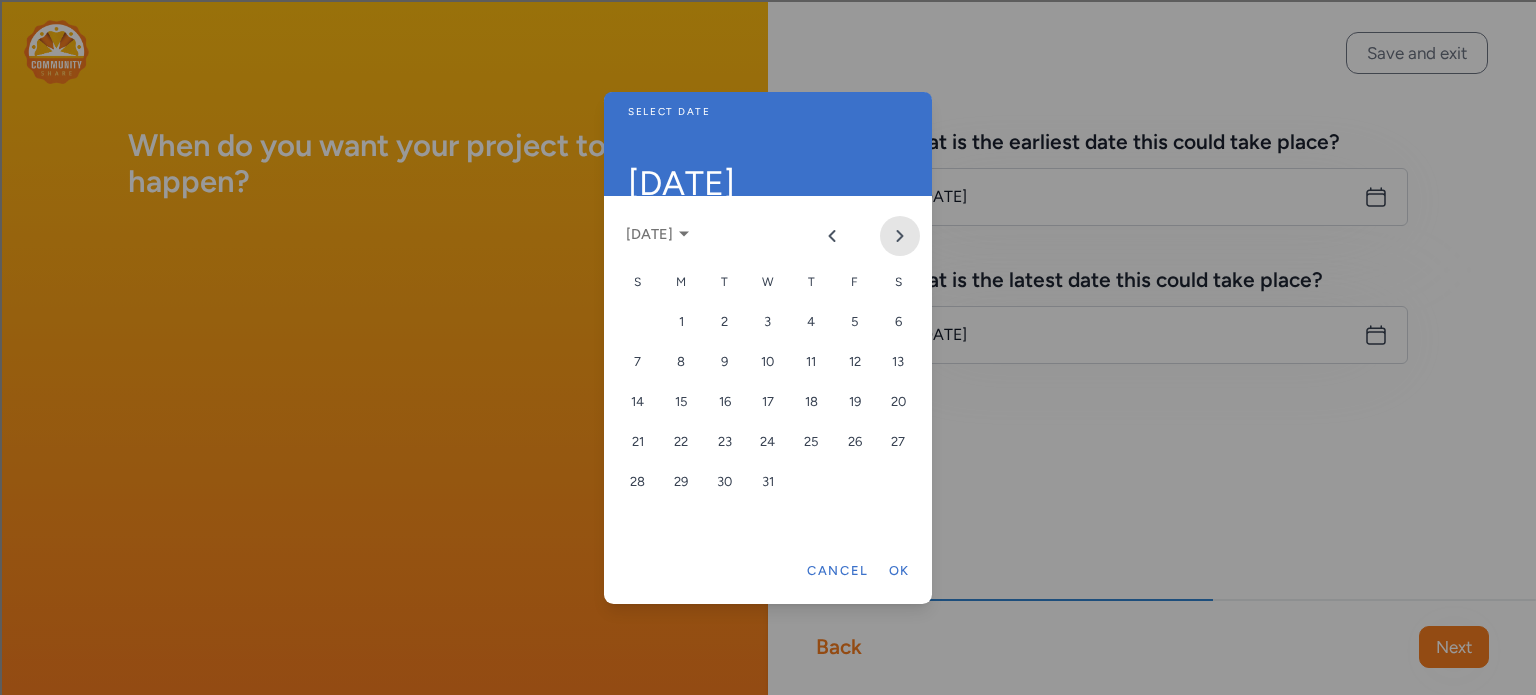 click 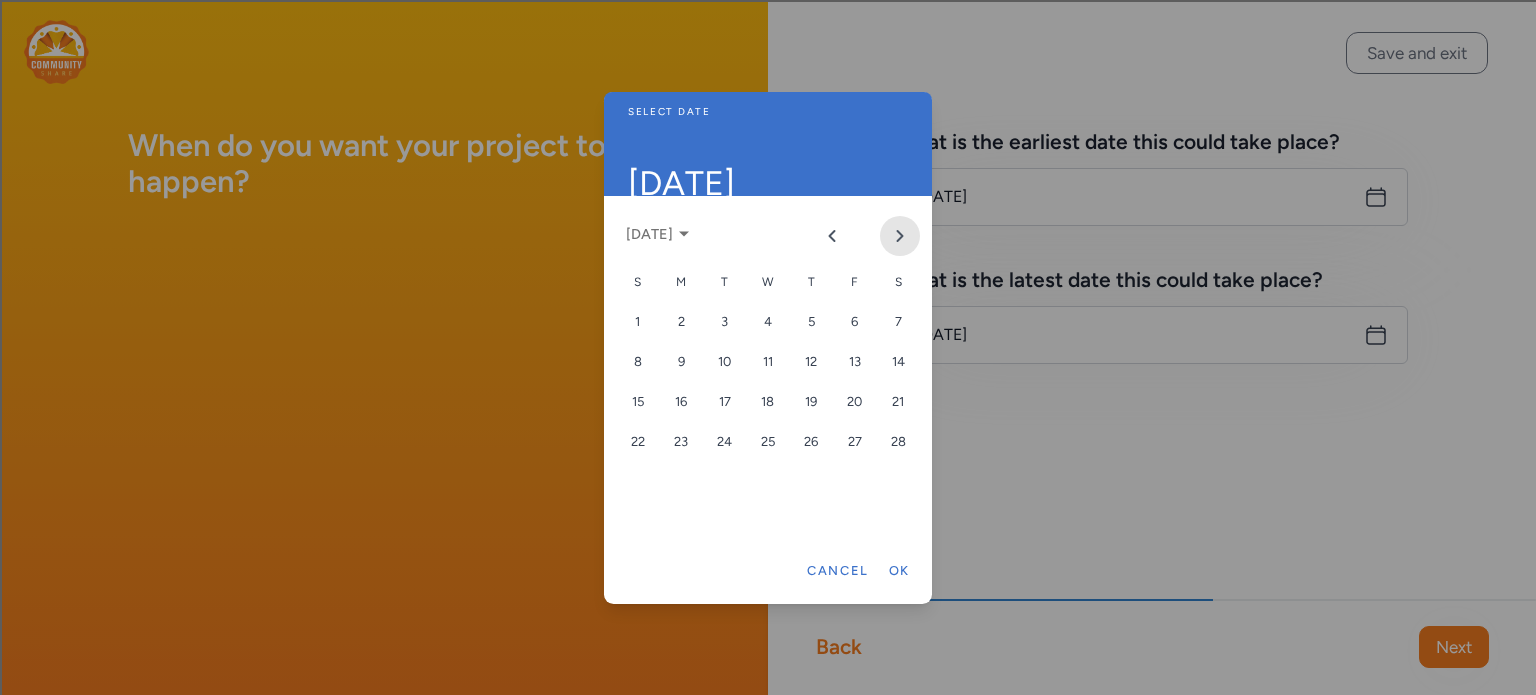 click 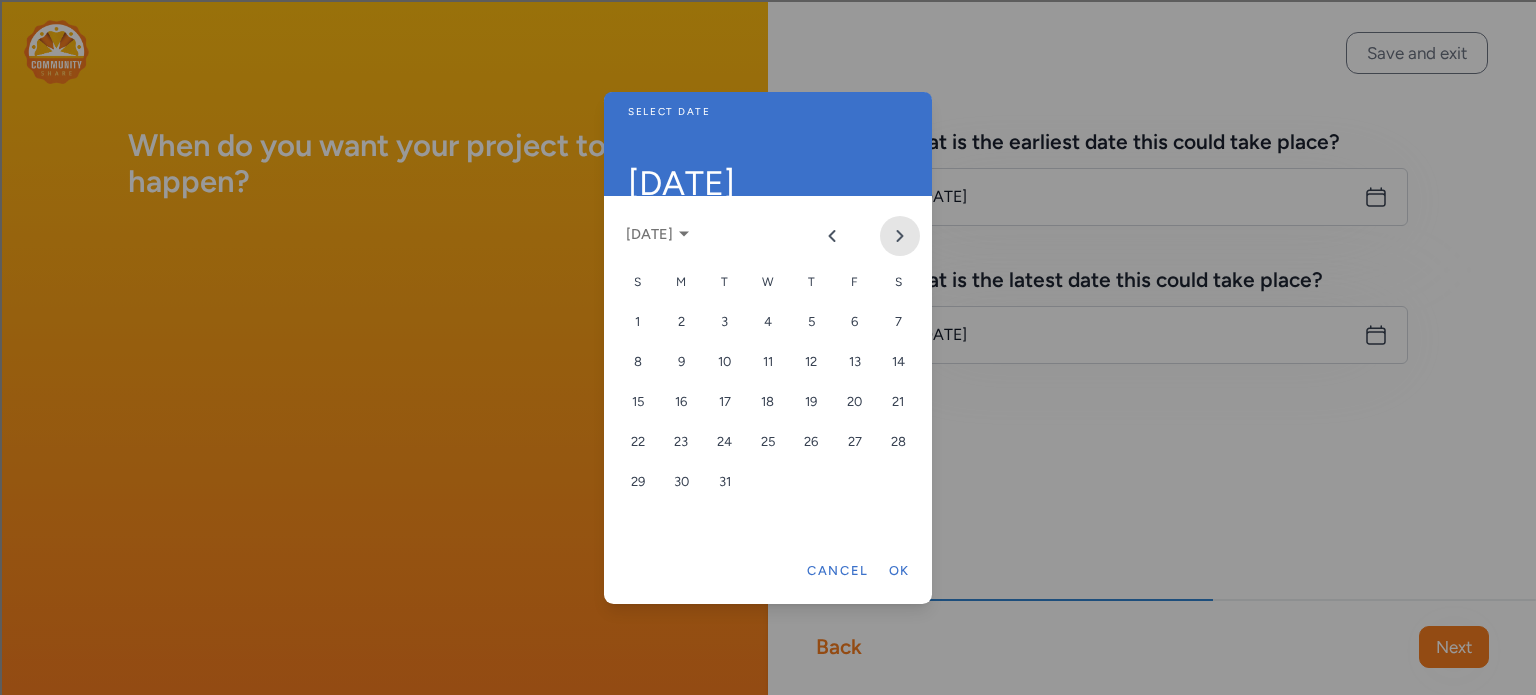 click 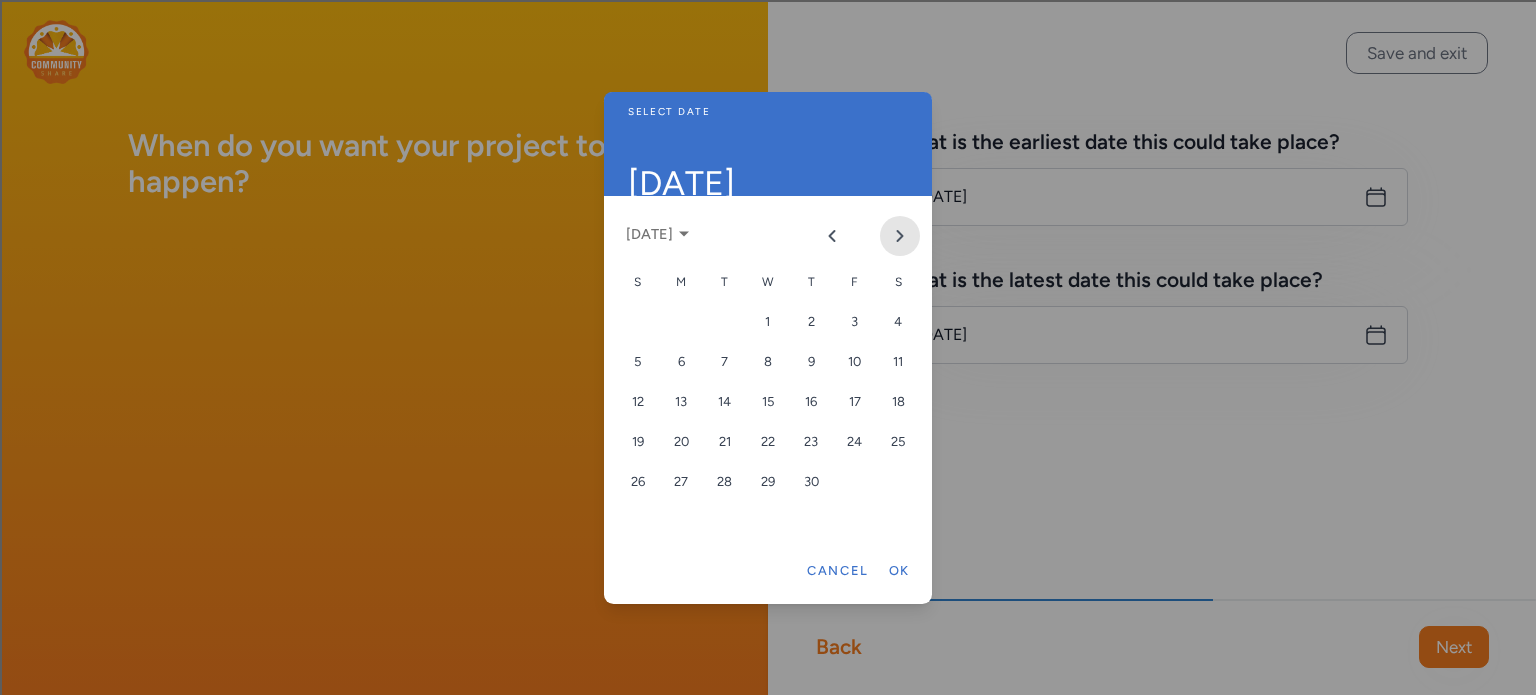 click 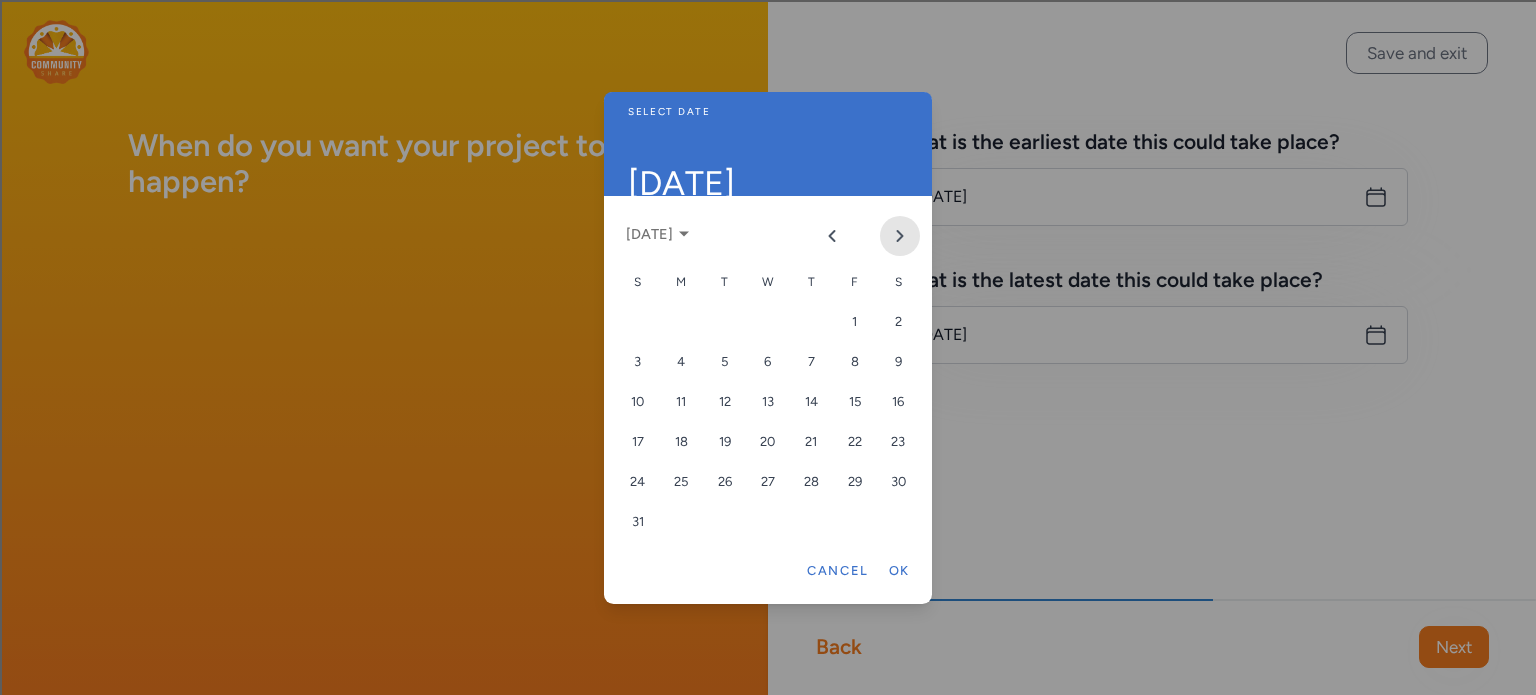 click 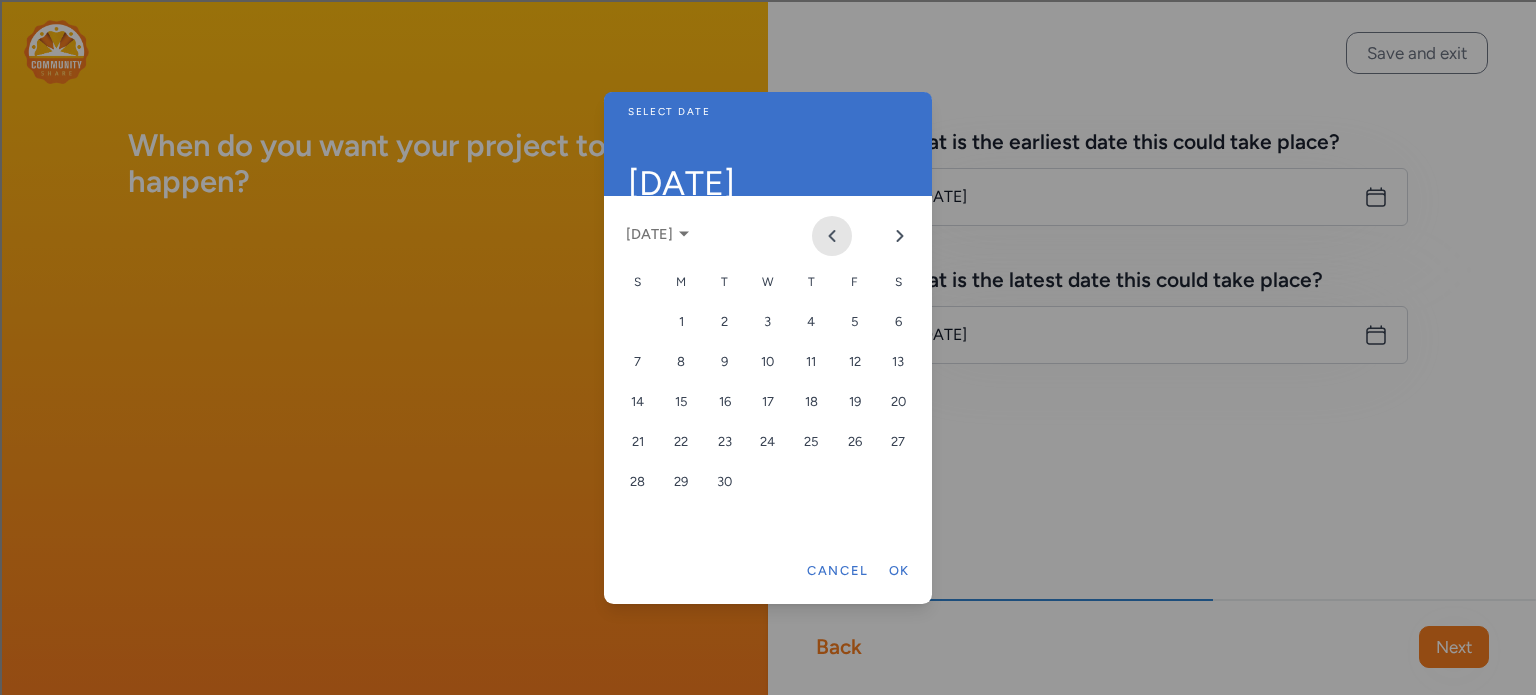 click at bounding box center [832, 236] 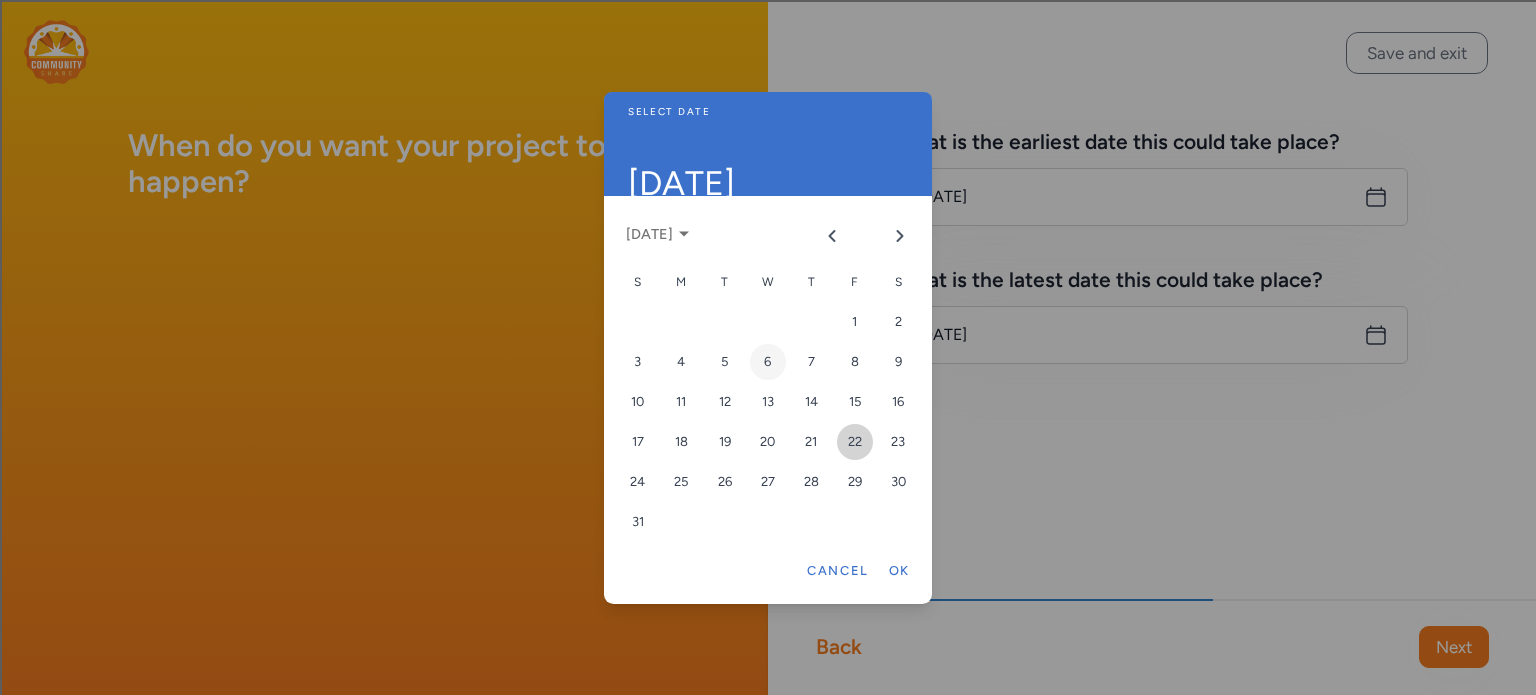 click on "22" at bounding box center (855, 442) 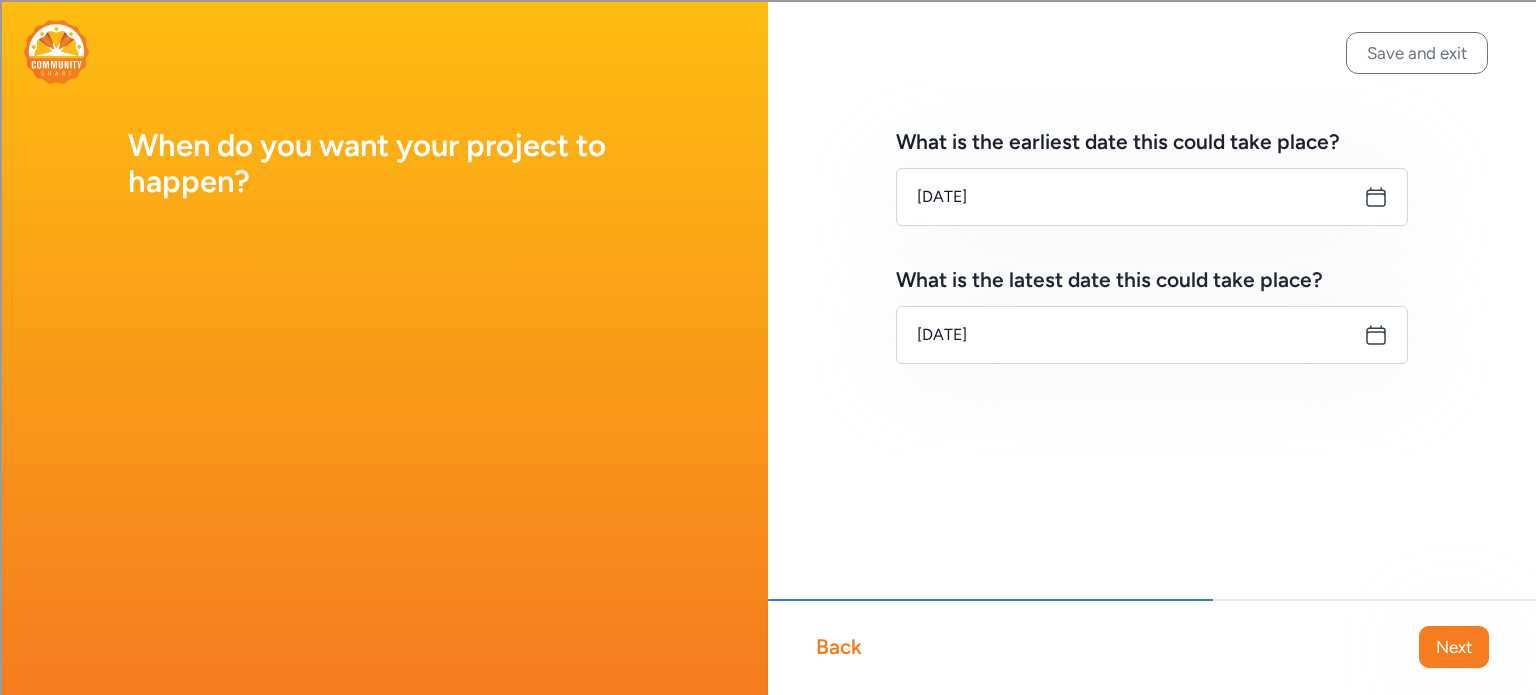 click 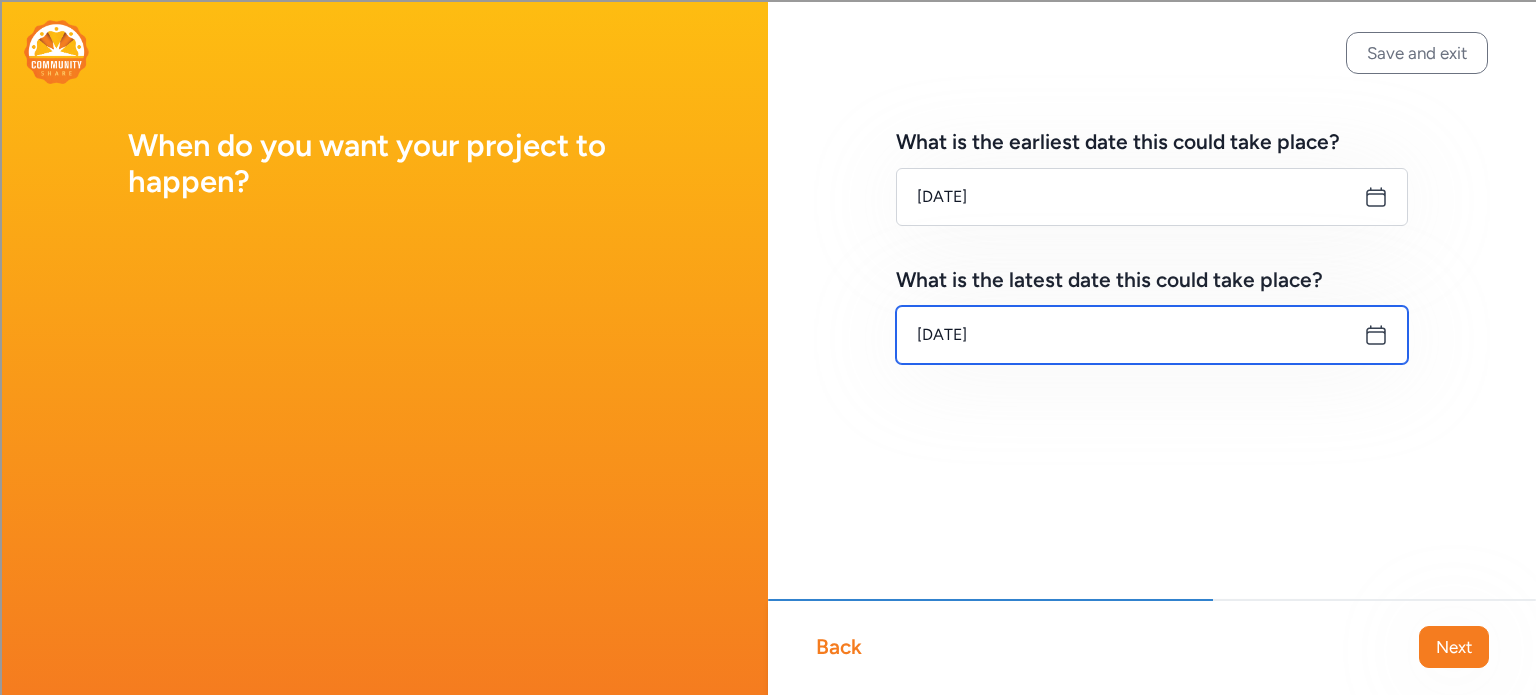 click on "May 22, 2026" at bounding box center [1152, 335] 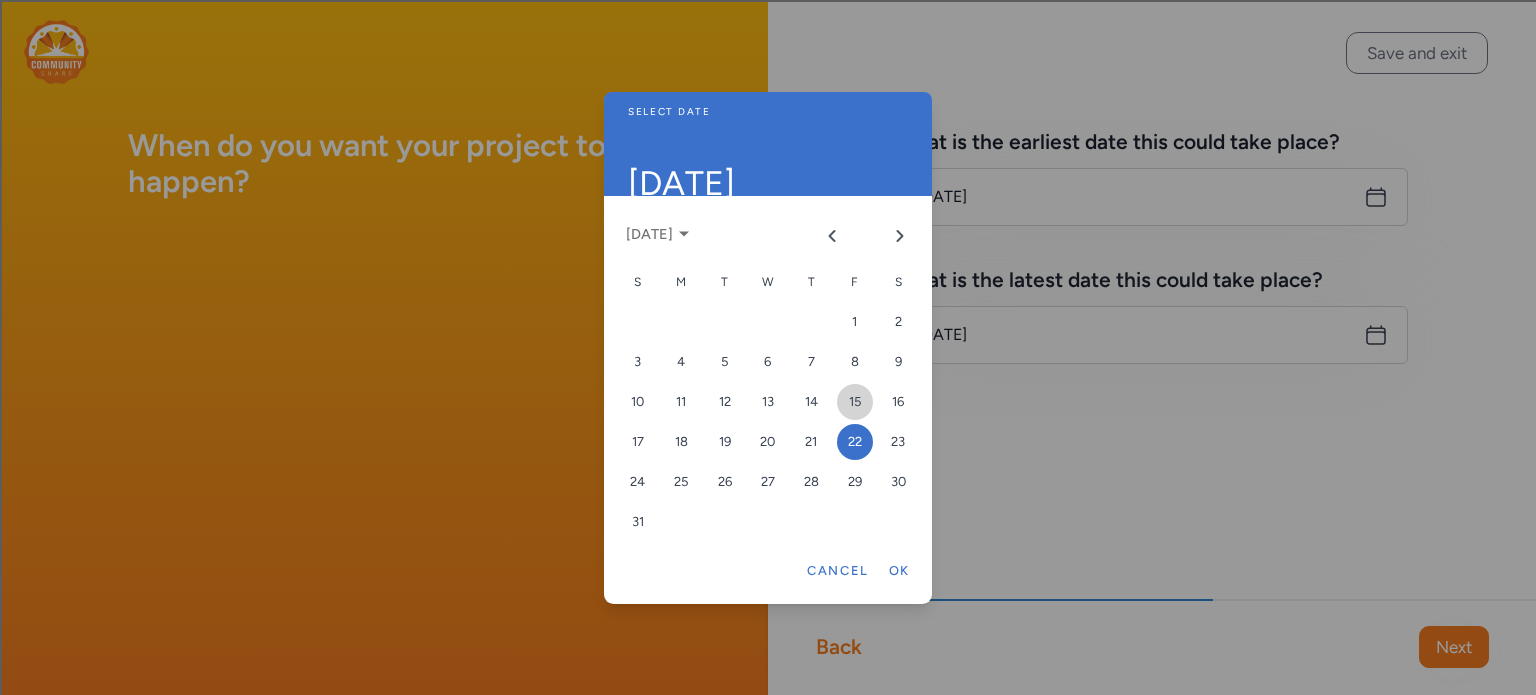 click on "15" at bounding box center (855, 402) 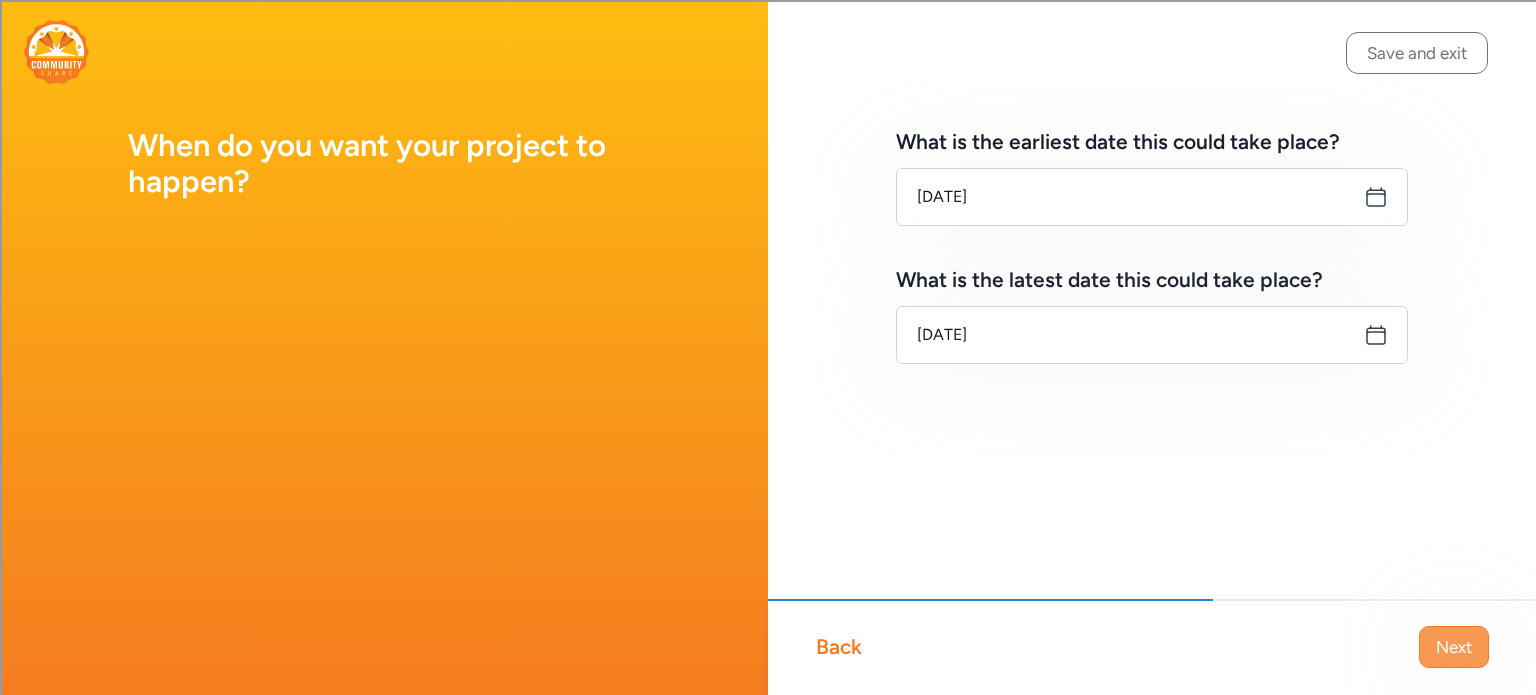 click on "Next" at bounding box center (1454, 647) 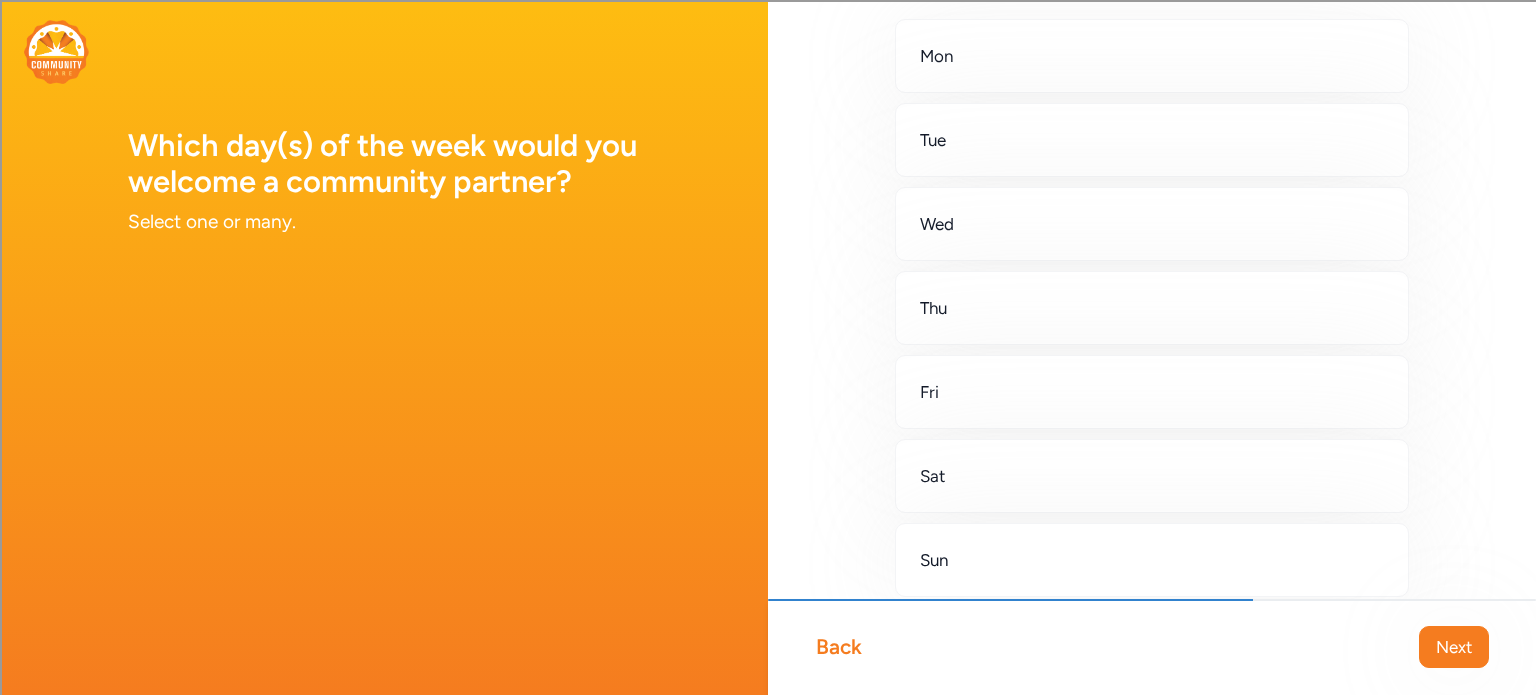 scroll, scrollTop: 114, scrollLeft: 0, axis: vertical 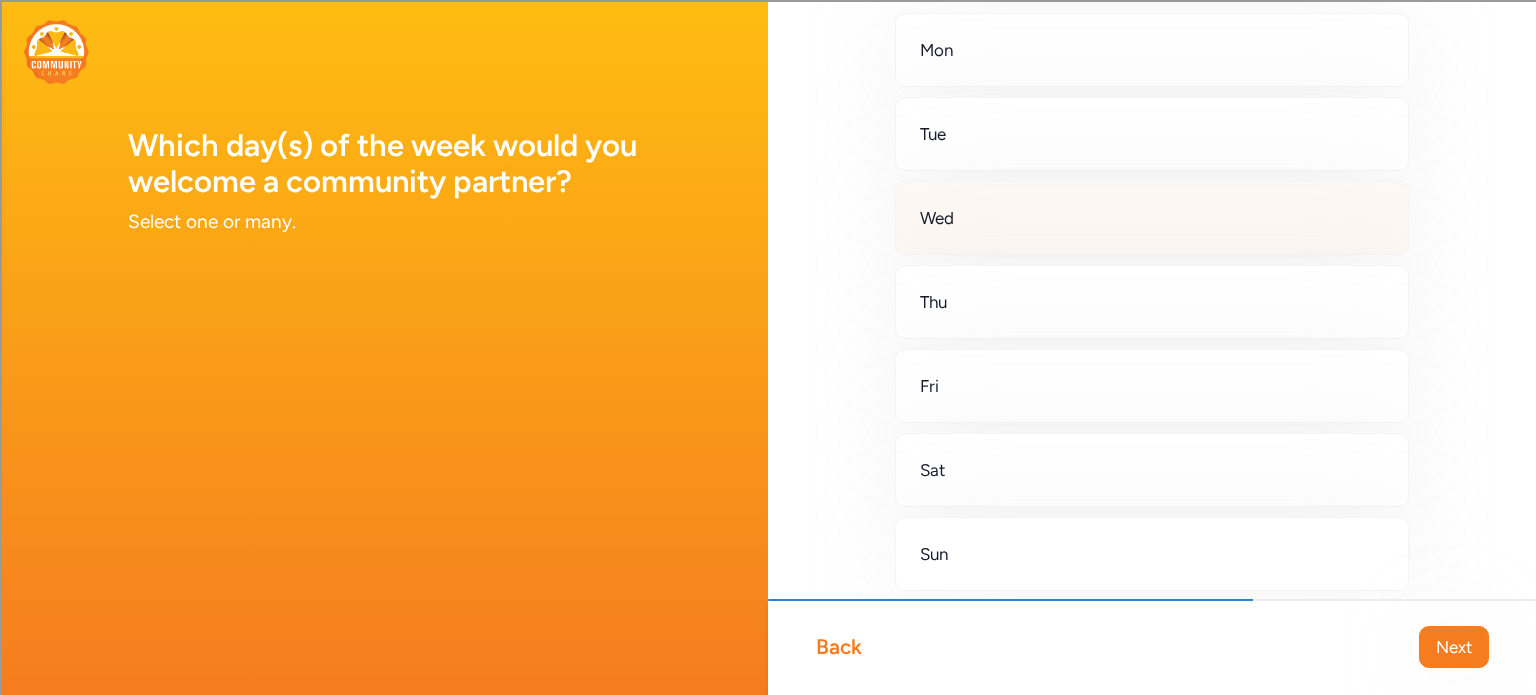 click on "Wed" at bounding box center [1152, 218] 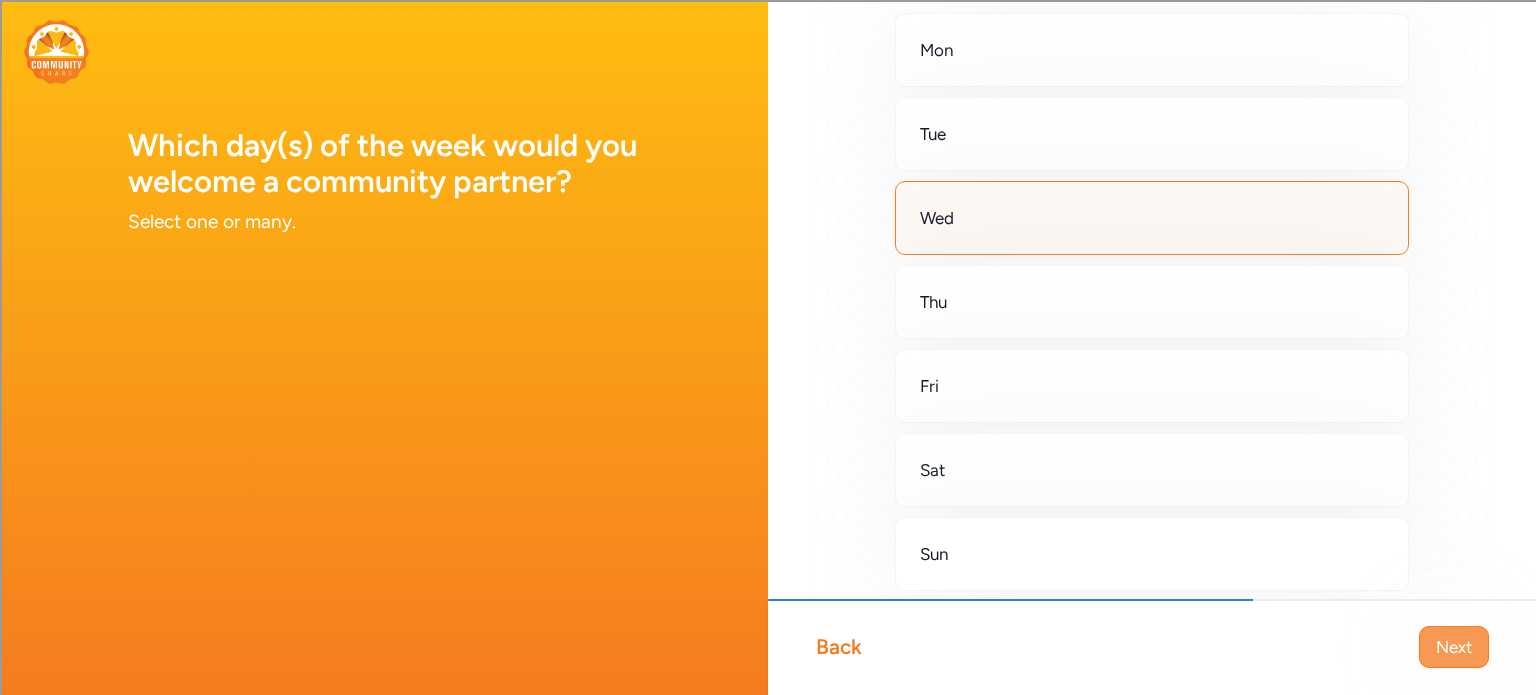 click on "Next" at bounding box center [1454, 647] 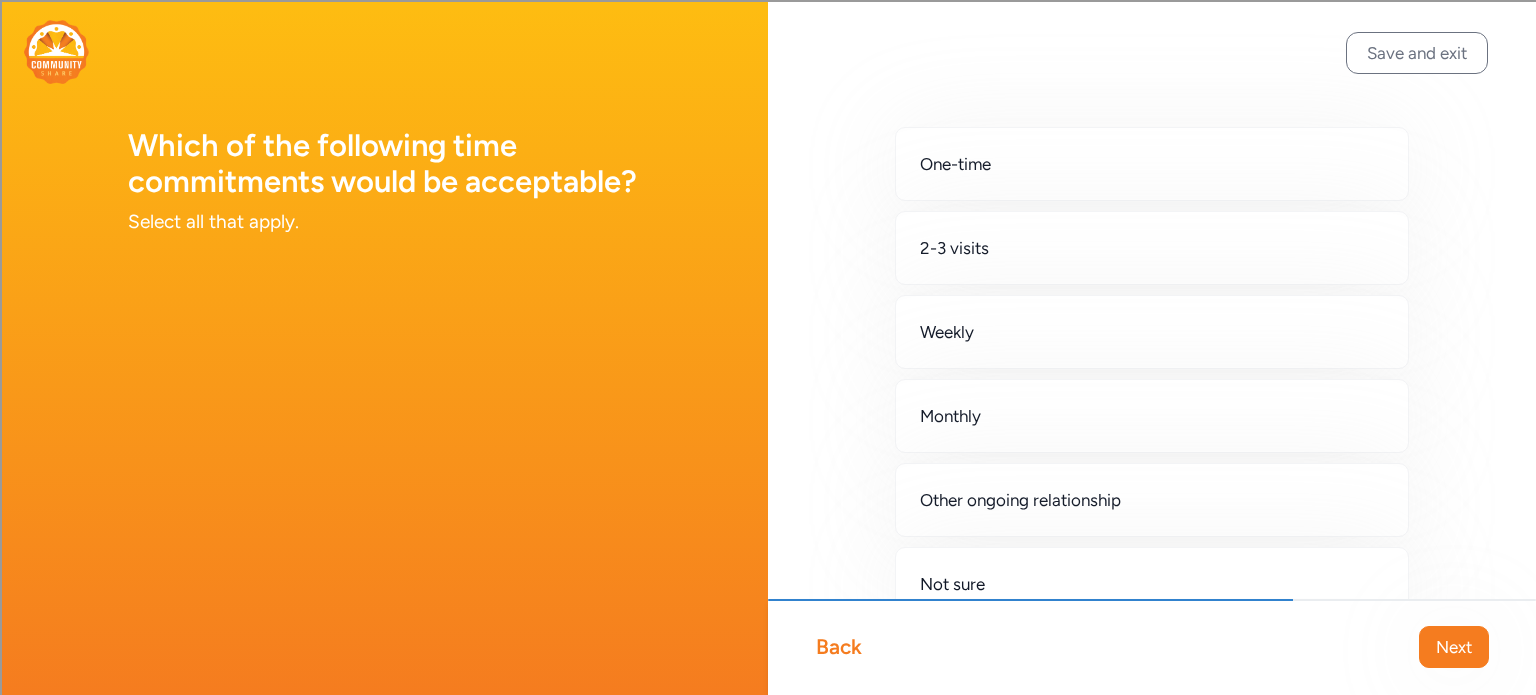 scroll, scrollTop: 41, scrollLeft: 0, axis: vertical 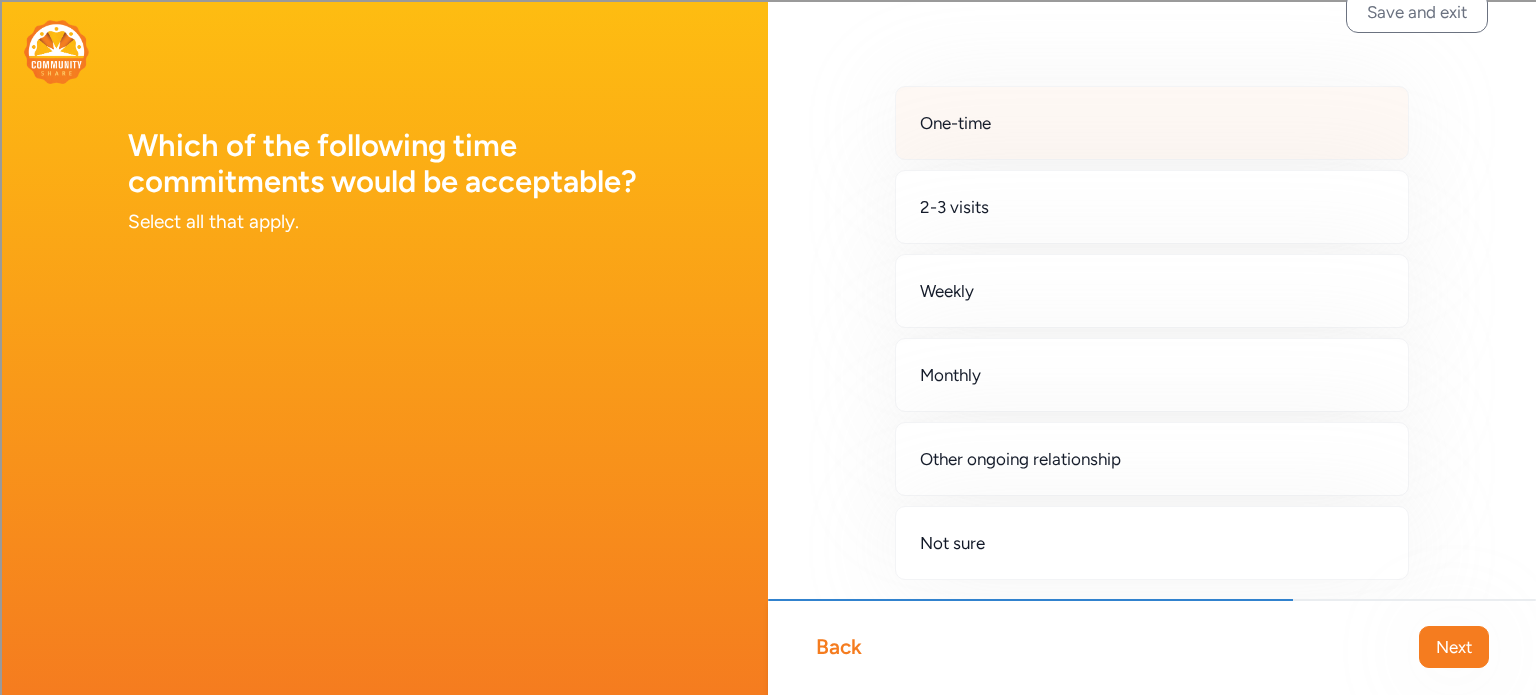 click on "One-time" at bounding box center (1152, 123) 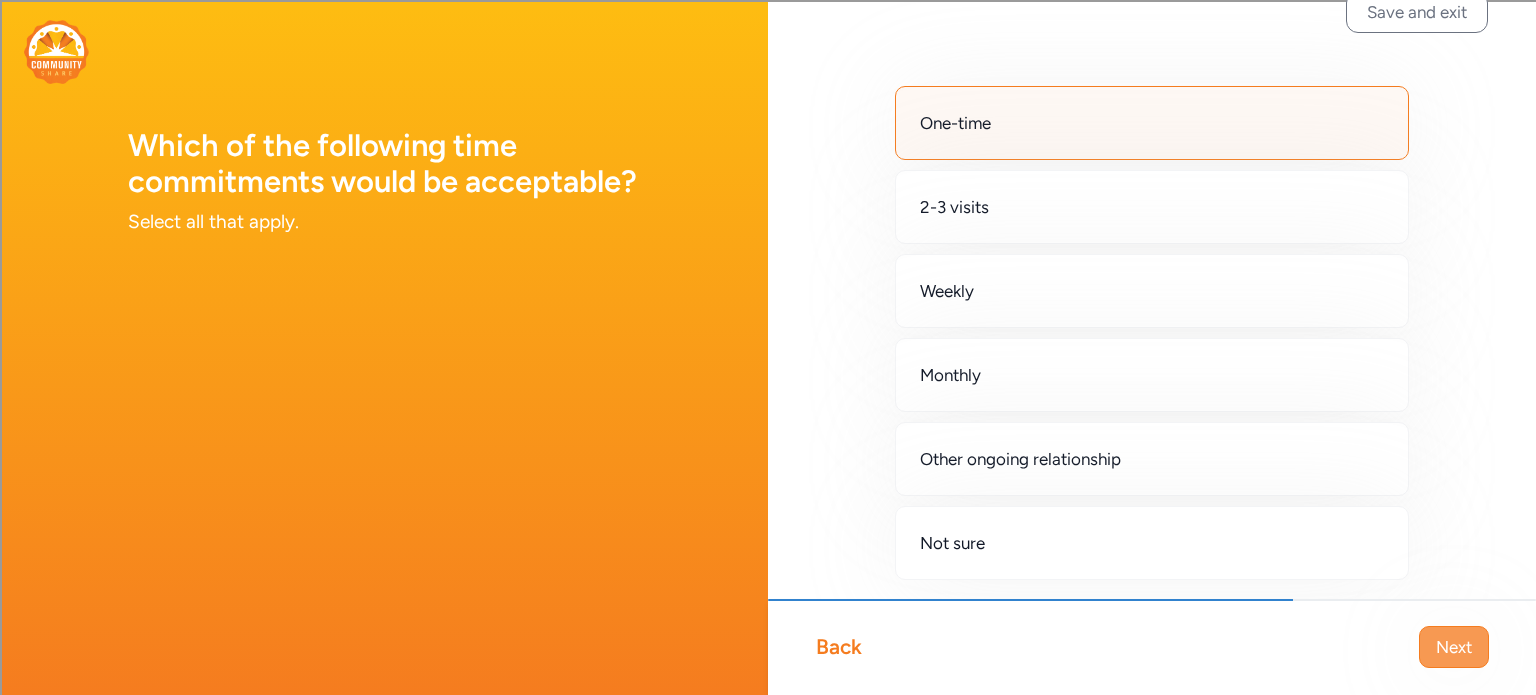 click on "Next" at bounding box center [1454, 647] 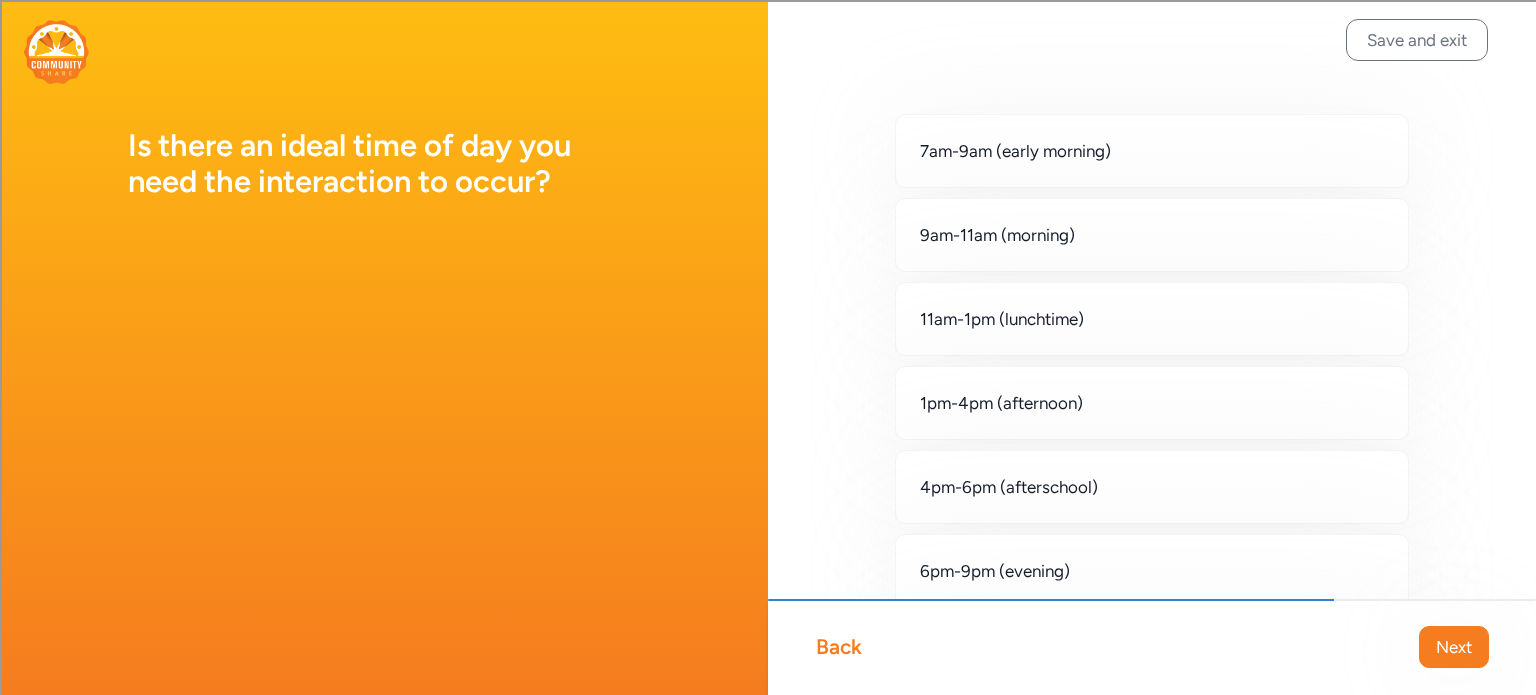 scroll, scrollTop: 18, scrollLeft: 0, axis: vertical 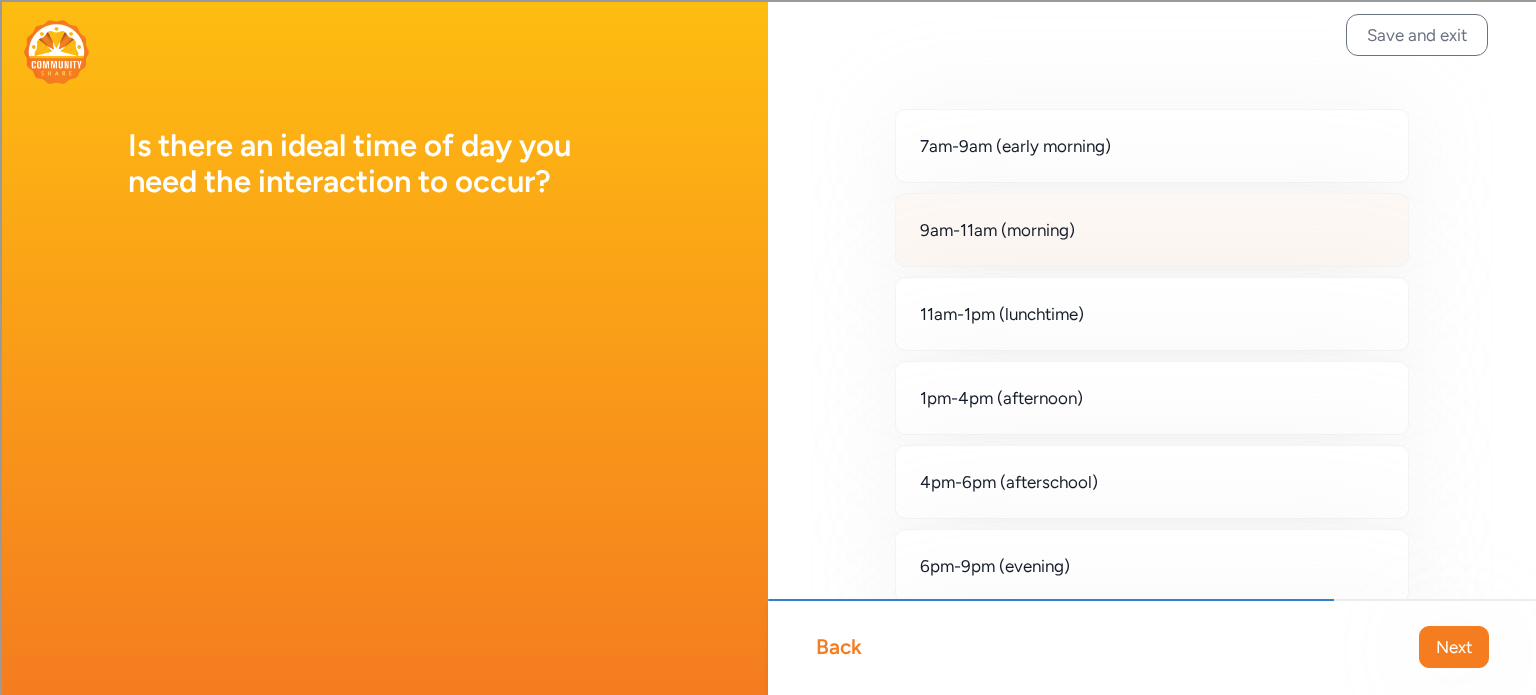 click on "9am-11am (morning)" at bounding box center [1152, 230] 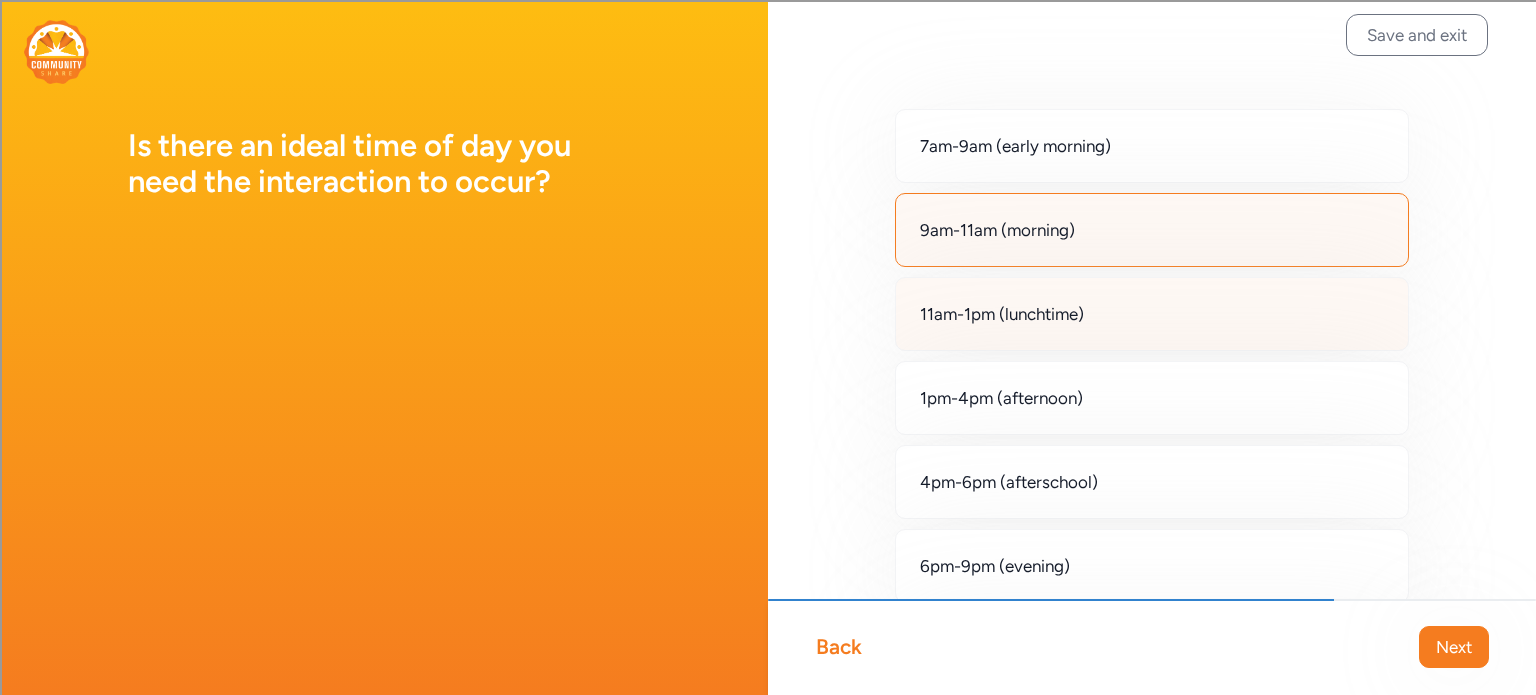 click on "11am-1pm (lunchtime)" at bounding box center (1002, 314) 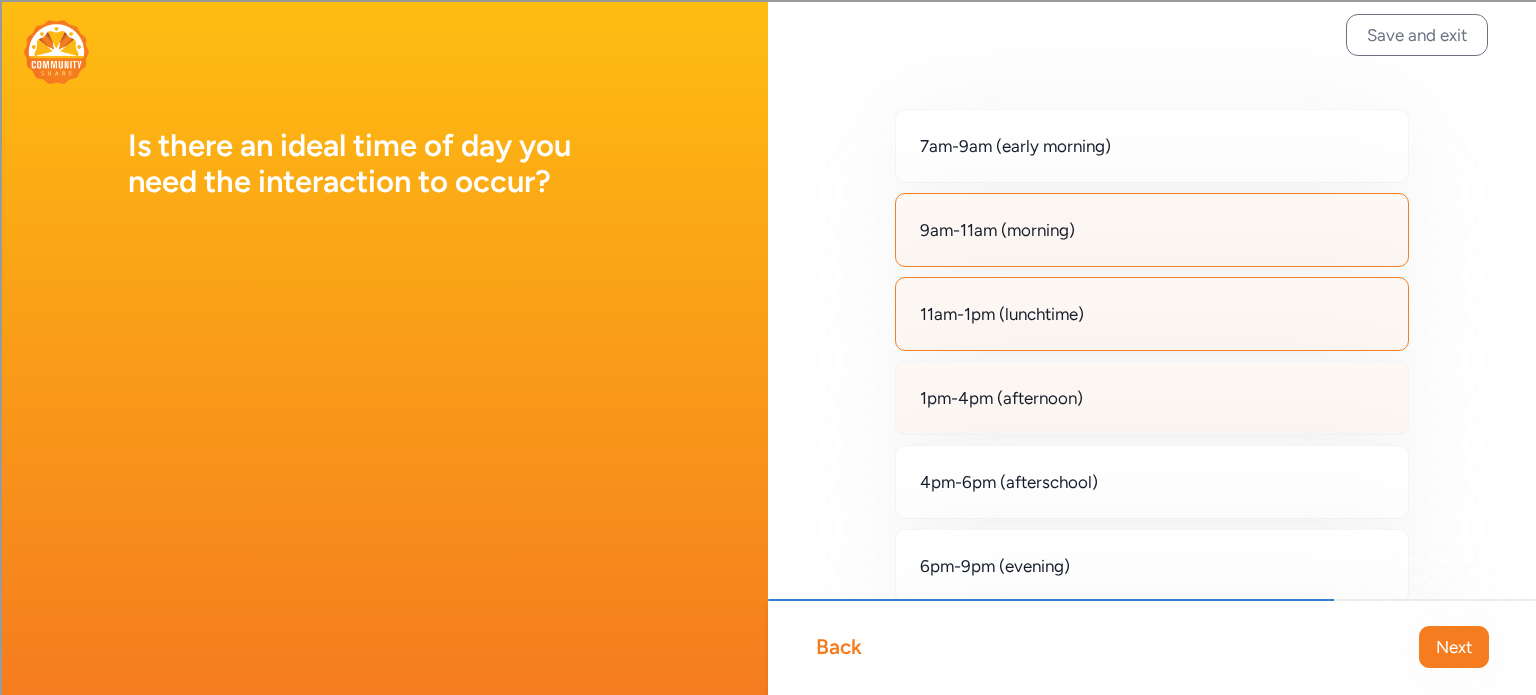click on "1pm-4pm (afternoon)" at bounding box center (1001, 398) 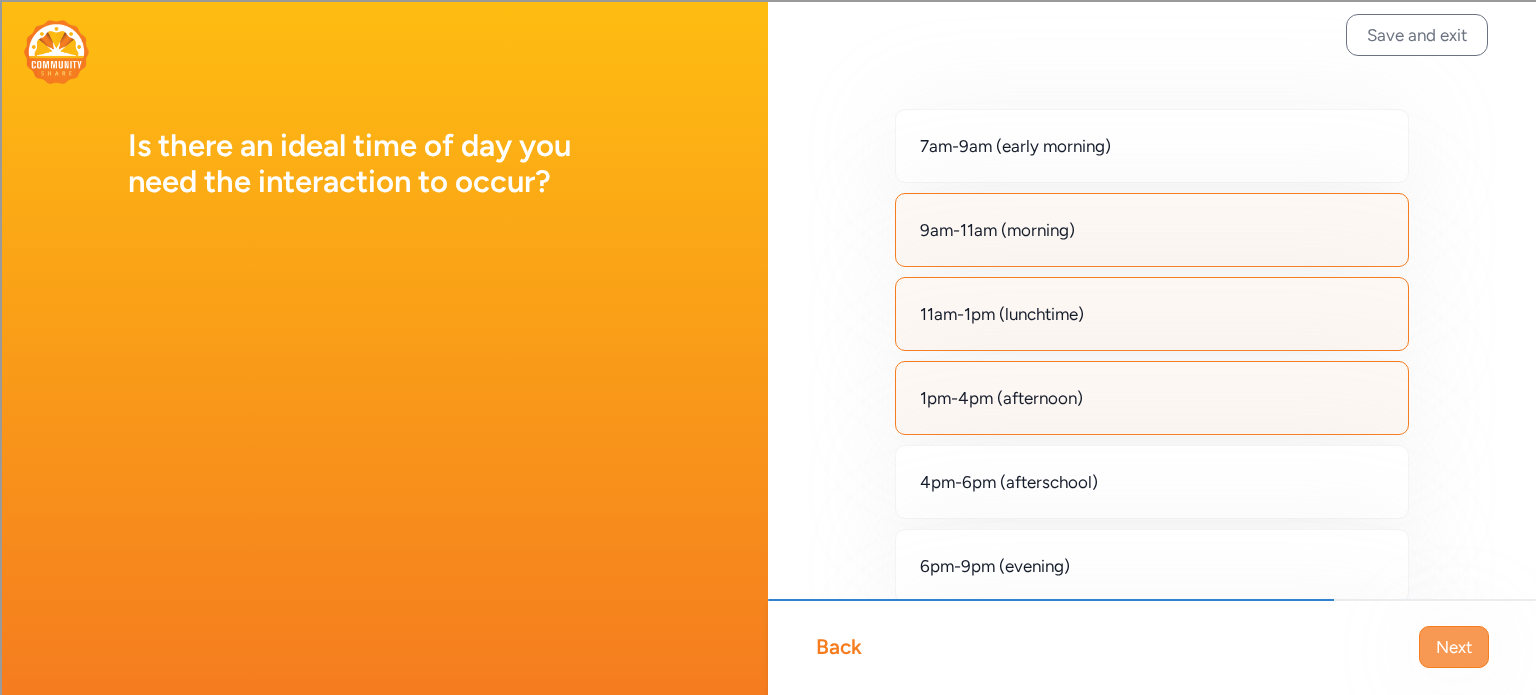 click on "Next" at bounding box center [1454, 647] 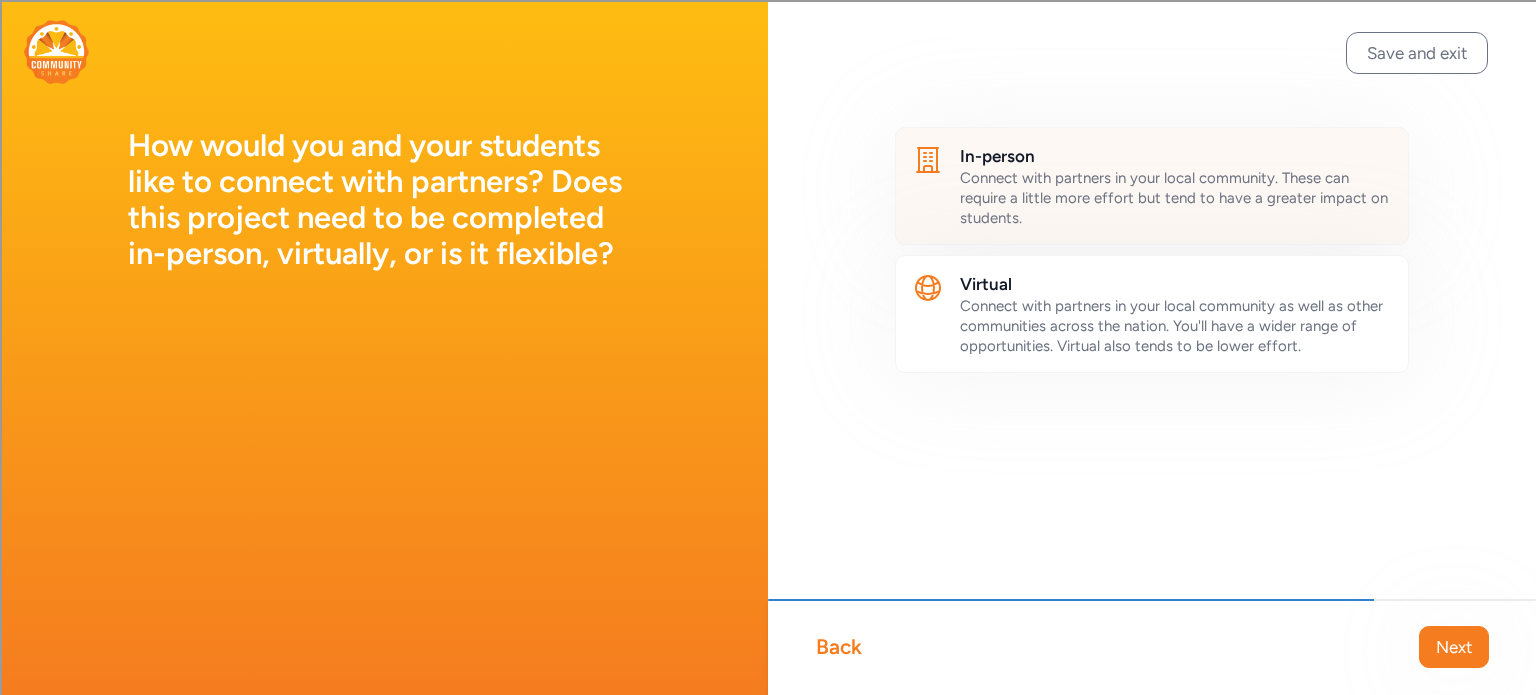 click on "In-person Connect with partners in your local community. These can require a little more effort but tend to have a greater impact on students." at bounding box center (1152, 186) 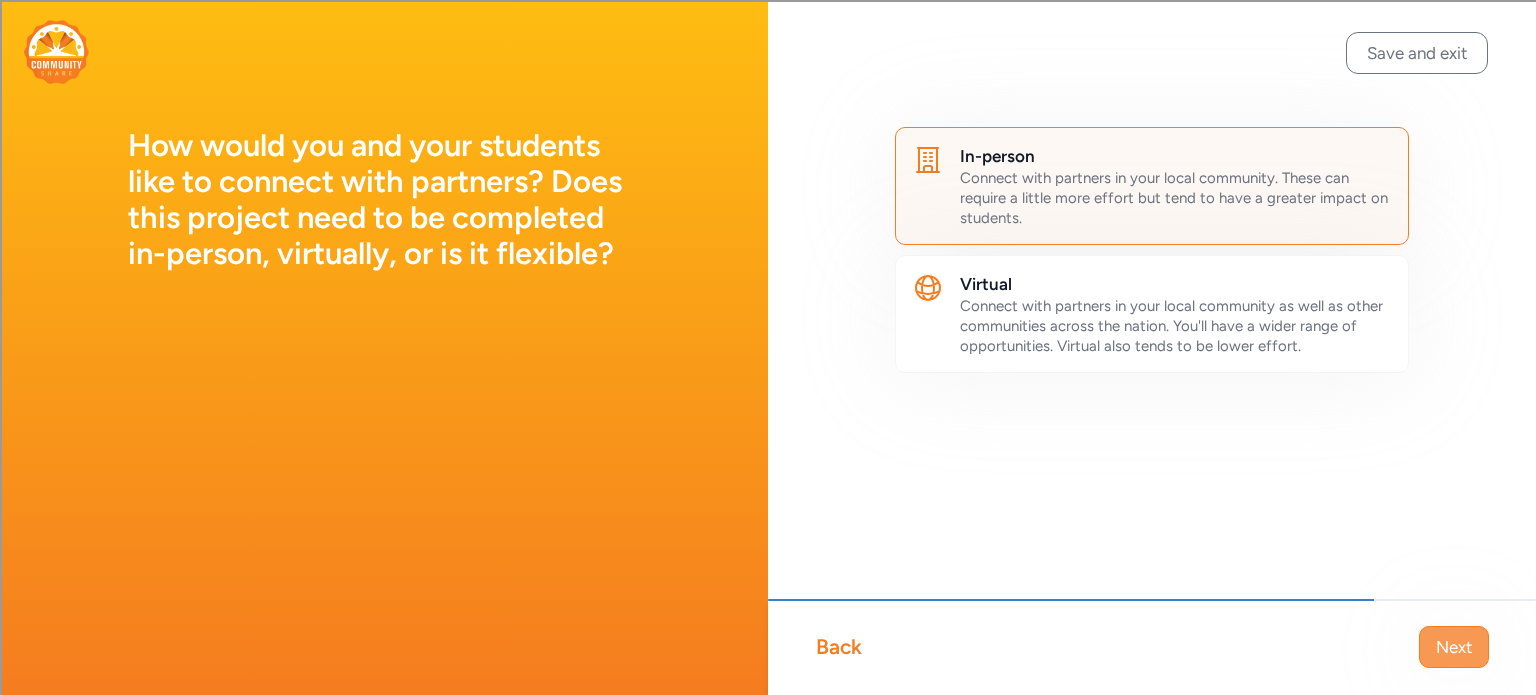 click on "Next" at bounding box center (1454, 647) 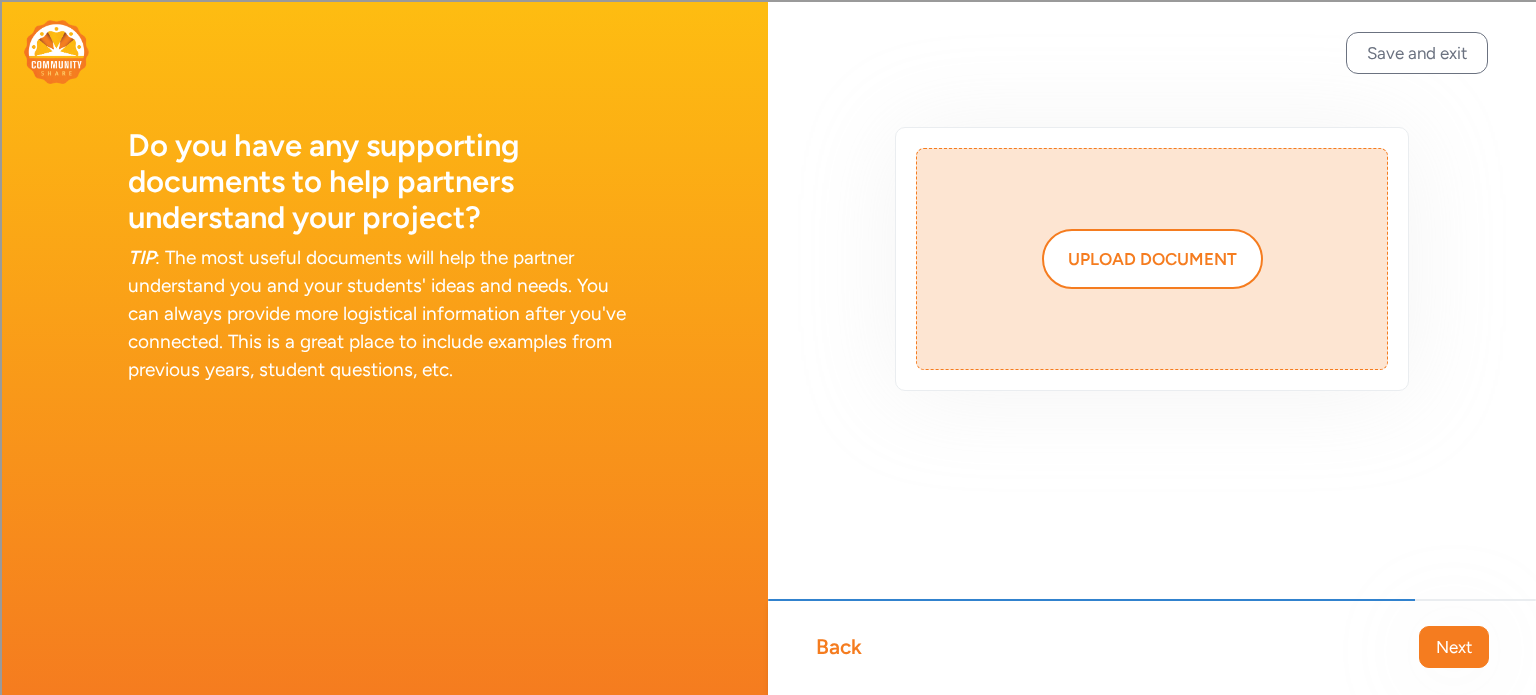 click on "Next" at bounding box center (1454, 647) 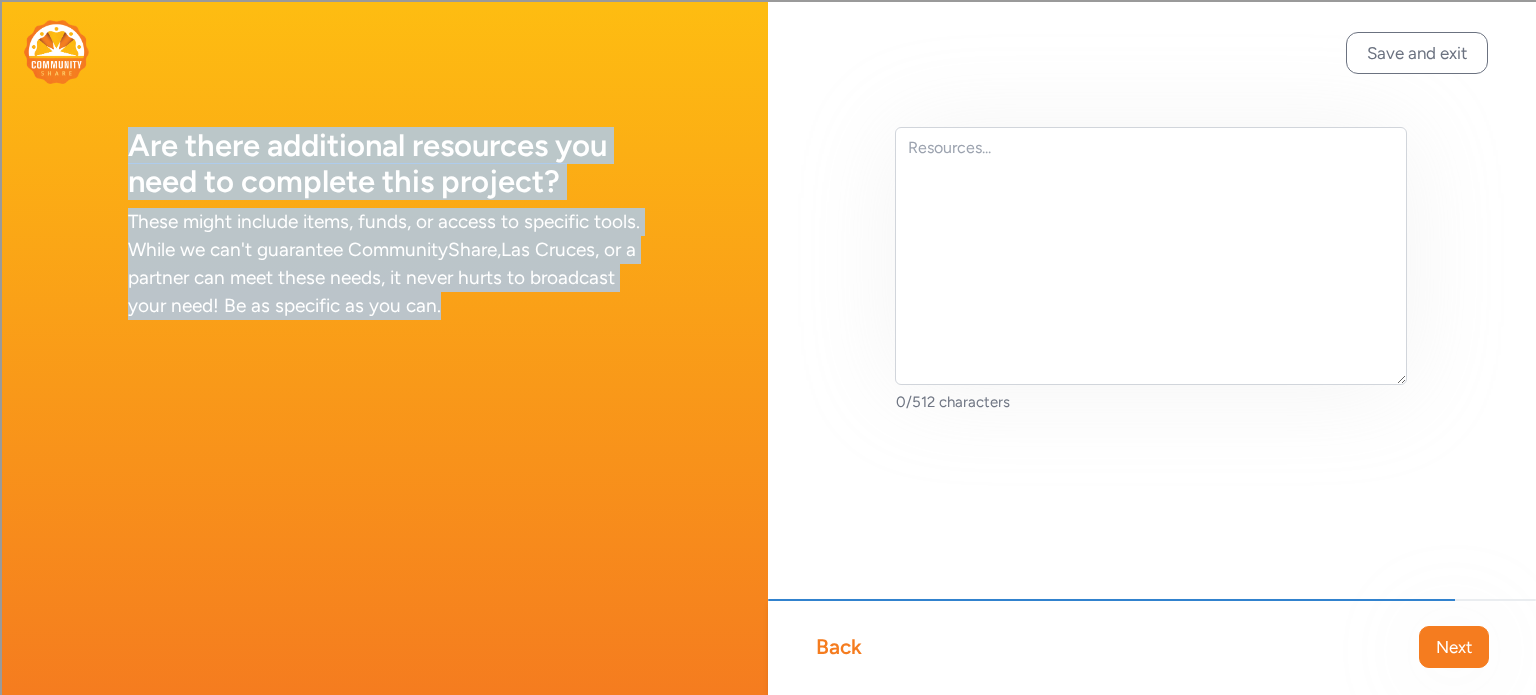 drag, startPoint x: 128, startPoint y: 119, endPoint x: 563, endPoint y: 357, distance: 495.8518 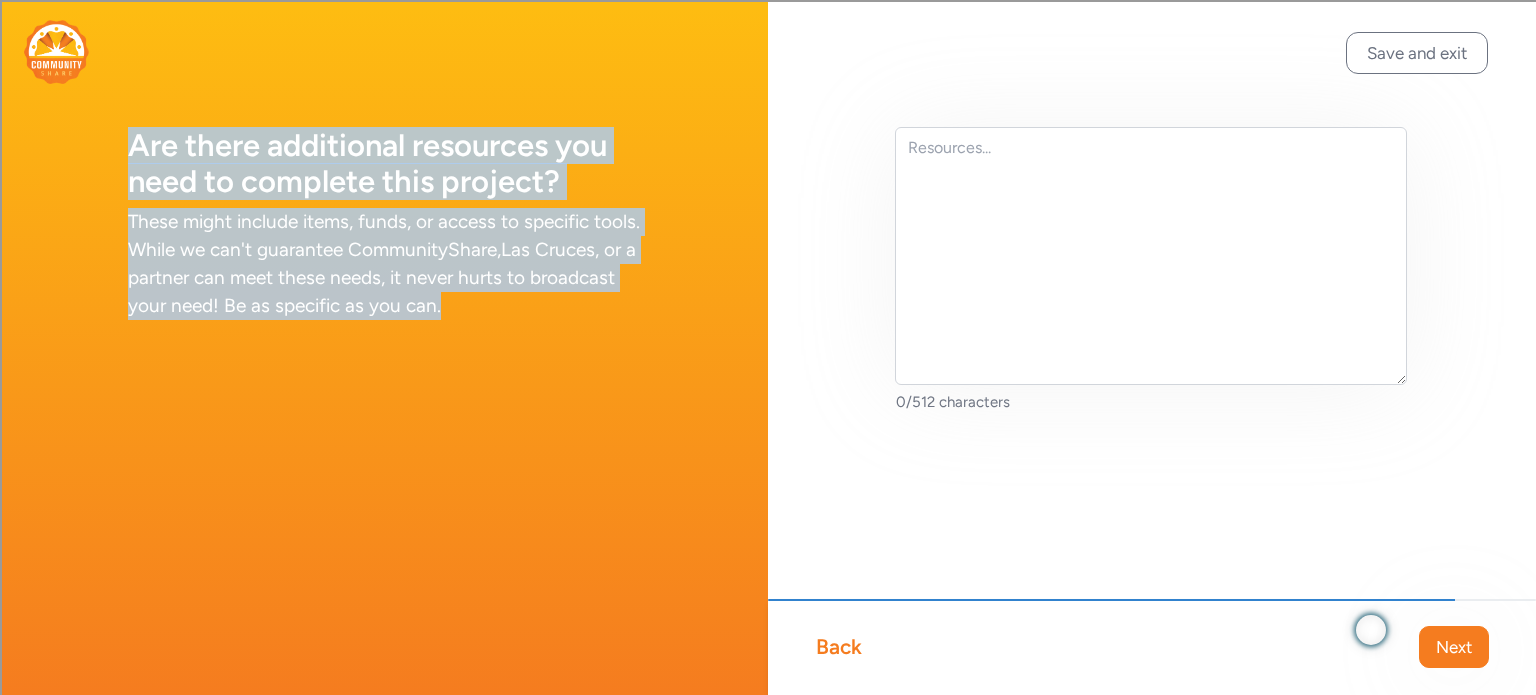 copy on "Are there additional resources you need to complete this project? These might include items, funds, or access to specific tools. While we can't guarantee CommunityShare,  Las Cruces , or a partner can meet these needs, it never hurts to broadcast your need! Be as specific as you can." 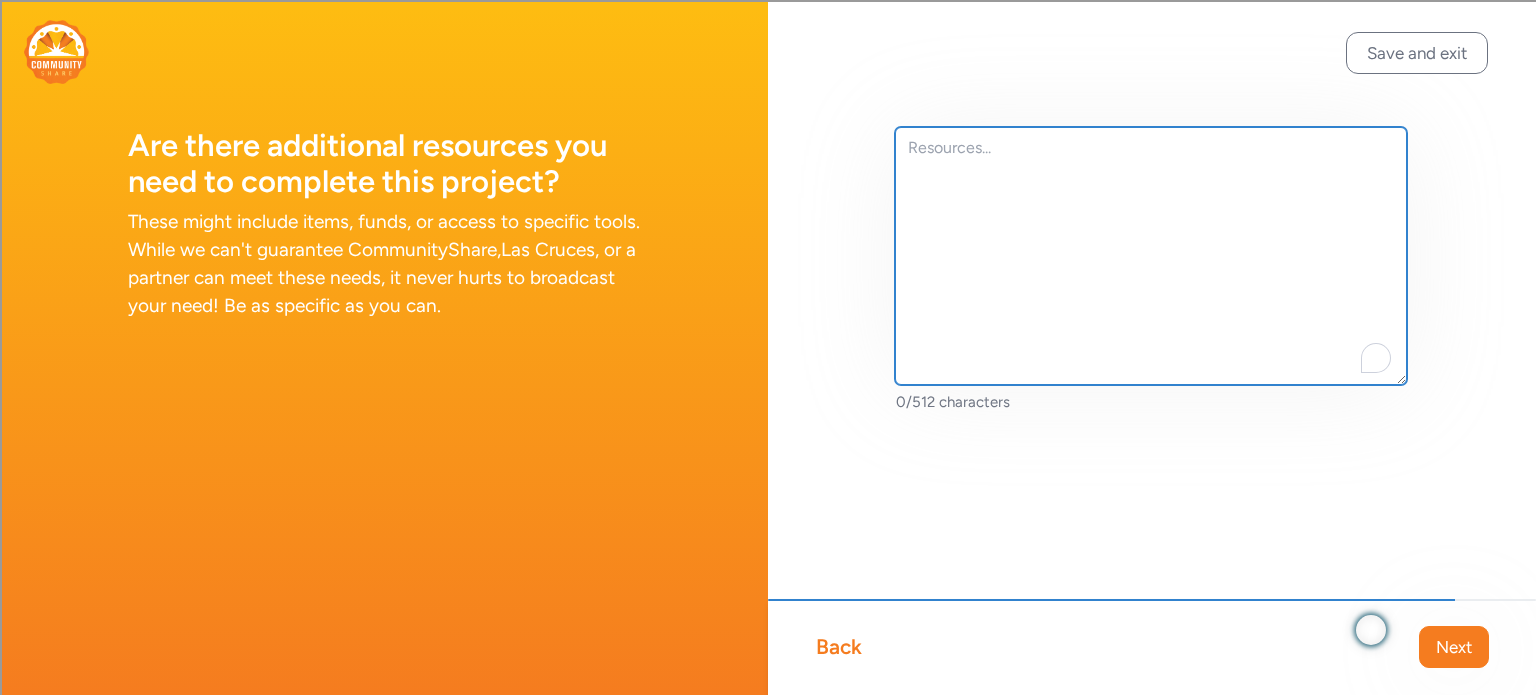 click at bounding box center [1151, 256] 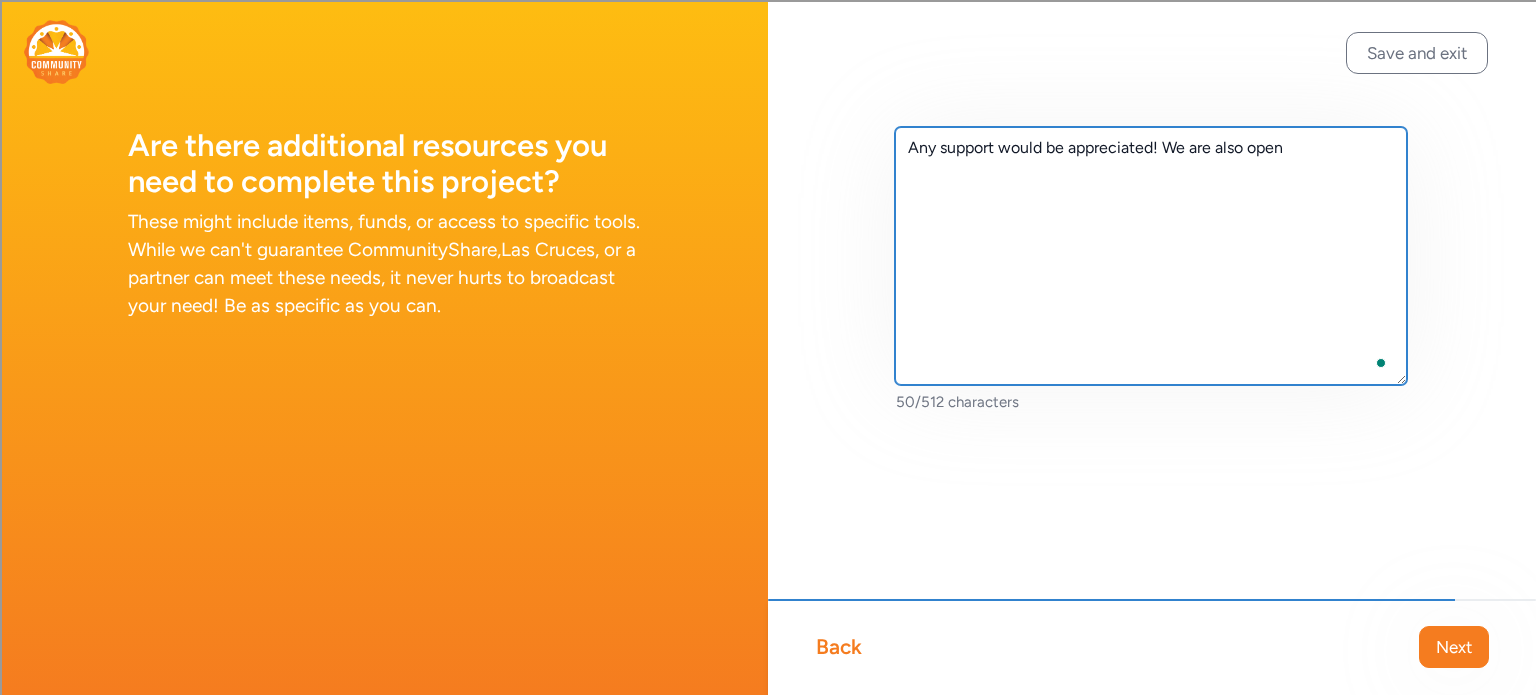 type on "Any support would be appreciated! We are also open" 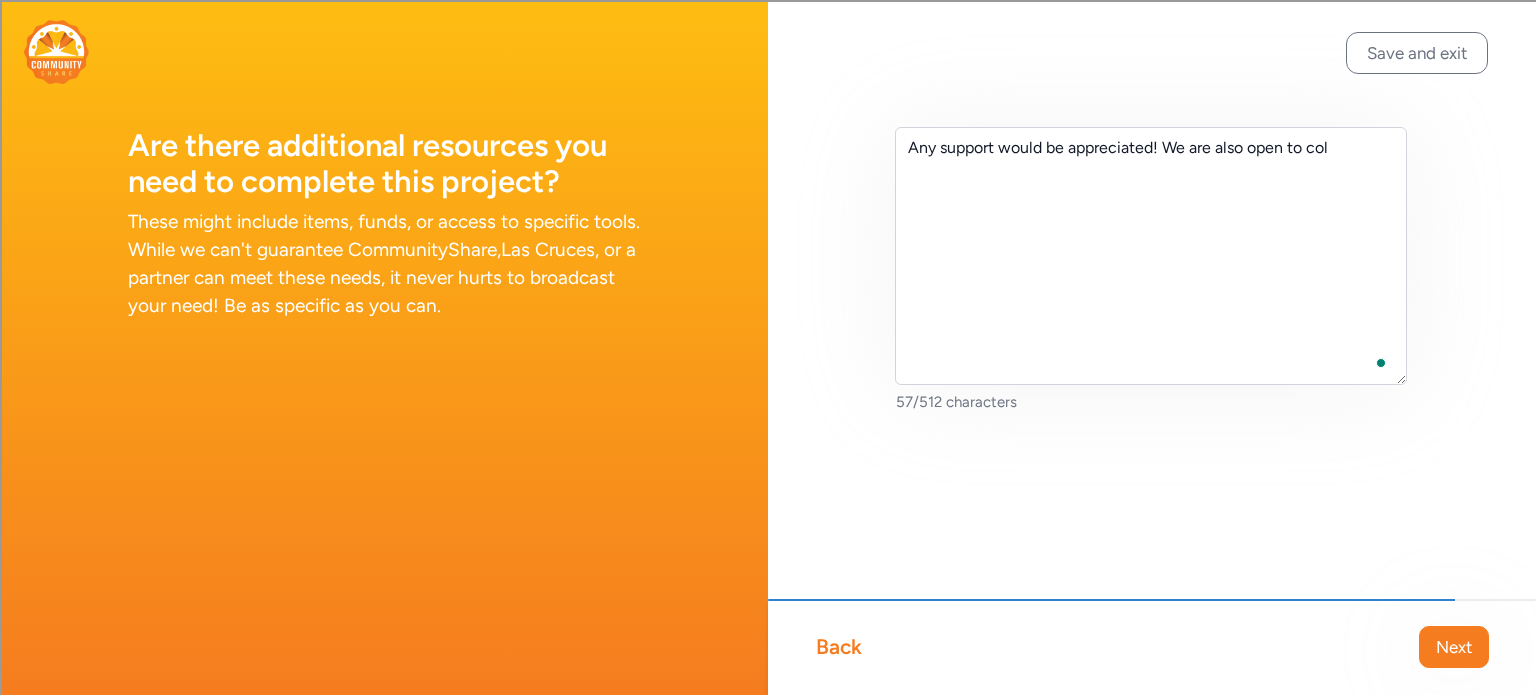 scroll, scrollTop: 0, scrollLeft: 0, axis: both 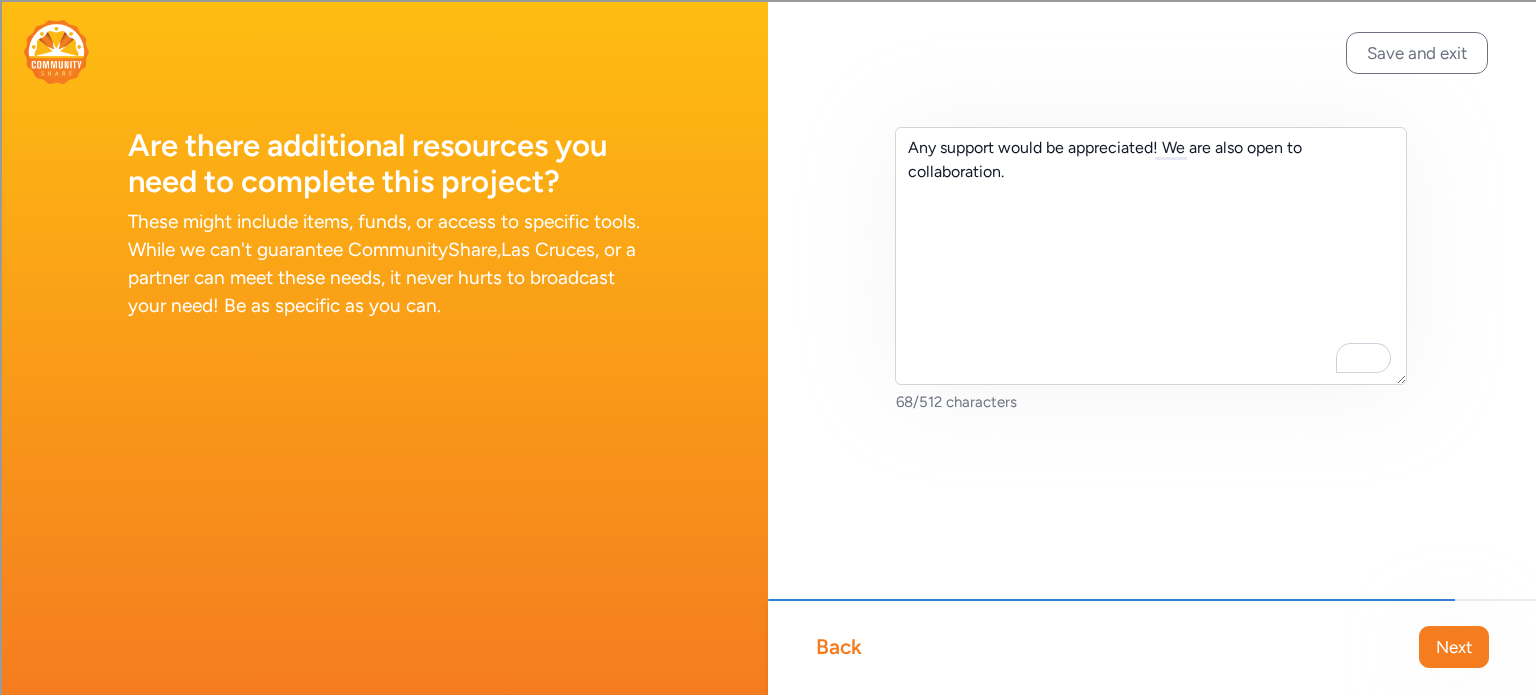 click on "Any support would be appreciated! We are also open to collaboration." at bounding box center (1151, 256) 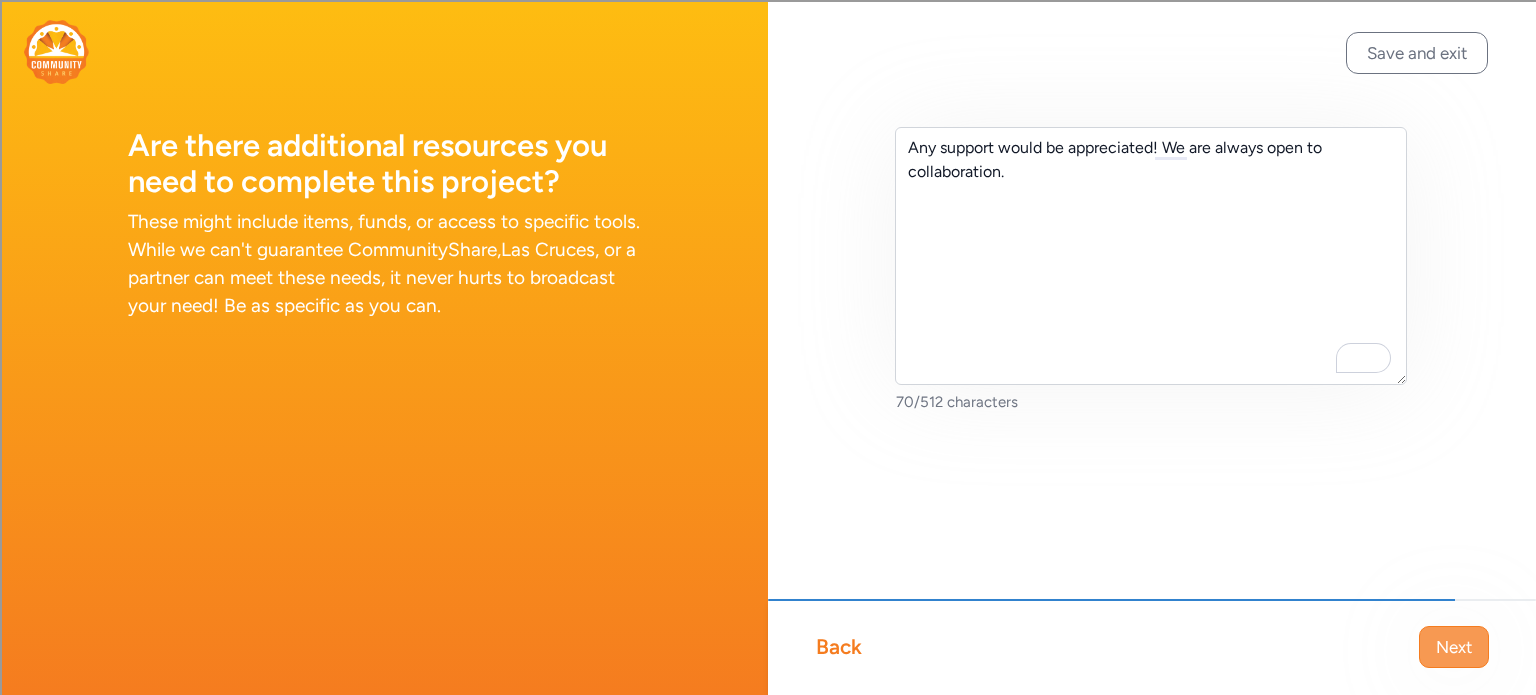 type on "Any support would be appreciated! We are always open to collaboration." 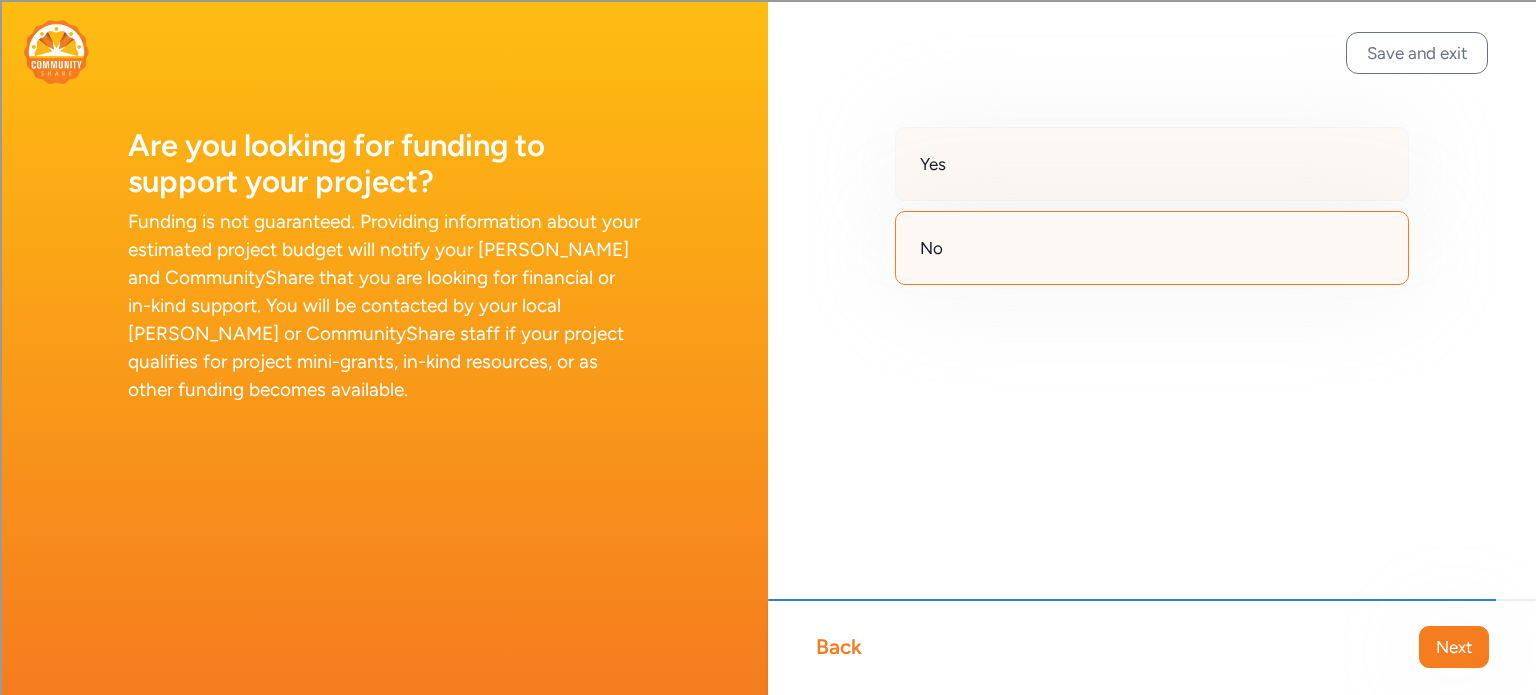 click on "Yes" at bounding box center [1152, 164] 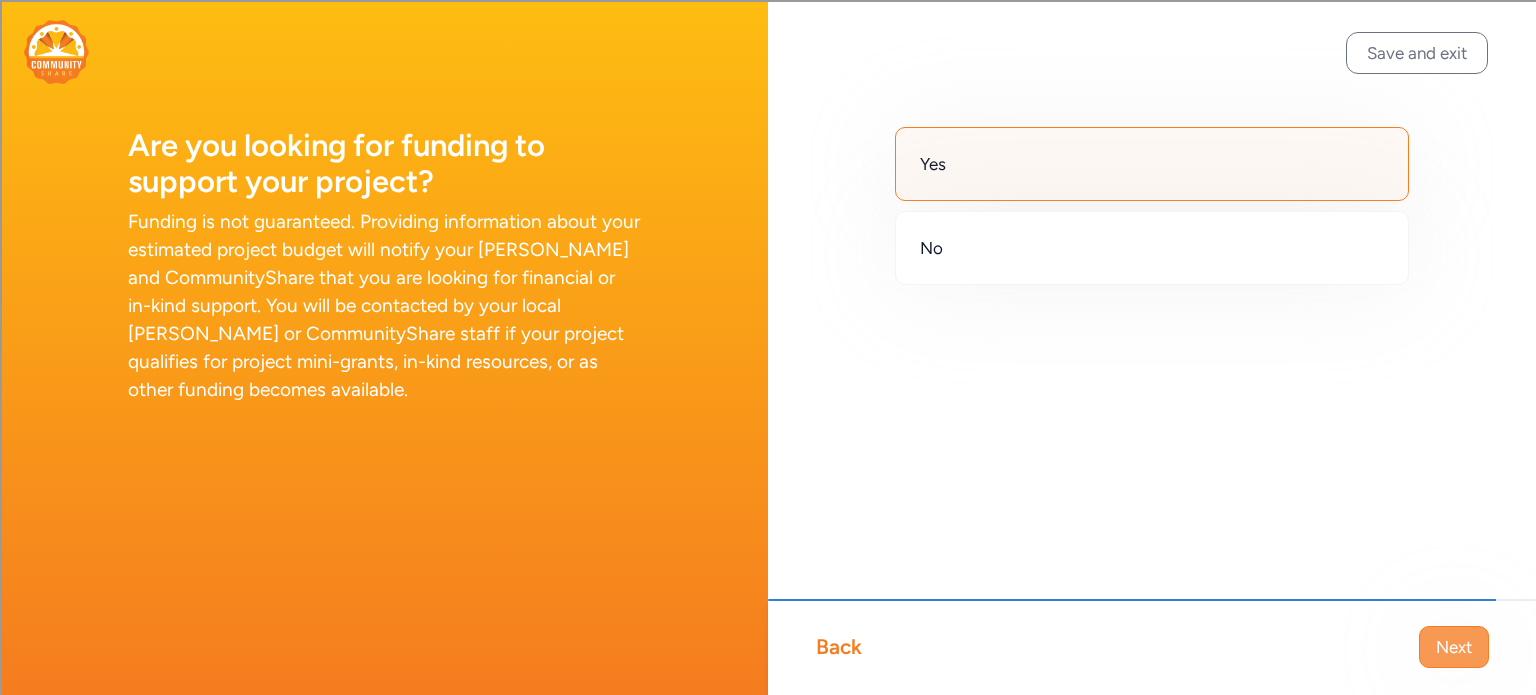 click on "Next" at bounding box center [1454, 647] 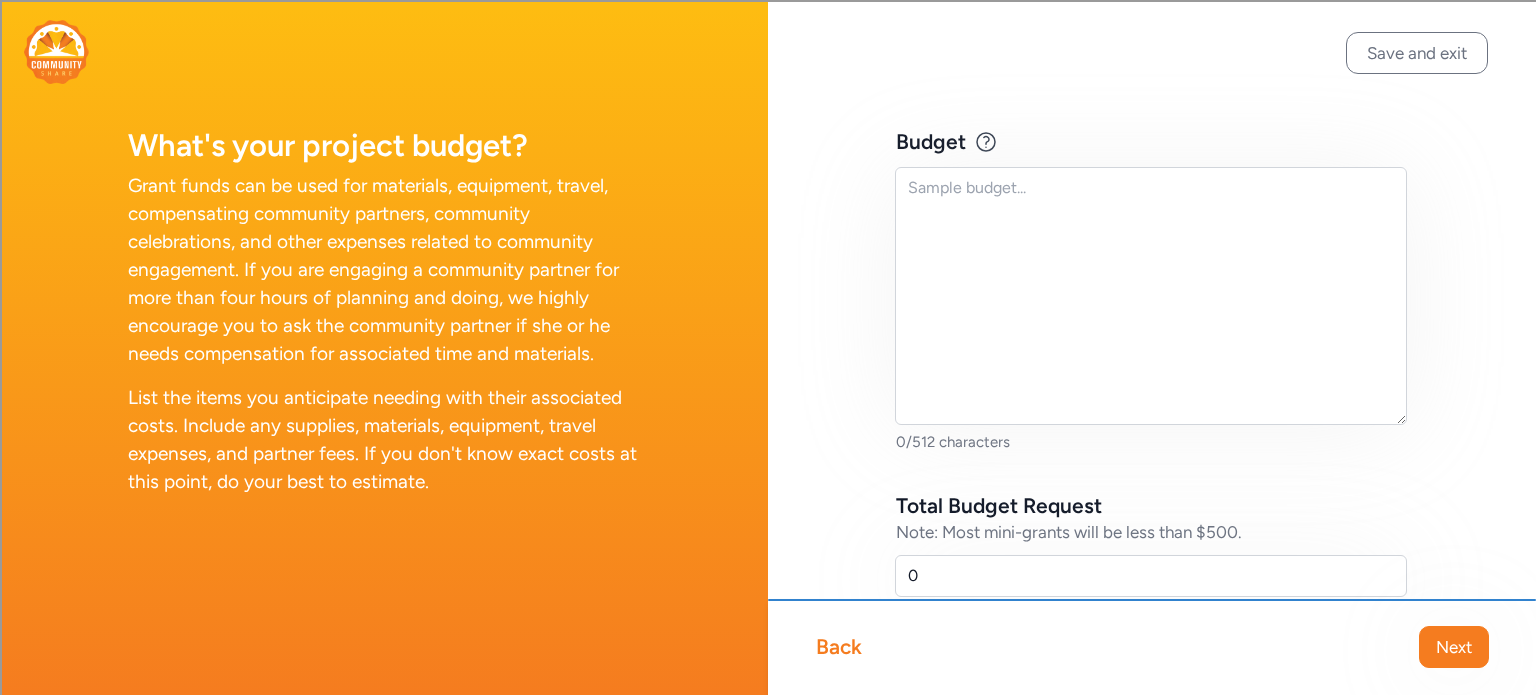 click on "Back" at bounding box center (839, 647) 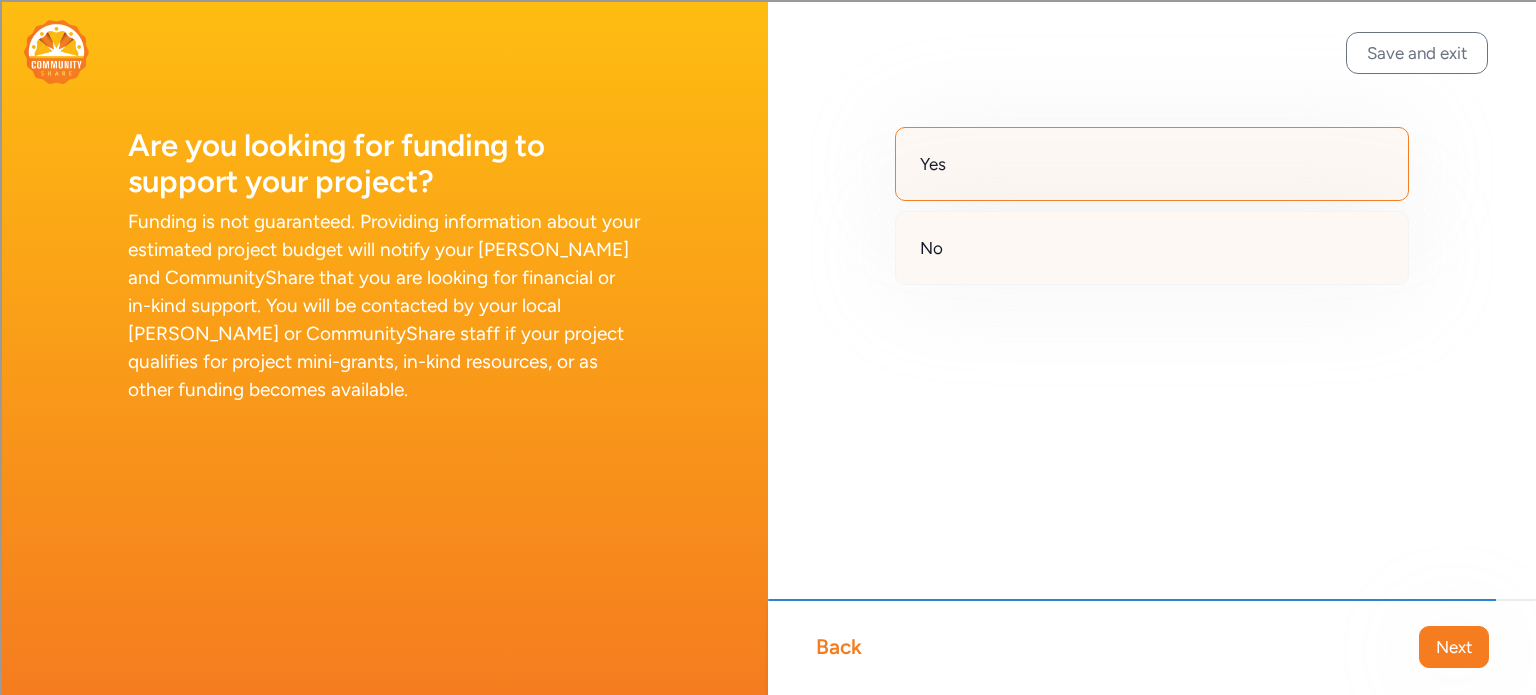 click on "No" at bounding box center [1152, 248] 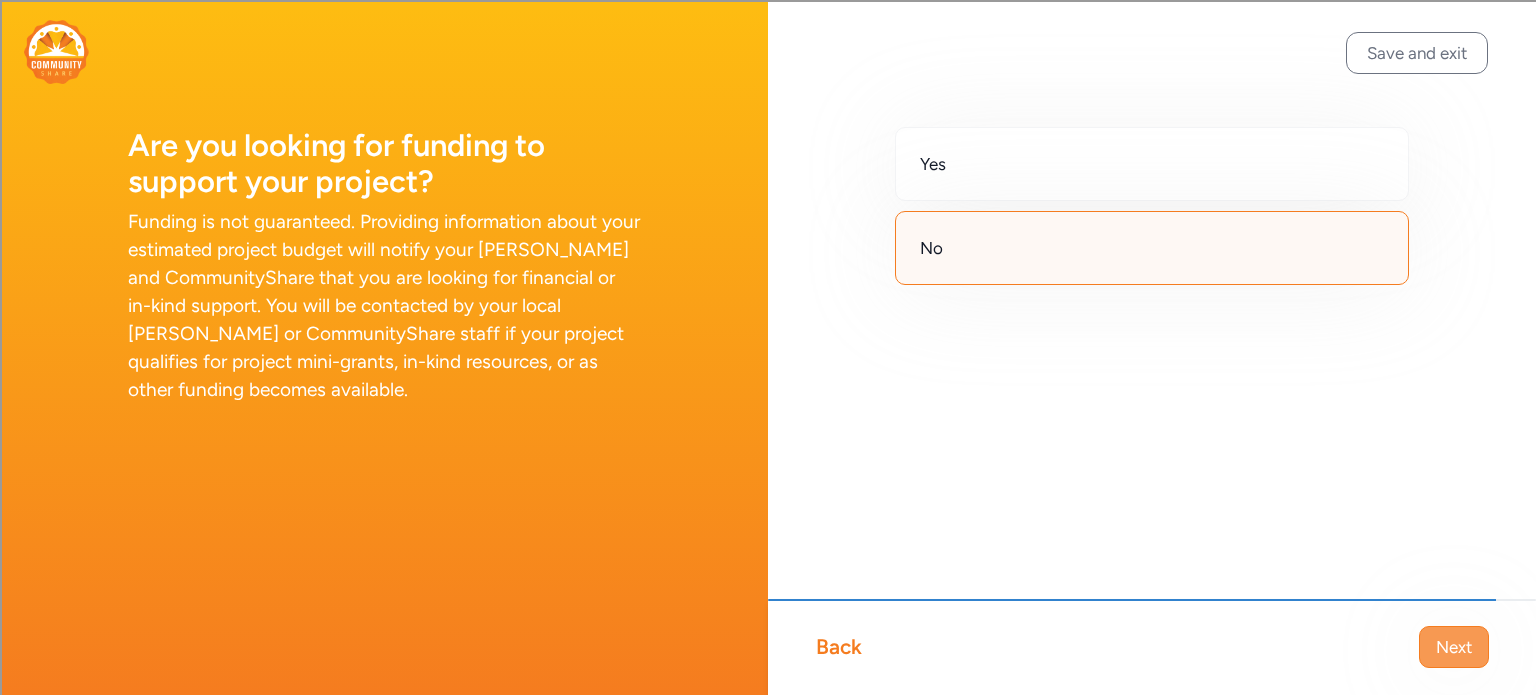 click on "Next" at bounding box center (1454, 647) 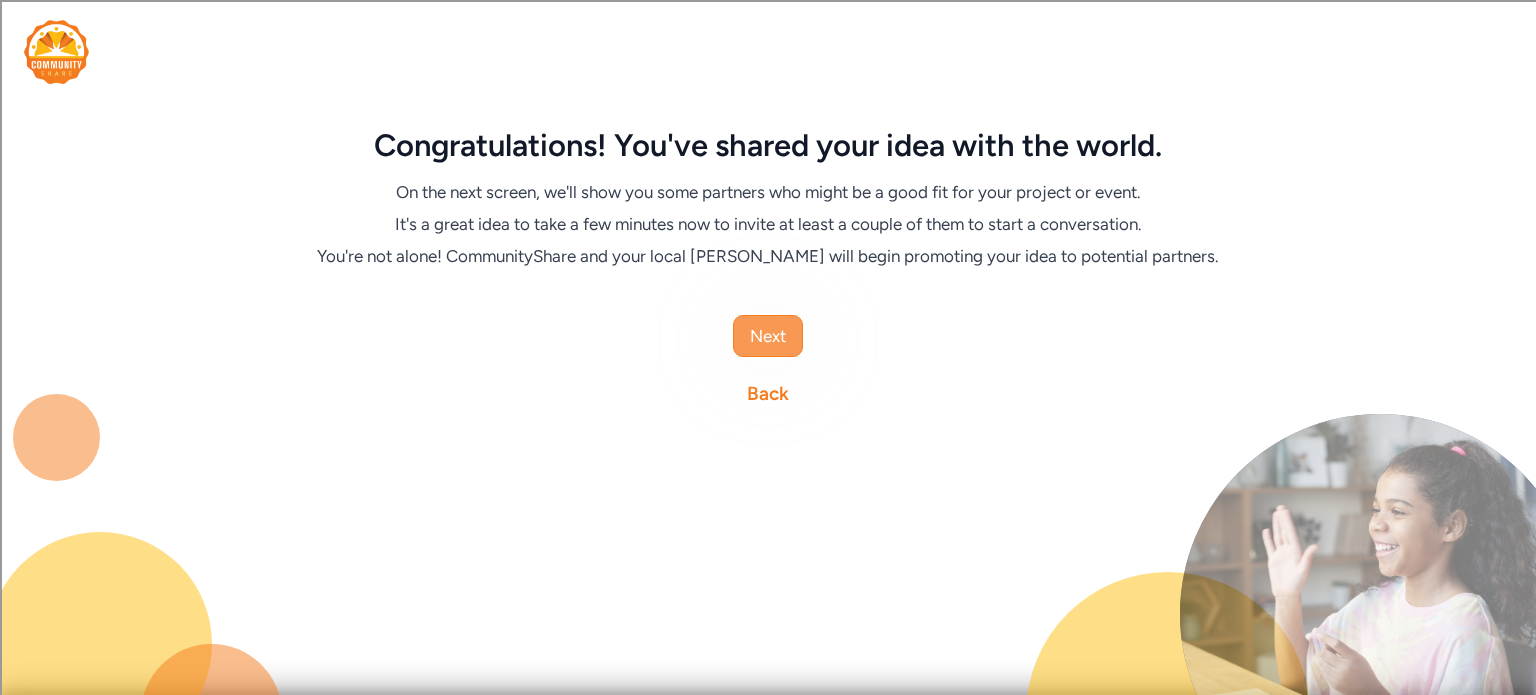 click on "Next" at bounding box center [768, 336] 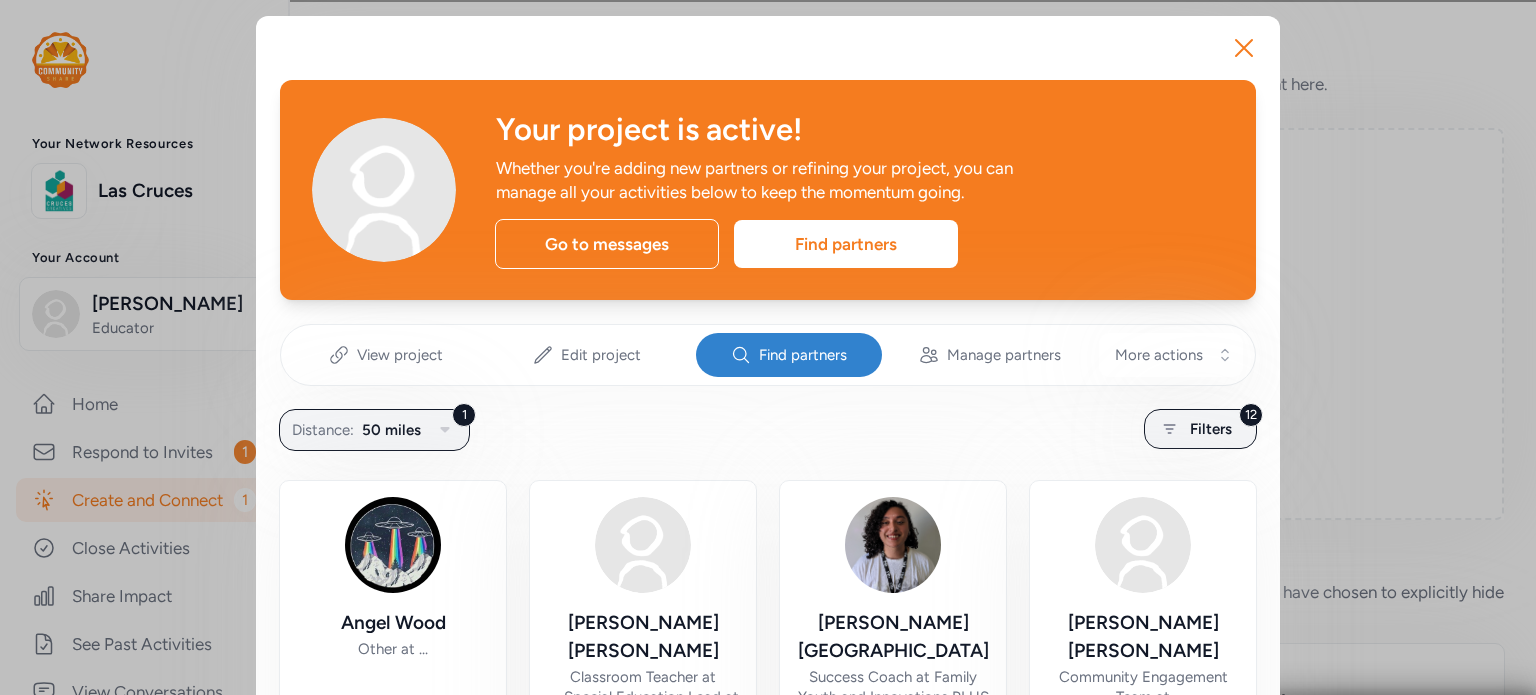 click on "Your project is active! Whether you're adding new partners or refining your project, you can manage all your activities below to keep the momentum going. Go to messages Find partners View project Edit project Find partners Manage partners More actions Page Find partners 1 Distance: 50 miles 12 Filters [PERSON_NAME] Other at ... [GEOGRAPHIC_DATA], NM [PERSON_NAME] Classroom Teacher at ...  •  Special Education Lead at ... [GEOGRAPHIC_DATA], NM [PERSON_NAME]  Success Coach  at Family Youth and Innovations PLUS [GEOGRAPHIC_DATA], [GEOGRAPHIC_DATA] [PERSON_NAME] Community Engagement Team at [GEOGRAPHIC_DATA]-Community Engagement [GEOGRAPHIC_DATA], [GEOGRAPHIC_DATA] [PERSON_NAME] Member at ... Las Cruces, NM [PERSON_NAME] ? at [GEOGRAPHIC_DATA], NM [PERSON_NAME] Classroom Teacher at ...  •  Special Education Teacher/Garden Lead at [GEOGRAPHIC_DATA] [GEOGRAPHIC_DATA], [GEOGRAPHIC_DATA] [PERSON_NAME] Diversion Specialist at Juvenile Citation Program/[GEOGRAPHIC_DATA] [GEOGRAPHIC_DATA], [GEOGRAPHIC_DATA] [PERSON_NAME] Las Cruces, NM [PERSON_NAME] [PERSON_NAME]" at bounding box center (768, 992) 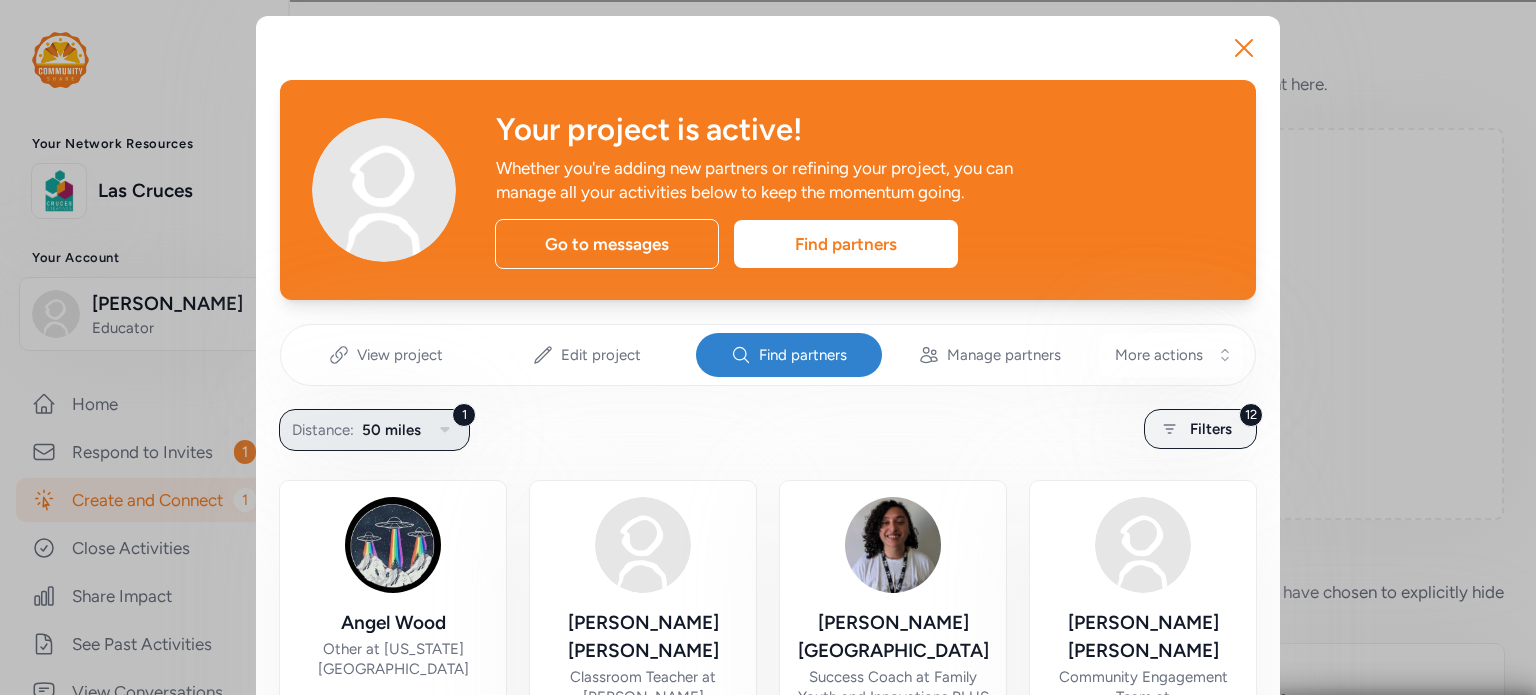 click on "1 Distance: 50 miles" at bounding box center [374, 430] 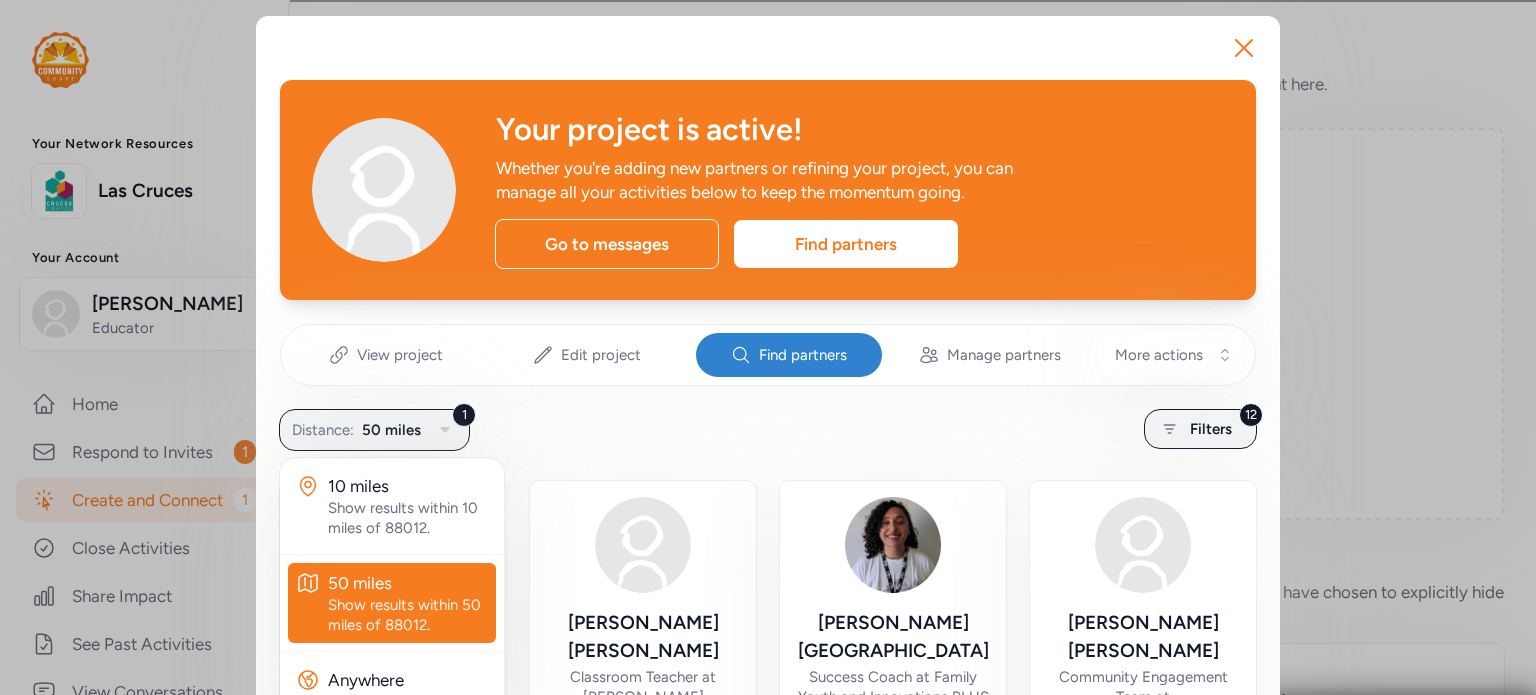 click on "50 miles" at bounding box center [408, 583] 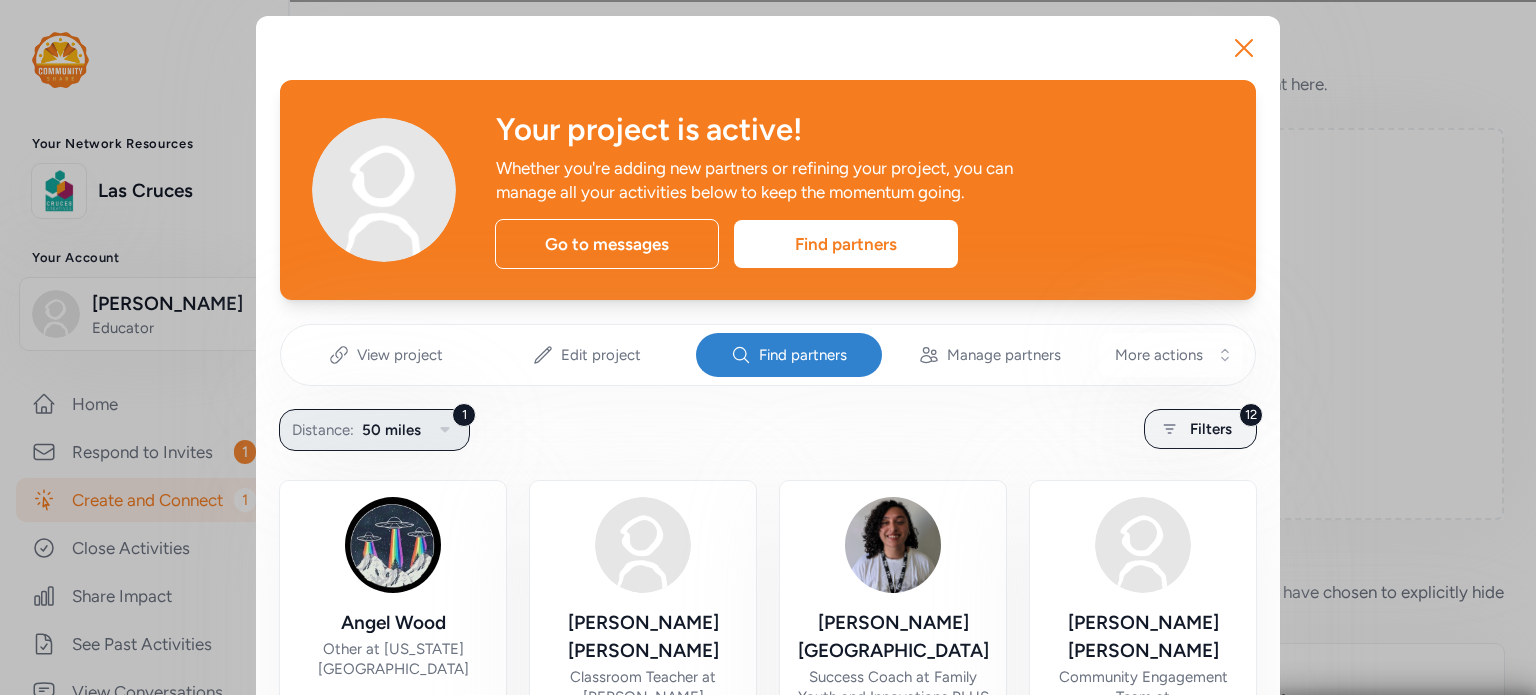 click on "50 miles" at bounding box center [391, 430] 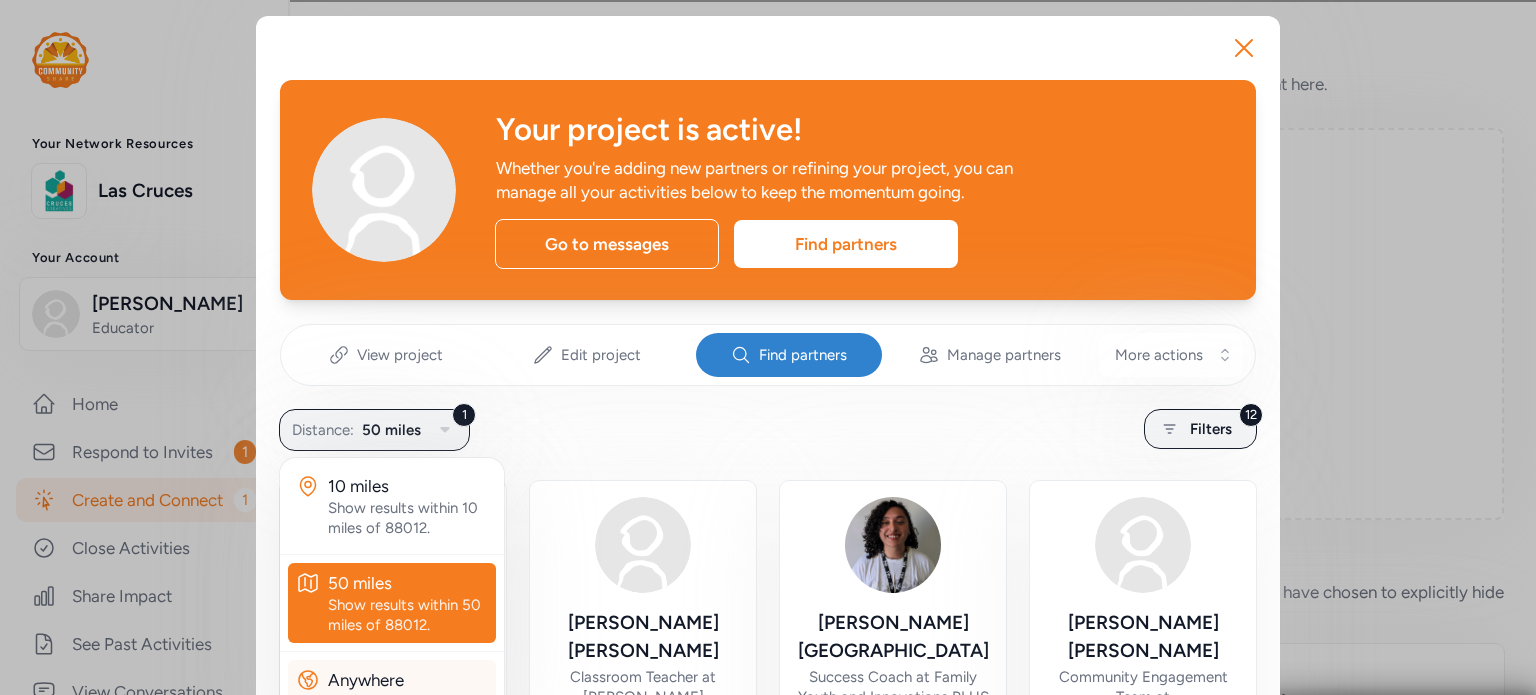 scroll, scrollTop: 44, scrollLeft: 0, axis: vertical 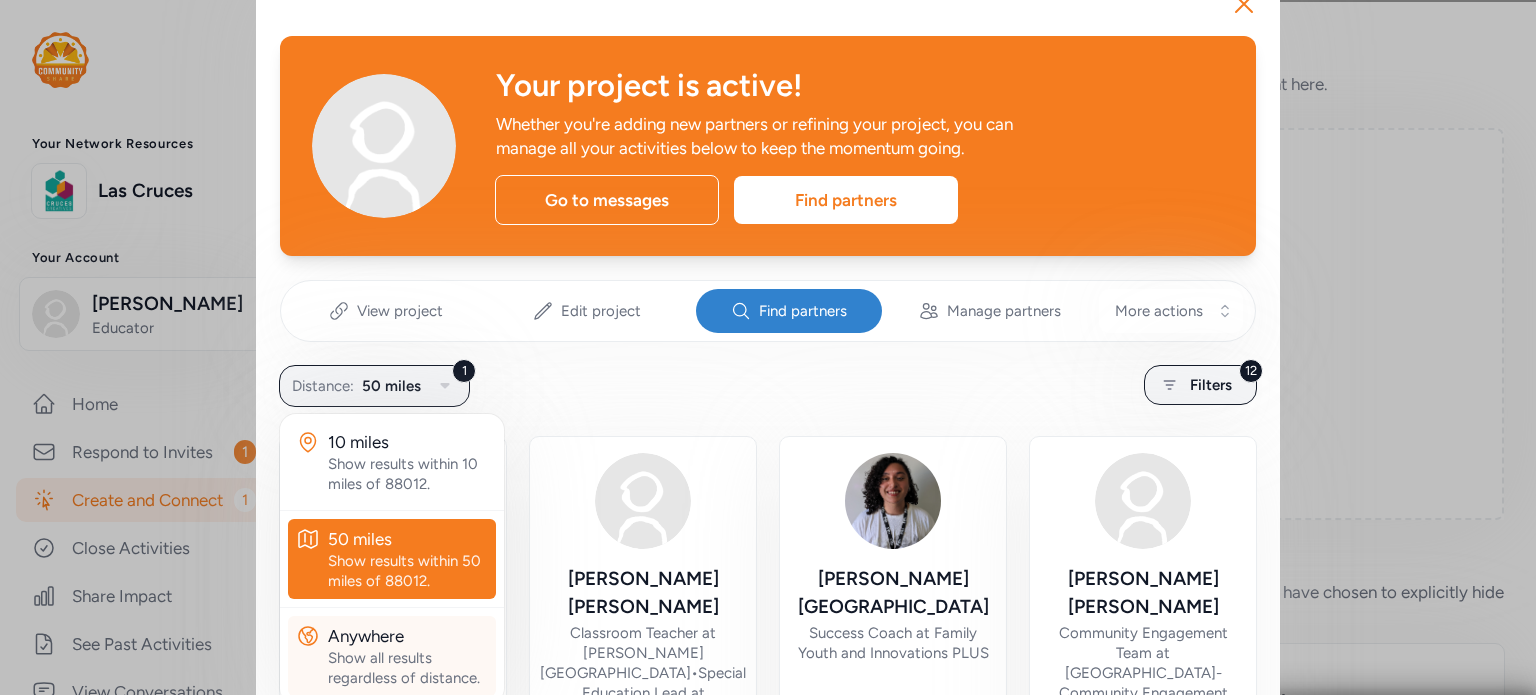 click on "Anywhere Show all results regardless of distance." at bounding box center [408, 656] 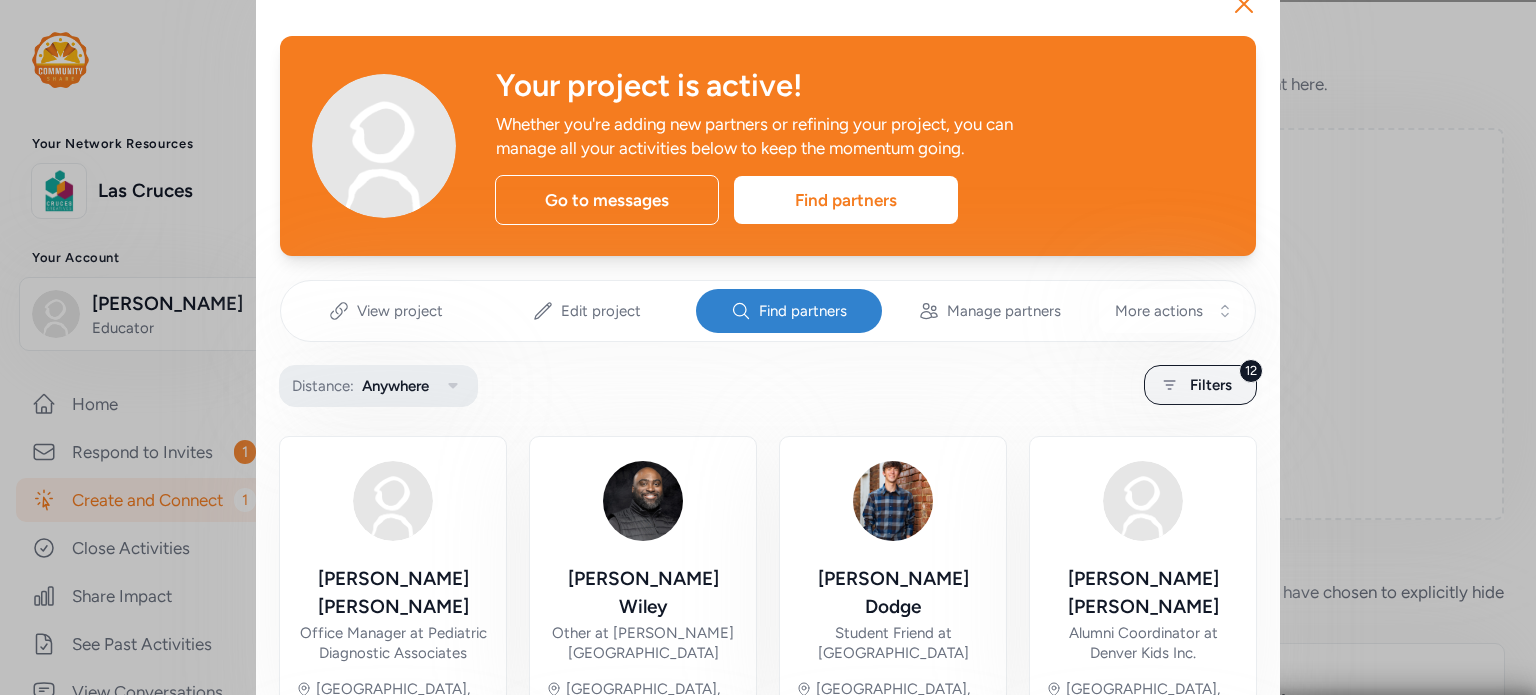 click on "Anywhere" at bounding box center (395, 386) 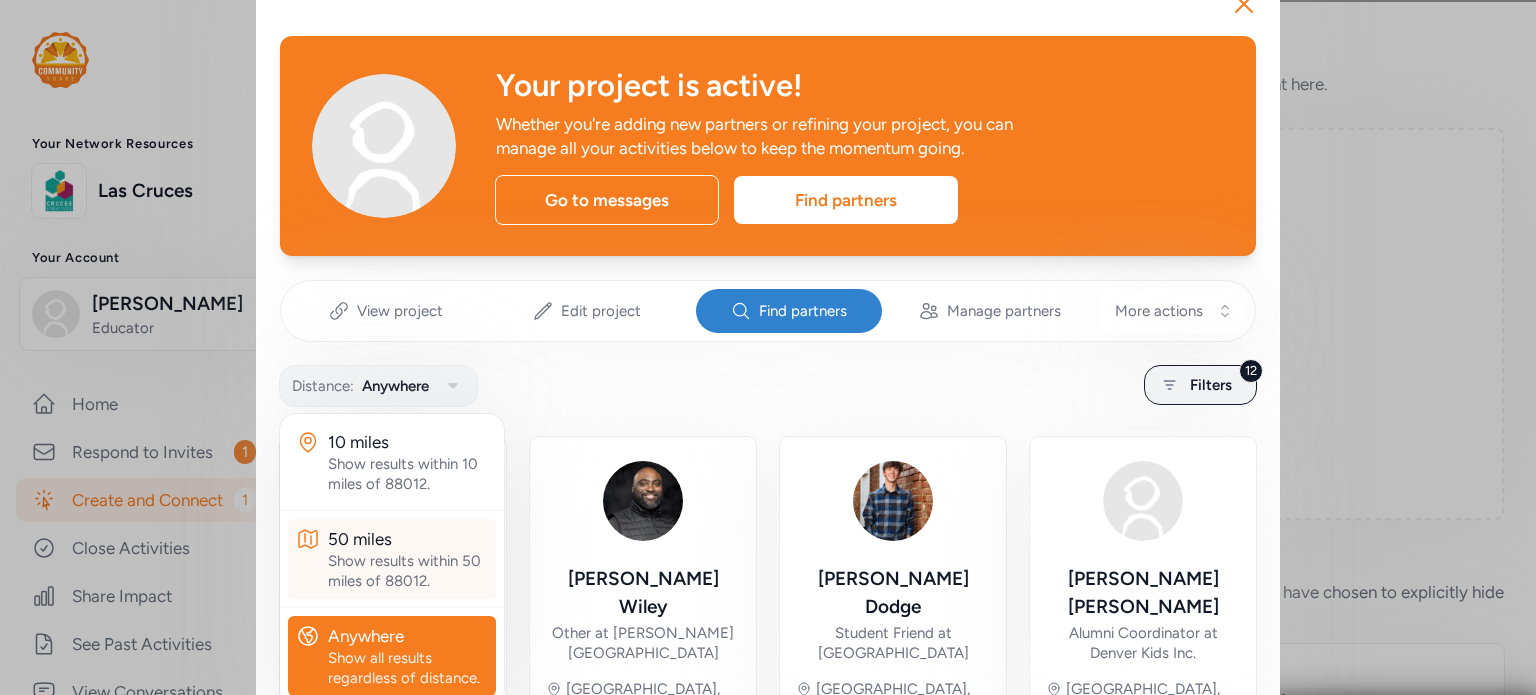 click on "Show results within 50 miles of 88012." at bounding box center [408, 571] 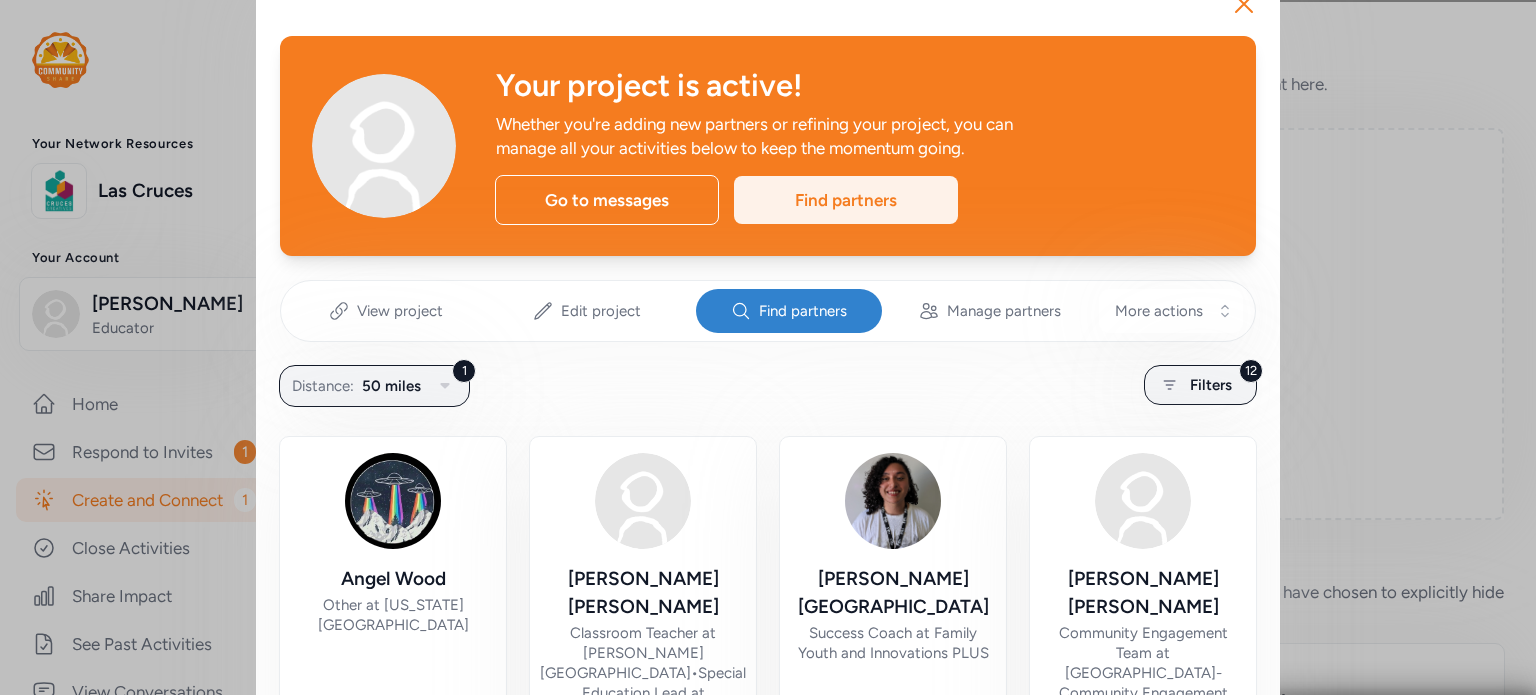 click on "Find partners" at bounding box center [846, 200] 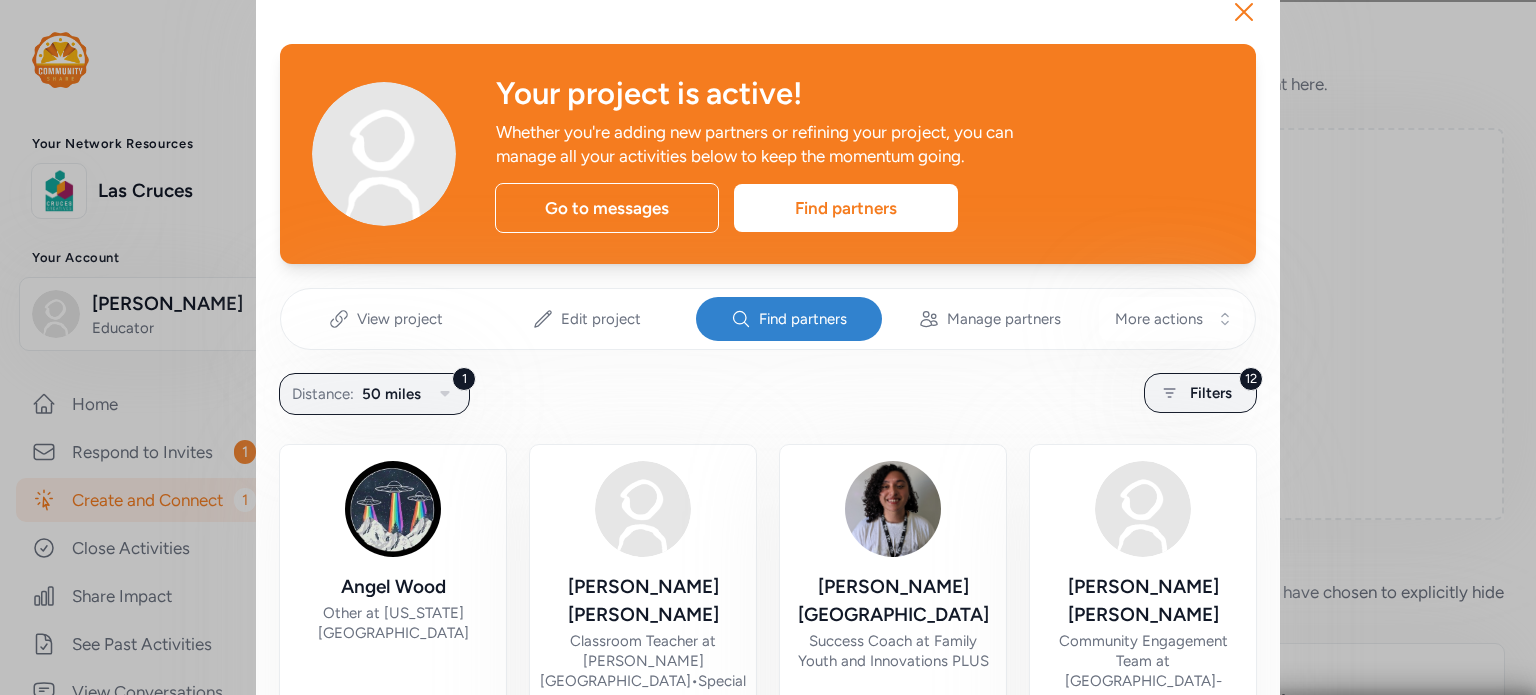 scroll, scrollTop: 0, scrollLeft: 0, axis: both 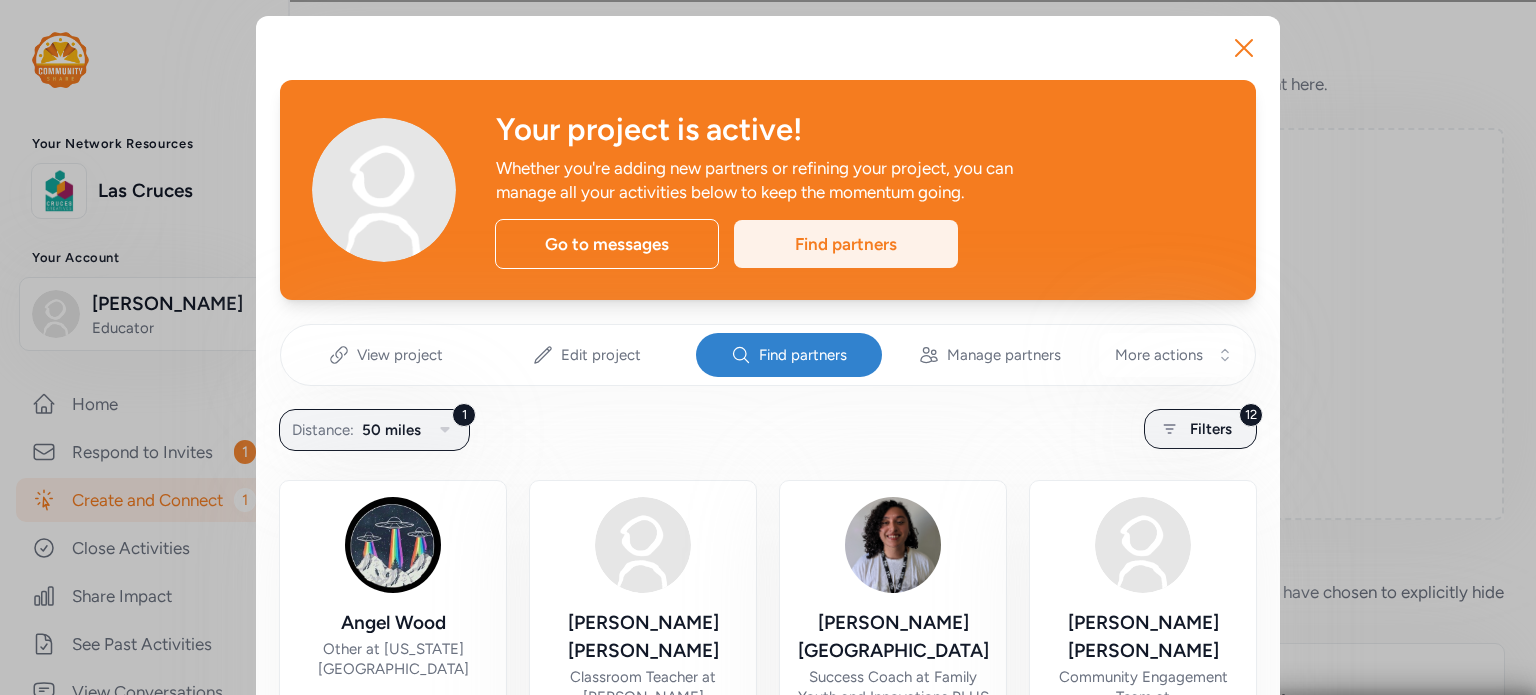 click on "Find partners" at bounding box center (846, 244) 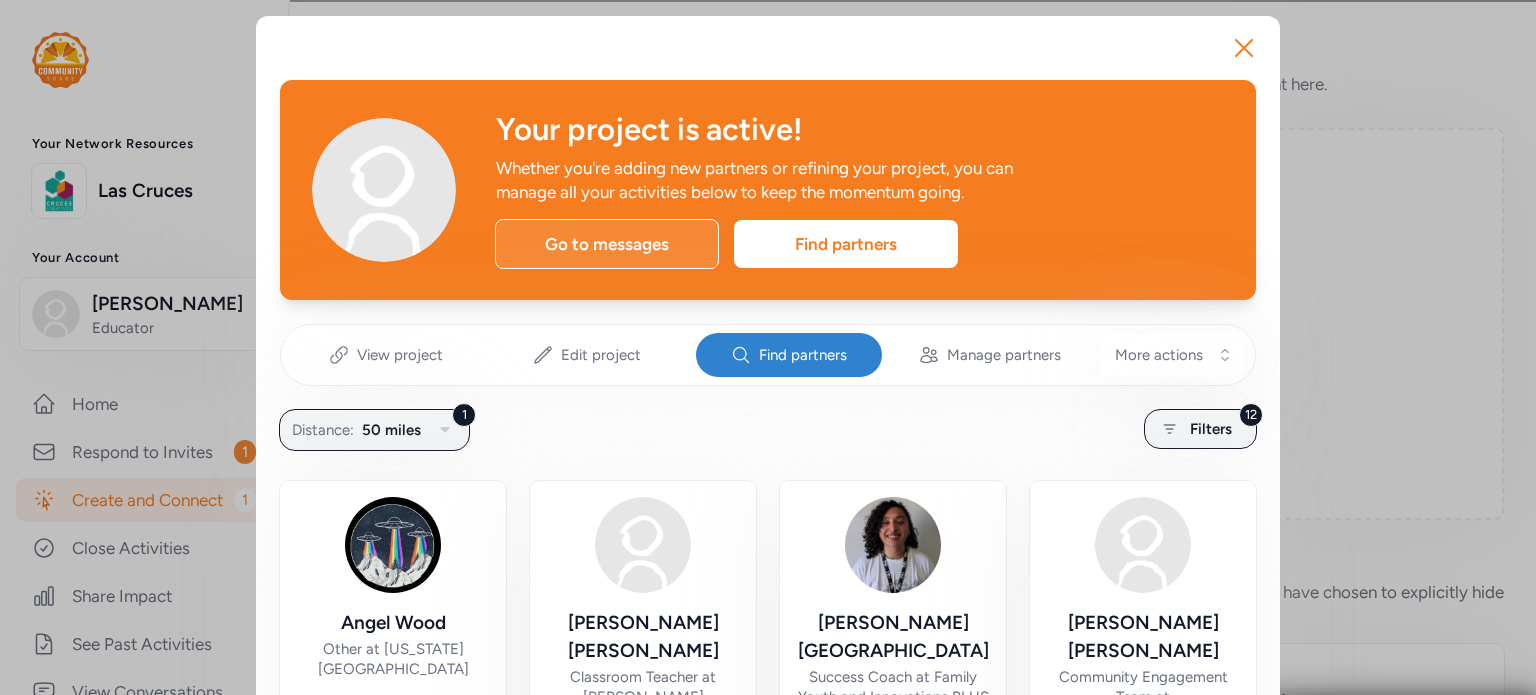 click on "Go to messages" at bounding box center (607, 244) 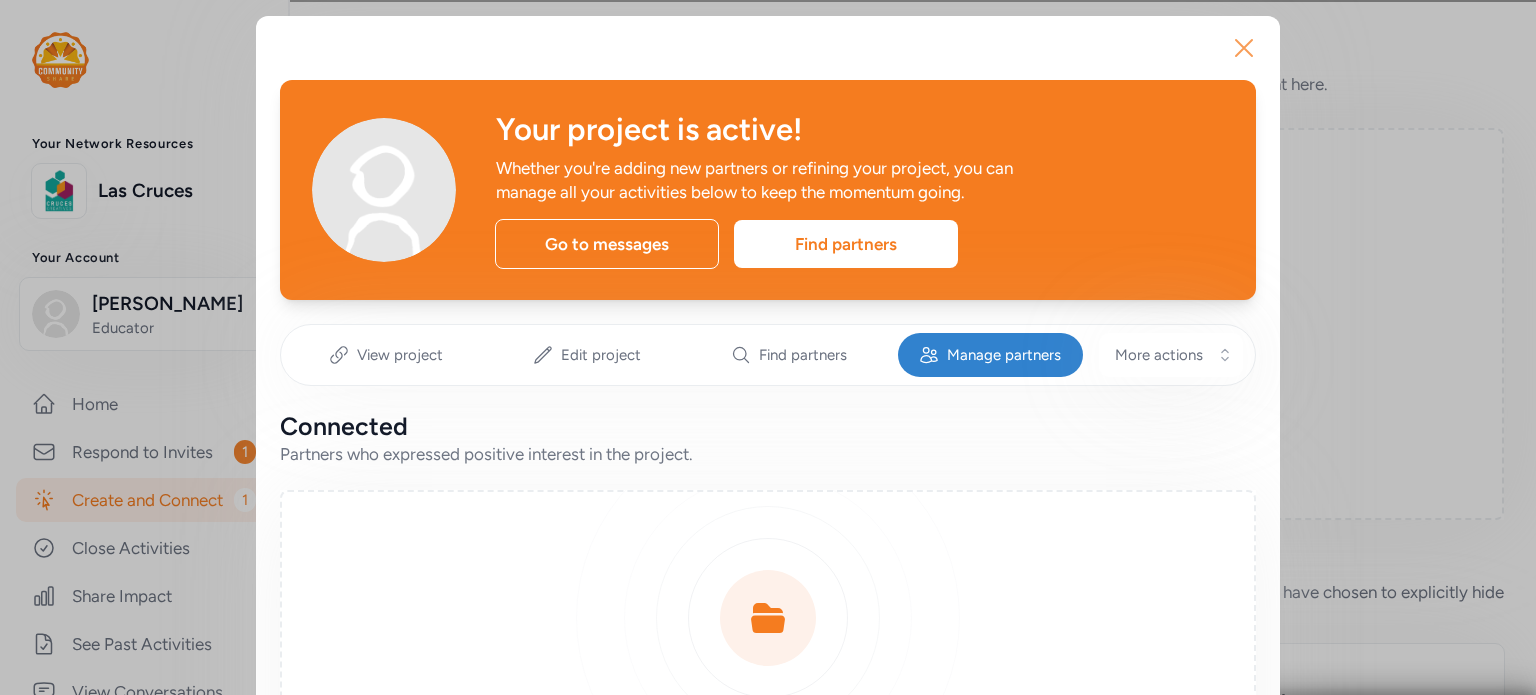 click 